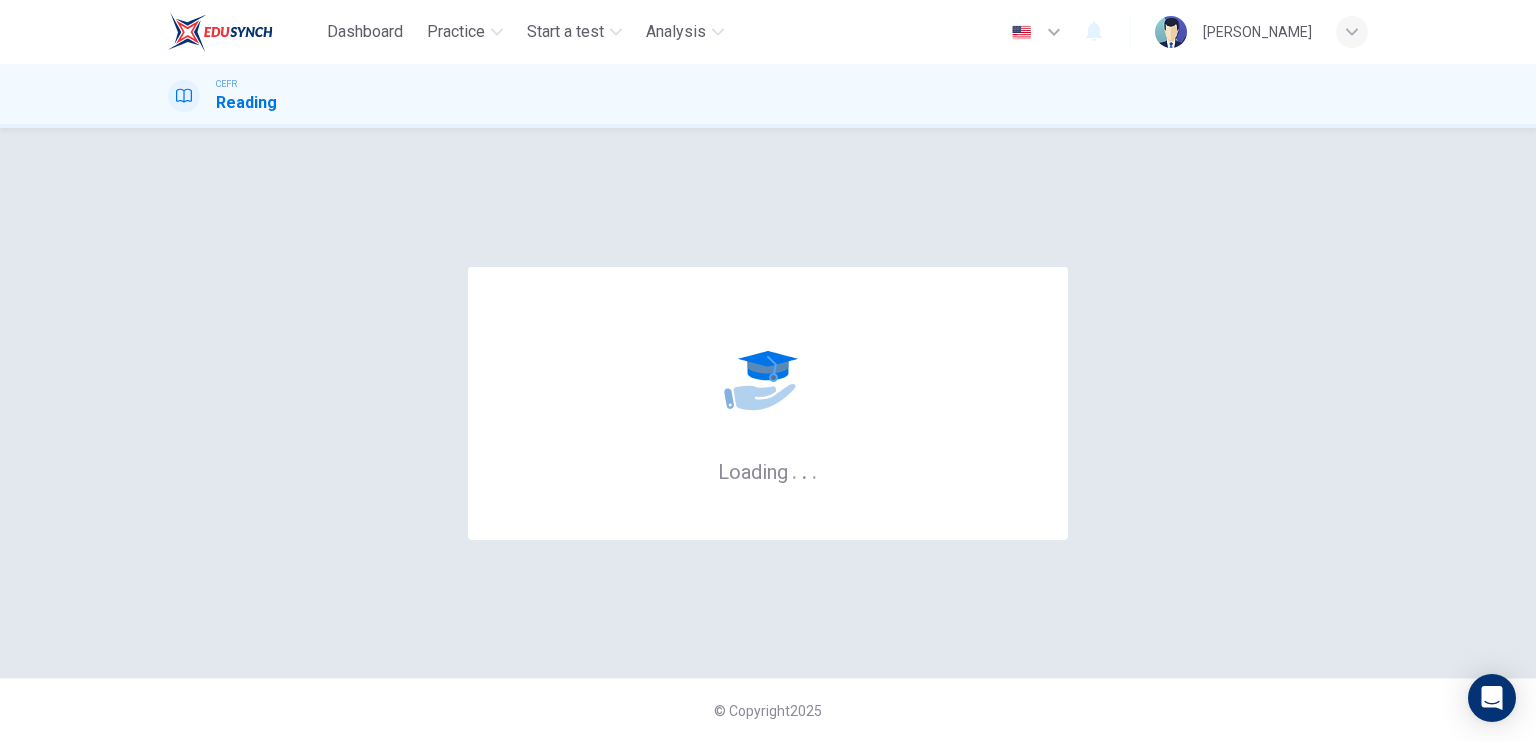 scroll, scrollTop: 0, scrollLeft: 0, axis: both 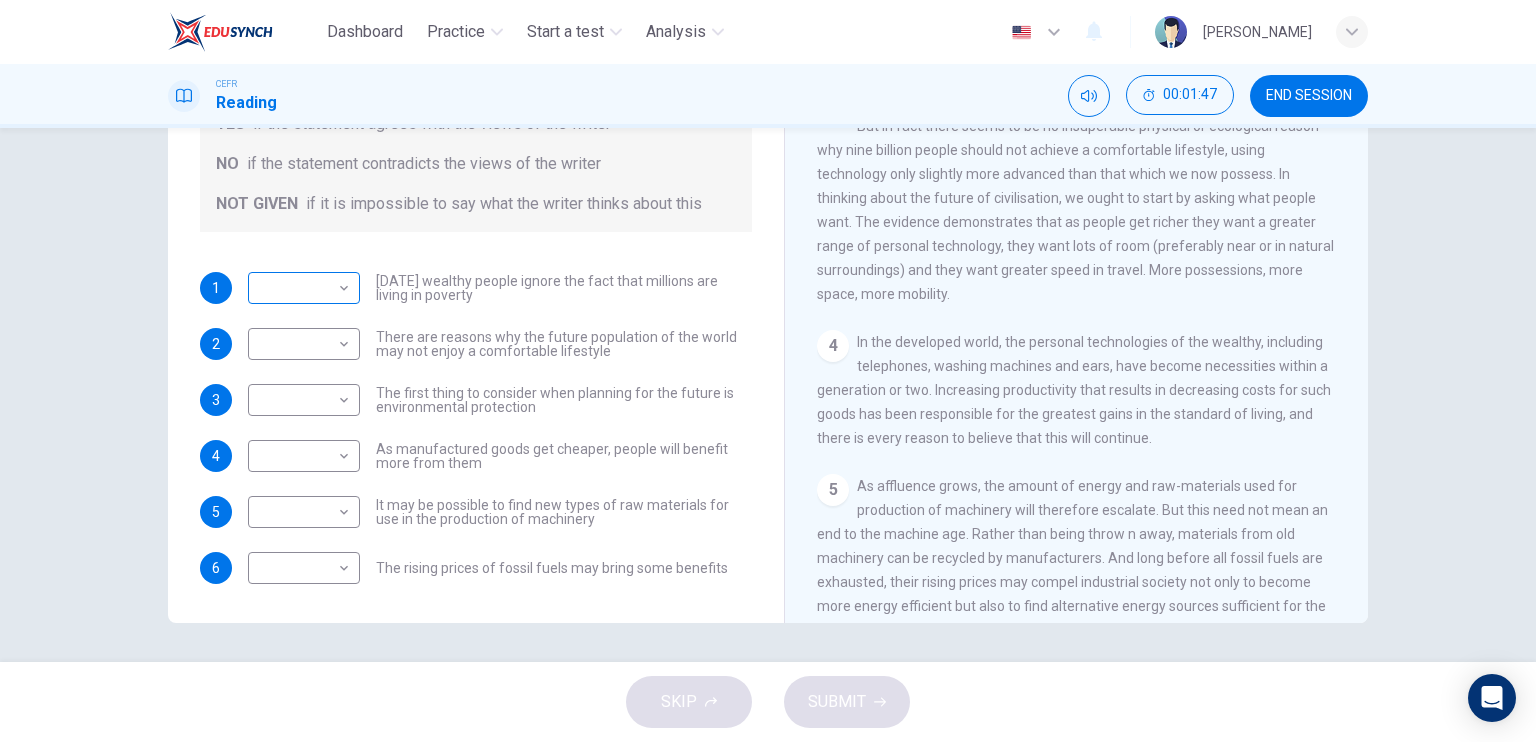 click on "Dashboard Practice Start a test Analysis English en ​ SITI AFIQAH AL HUSNA BINTI SHADI CEFR Reading 00:01:47 END SESSION Questions 1 - 6 Do the following statements reflect the claims of the writer in the Reading Passage?
In the boxes below, write YES if the statement agrees with the views of the writer NO if the statement contradicts the views of the writer NOT GIVEN if it is impossible to say what the writer thinks about this 1 ​ ​ [DATE] wealthy people ignore the fact that millions are living in poverty 2 ​ ​ There are reasons why the future population of the world may not enjoy a comfortable lifestyle 3 ​ ​ The first thing to consider when planning for the future is environmental protection 4 ​ ​ As manufactured goods get cheaper, people will benefit more from them 5 ​ ​ It may be possible to find new types of raw materials for use in the production of machinery 6 ​ ​ The rising prices of fossil fuels may bring some benefits Worldly Wealth CLICK TO ZOOM Click to Zoom 1 2 3 4 5" at bounding box center [768, 371] 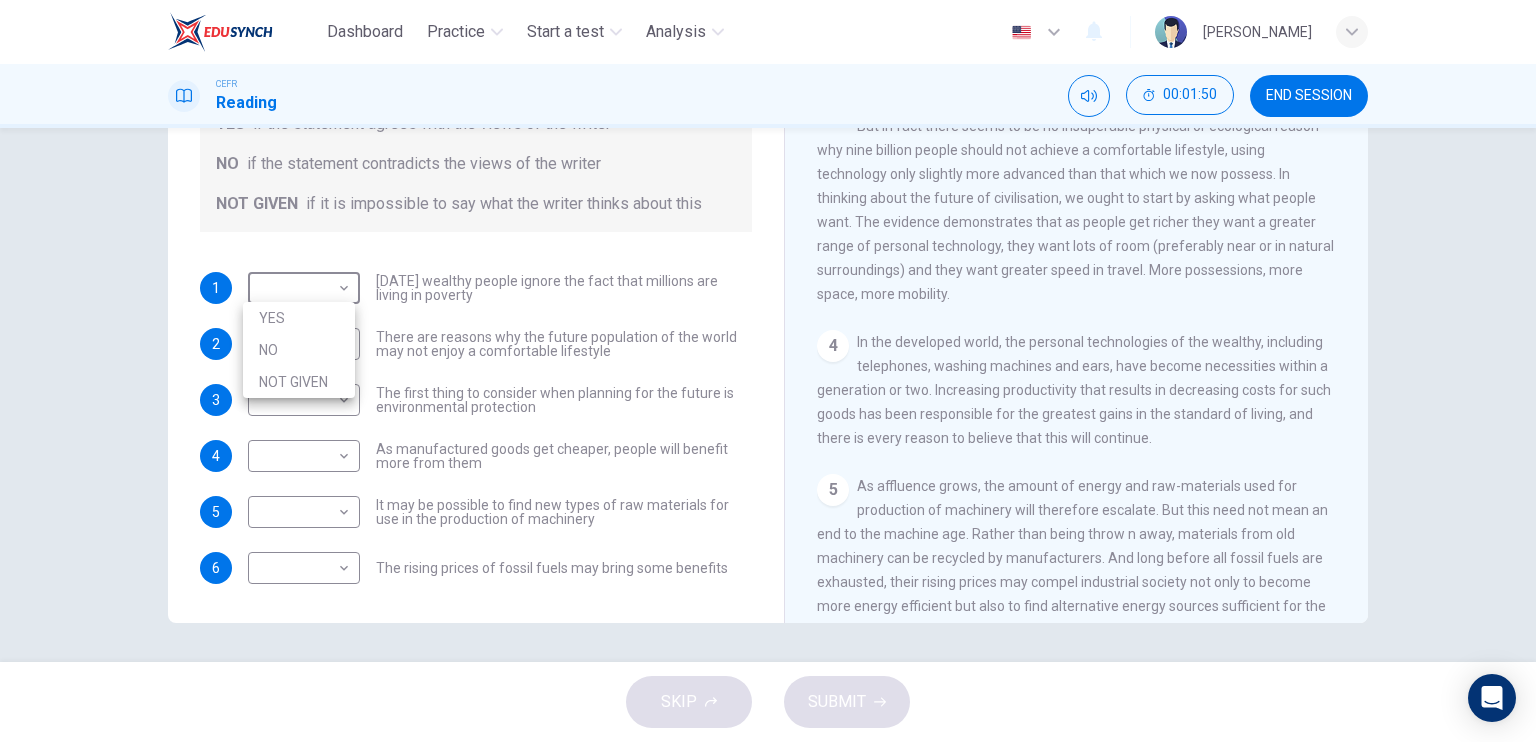 click on "NO" at bounding box center (299, 350) 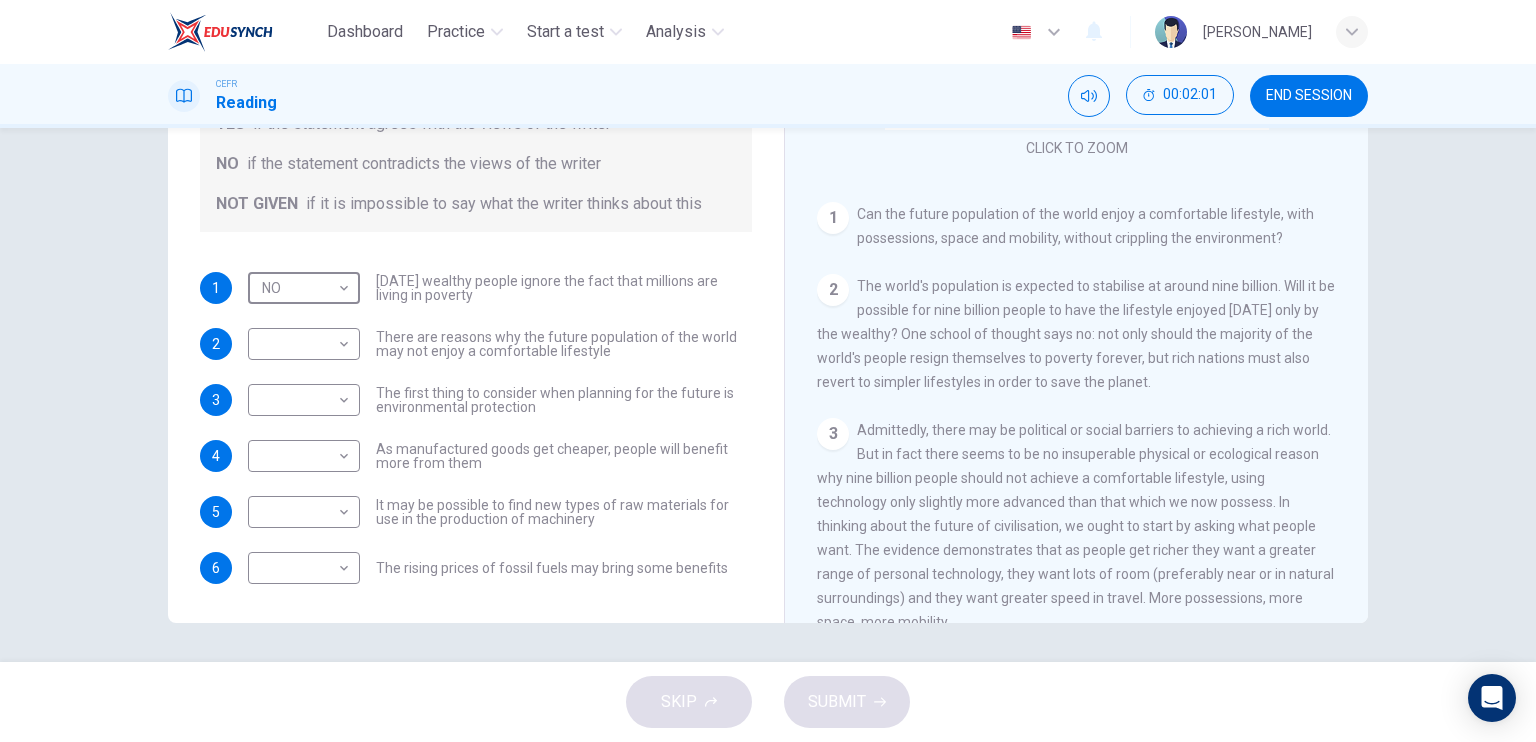 scroll, scrollTop: 263, scrollLeft: 0, axis: vertical 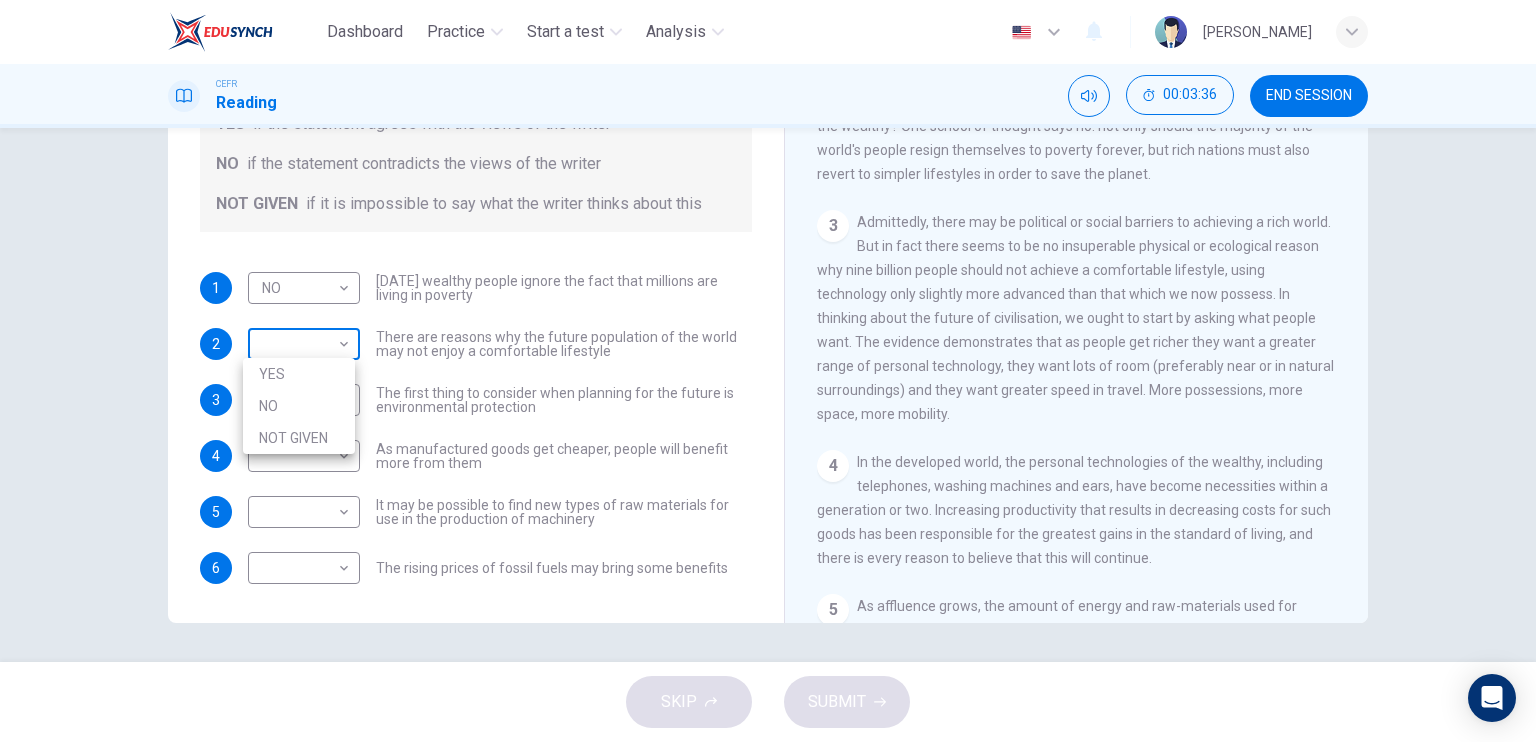 click on "Dashboard Practice Start a test Analysis English en ​ SITI AFIQAH AL HUSNA BINTI SHADI CEFR Reading 00:03:36 END SESSION Questions 1 - 6 Do the following statements reflect the claims of the writer in the Reading Passage?
In the boxes below, write YES if the statement agrees with the views of the writer NO if the statement contradicts the views of the writer NOT GIVEN if it is impossible to say what the writer thinks about this 1 NO NO ​ [DATE] wealthy people ignore the fact that millions are living in poverty 2 ​ ​ There are reasons why the future population of the world may not enjoy a comfortable lifestyle 3 ​ ​ The first thing to consider when planning for the future is environmental protection 4 ​ ​ As manufactured goods get cheaper, people will benefit more from them 5 ​ ​ It may be possible to find new types of raw materials for use in the production of machinery 6 ​ ​ The rising prices of fossil fuels may bring some benefits Worldly Wealth CLICK TO ZOOM Click to Zoom 1 2 3 4" at bounding box center [768, 371] 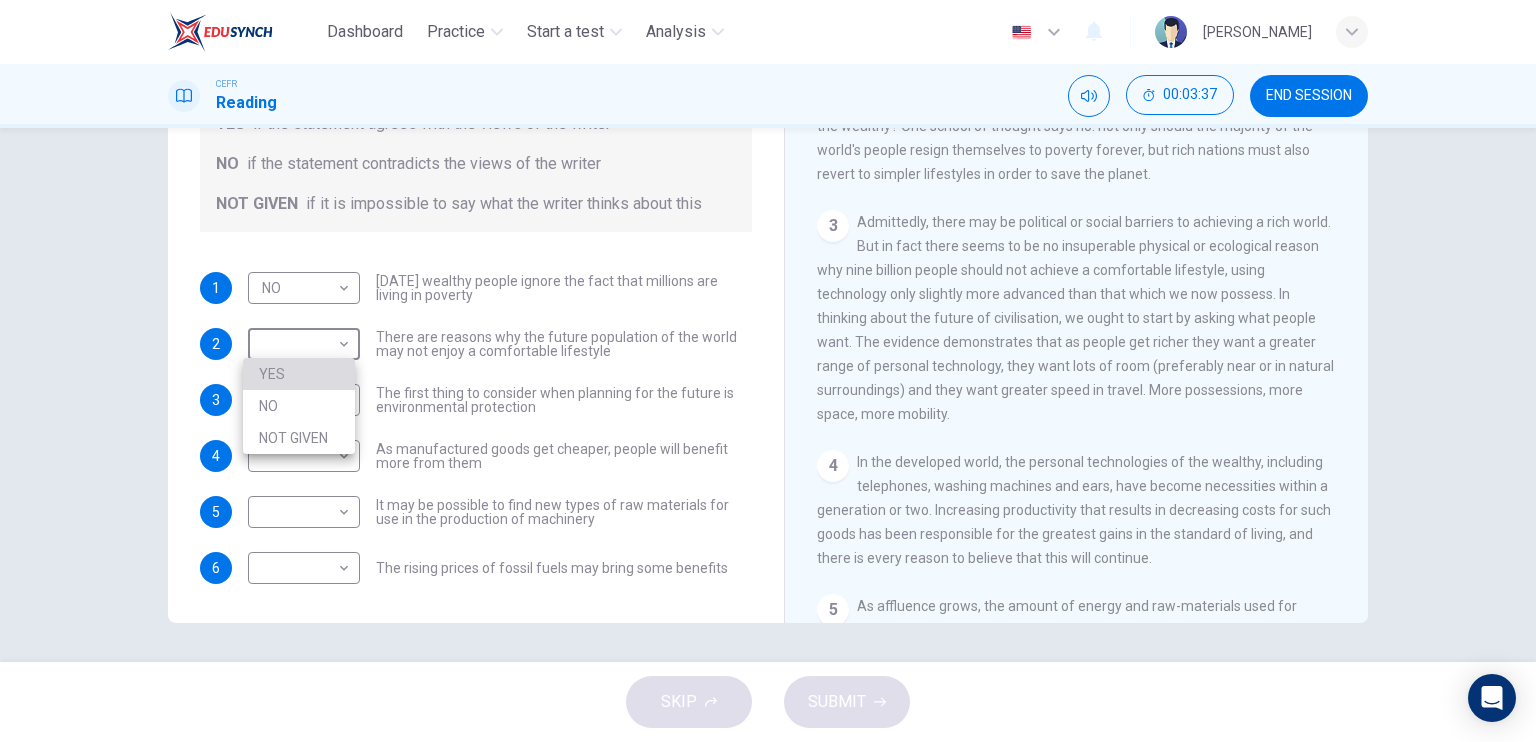click on "YES" at bounding box center [299, 374] 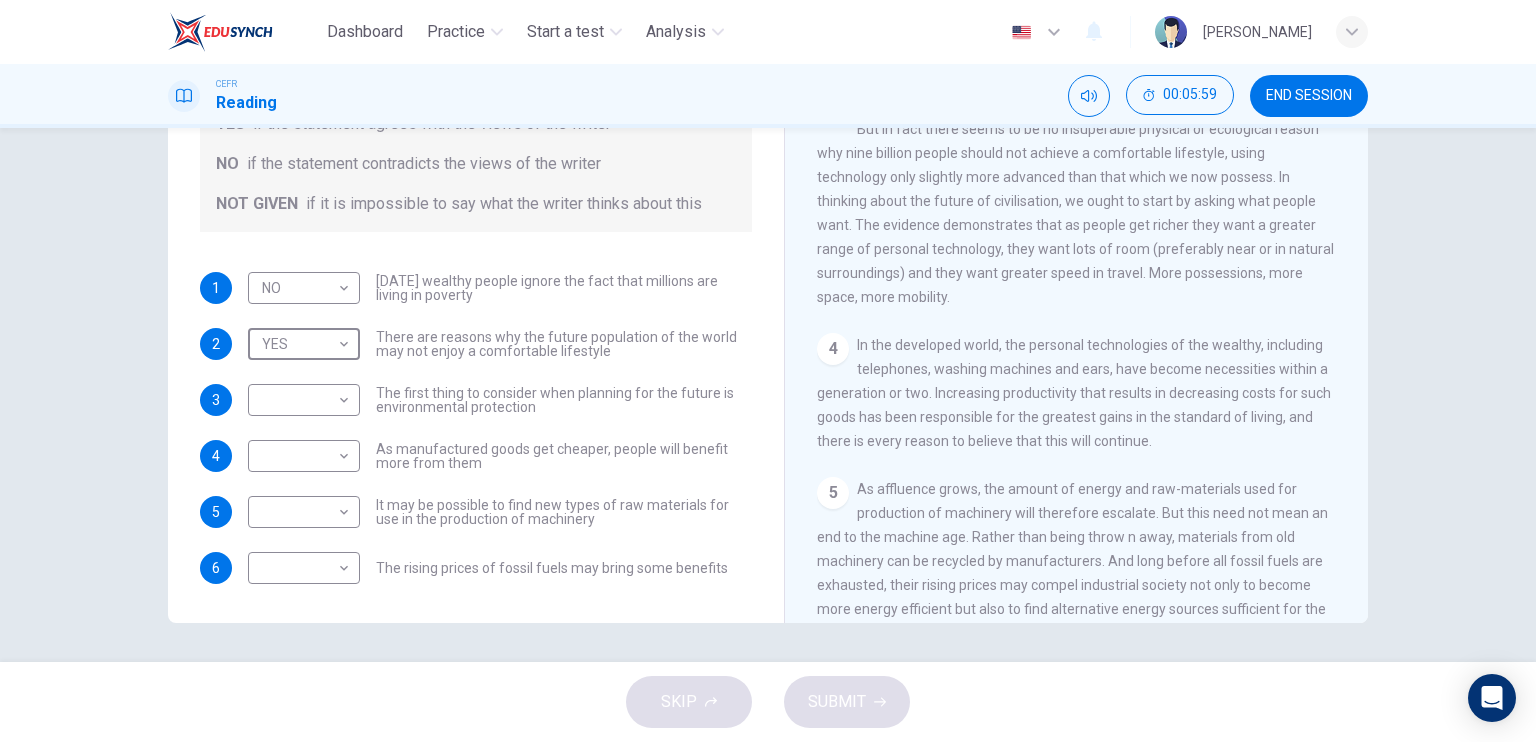 scroll, scrollTop: 562, scrollLeft: 0, axis: vertical 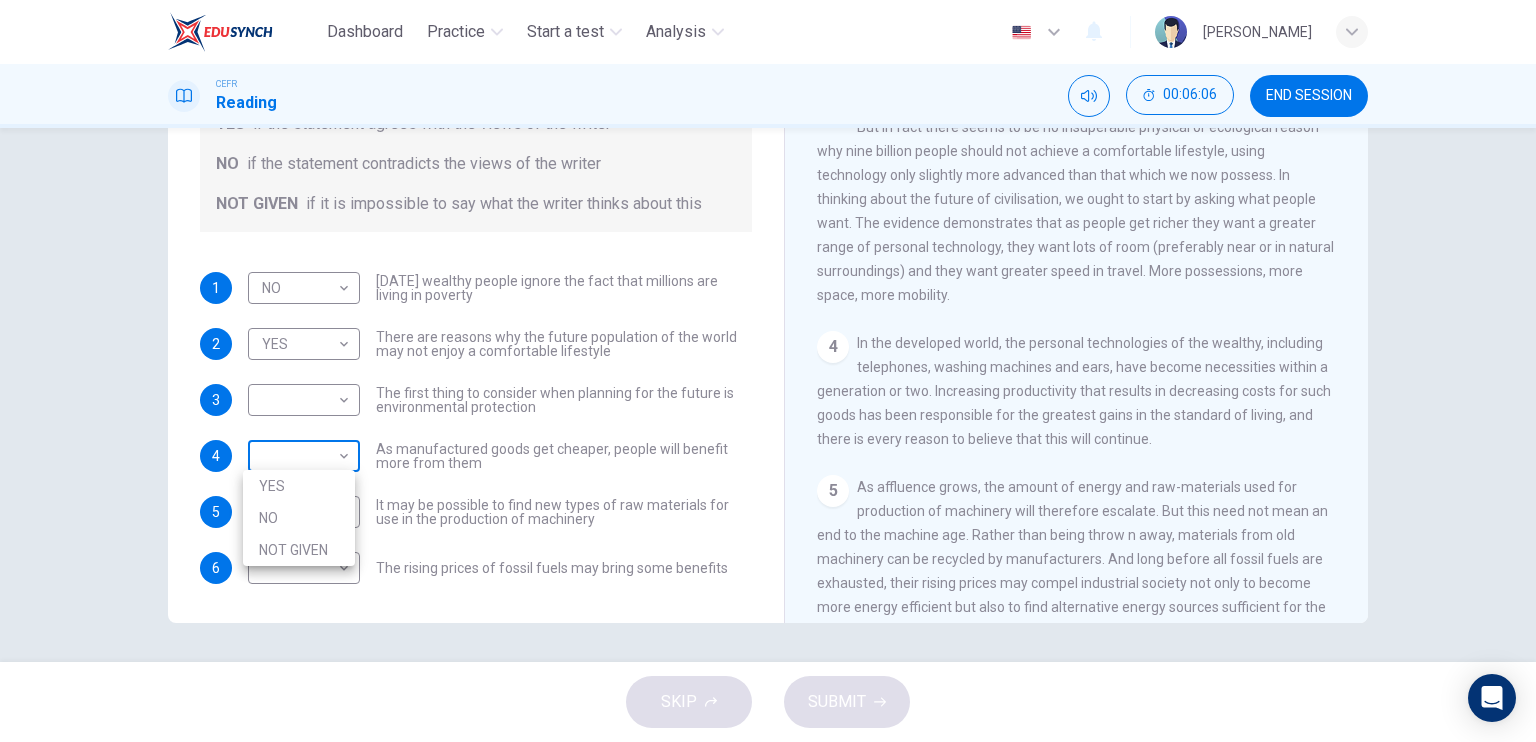 click on "Dashboard Practice Start a test Analysis English en ​ [PERSON_NAME] CEFR Reading 00:06:06 END SESSION Questions 1 - 6 Do the following statements reflect the claims of the writer in the Reading Passage?
In the boxes below, write YES if the statement agrees with the views of the writer NO if the statement contradicts the views of the writer NOT GIVEN if it is impossible to say what the writer thinks about this 1 NO NO ​ [DATE] wealthy people ignore the fact that millions are living in poverty 2 YES YES ​ There are reasons why the future population of the world may not enjoy a comfortable lifestyle 3 ​ ​ The first thing to consider when planning for the future is environmental protection 4 ​ ​ As manufactured goods get cheaper, people will benefit more from them 5 ​ ​ It may be possible to find new types of raw materials for use in the production of machinery 6 ​ ​ The rising prices of fossil fuels may bring some benefits Worldly Wealth CLICK TO ZOOM Click to Zoom 1 2" at bounding box center [768, 371] 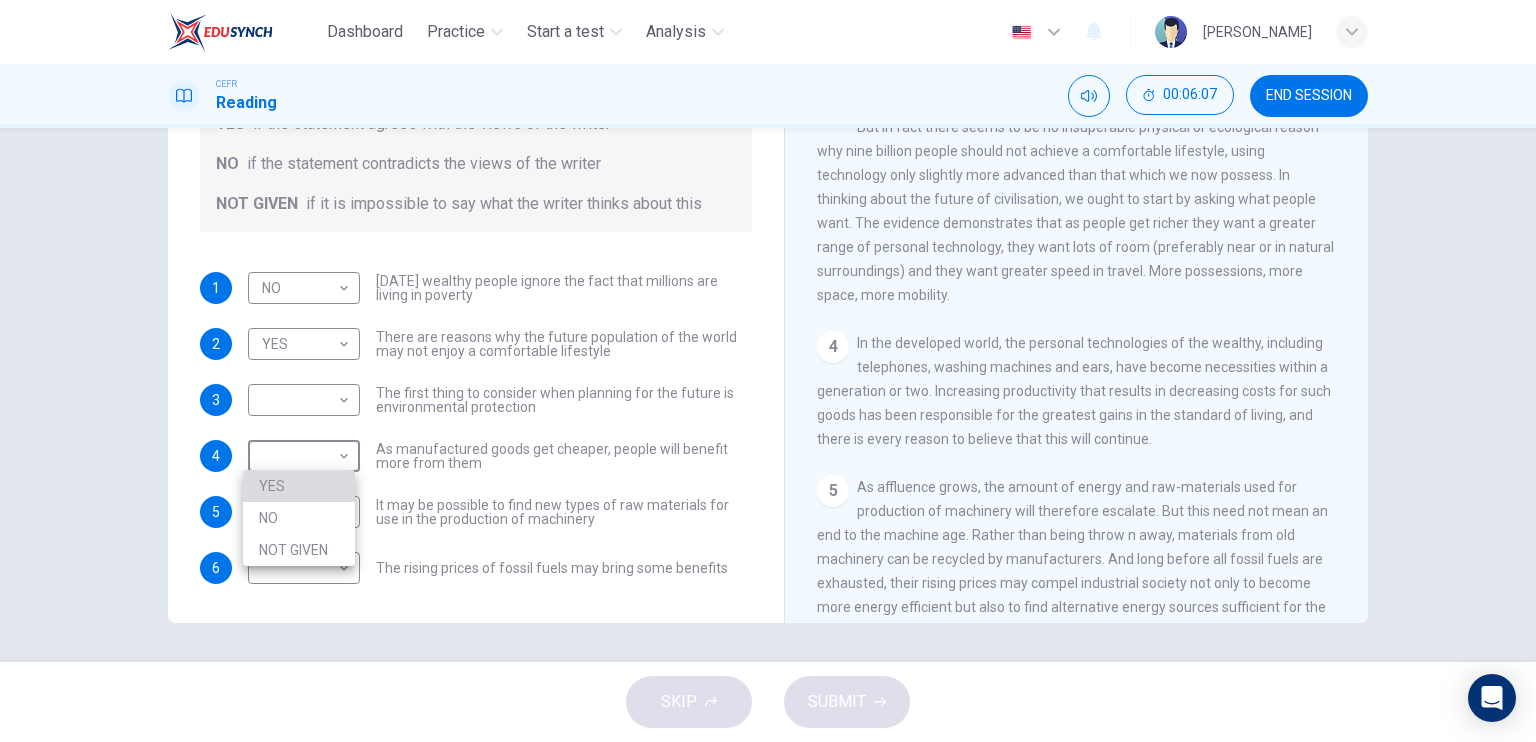 click on "YES" at bounding box center (299, 486) 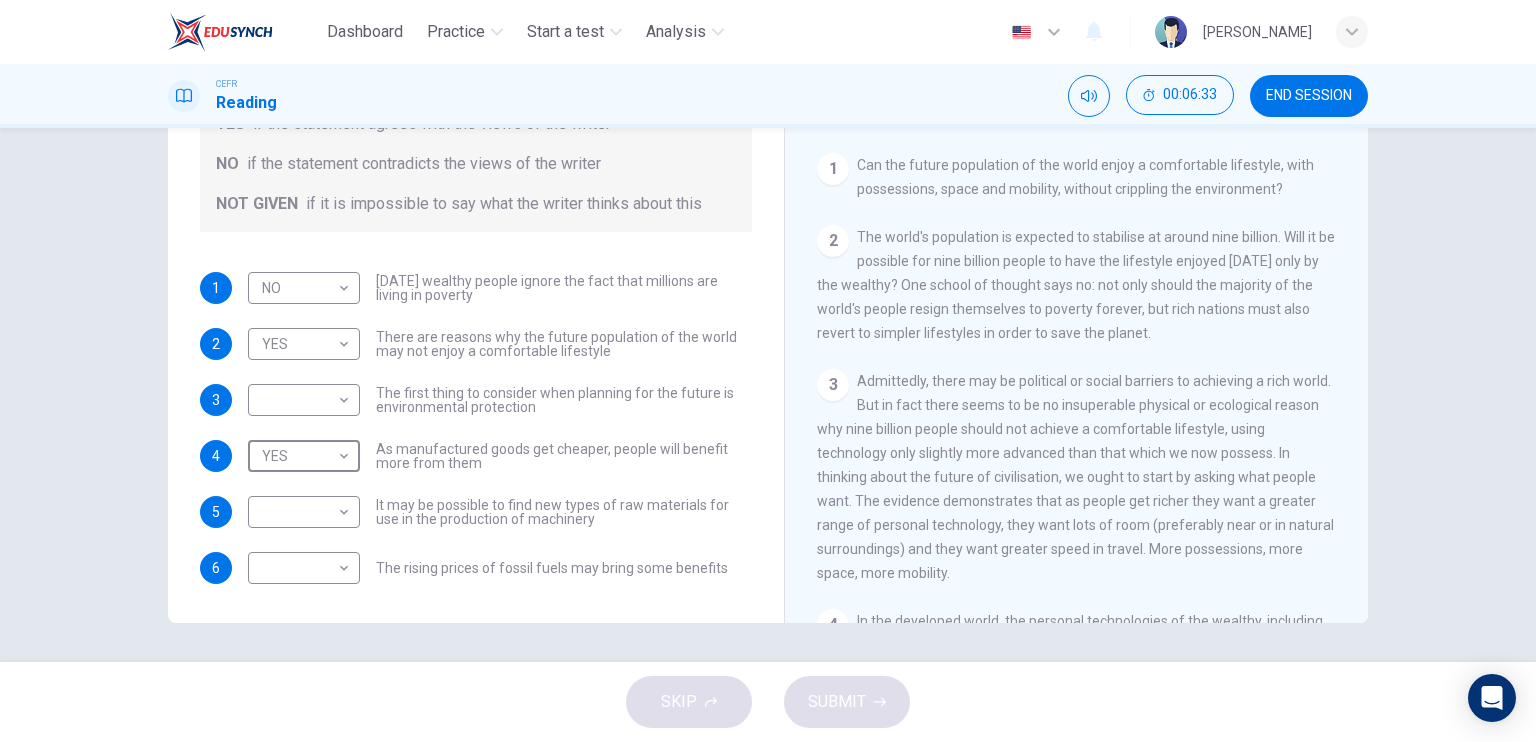 scroll, scrollTop: 267, scrollLeft: 0, axis: vertical 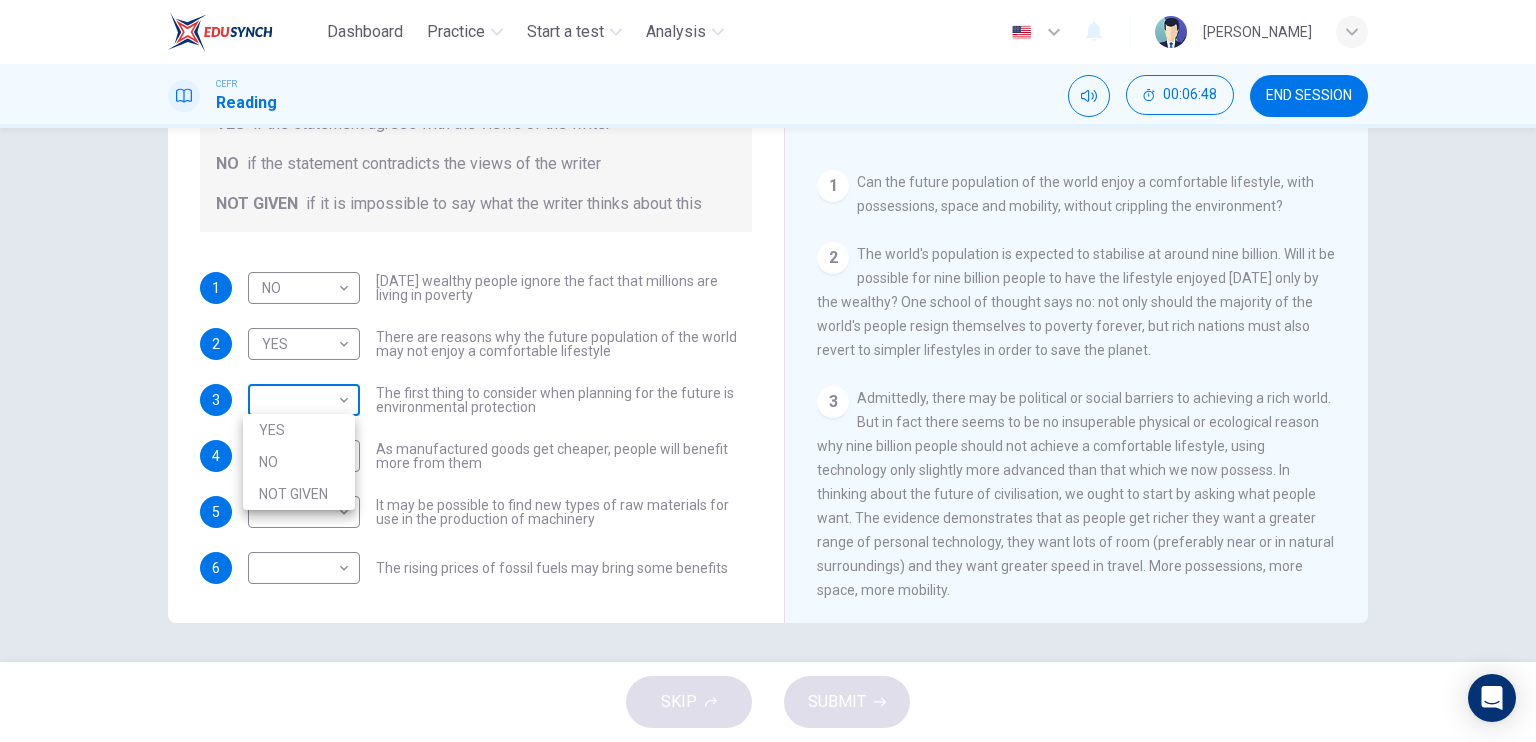 click on "Dashboard Practice Start a test Analysis English en ​ SITI AFIQAH AL HUSNA BINTI SHADI CEFR Reading 00:06:48 END SESSION Questions 1 - 6 Do the following statements reflect the claims of the writer in the Reading Passage?
In the boxes below, write YES if the statement agrees with the views of the writer NO if the statement contradicts the views of the writer NOT GIVEN if it is impossible to say what the writer thinks about this 1 NO NO ​ [DATE] wealthy people ignore the fact that millions are living in poverty 2 YES YES ​ There are reasons why the future population of the world may not enjoy a comfortable lifestyle 3 ​ ​ The first thing to consider when planning for the future is environmental protection 4 YES YES ​ As manufactured goods get cheaper, people will benefit more from them 5 ​ ​ It may be possible to find new types of raw materials for use in the production of machinery 6 ​ ​ The rising prices of fossil fuels may bring some benefits Worldly Wealth CLICK TO ZOOM Click to Zoom" at bounding box center [768, 371] 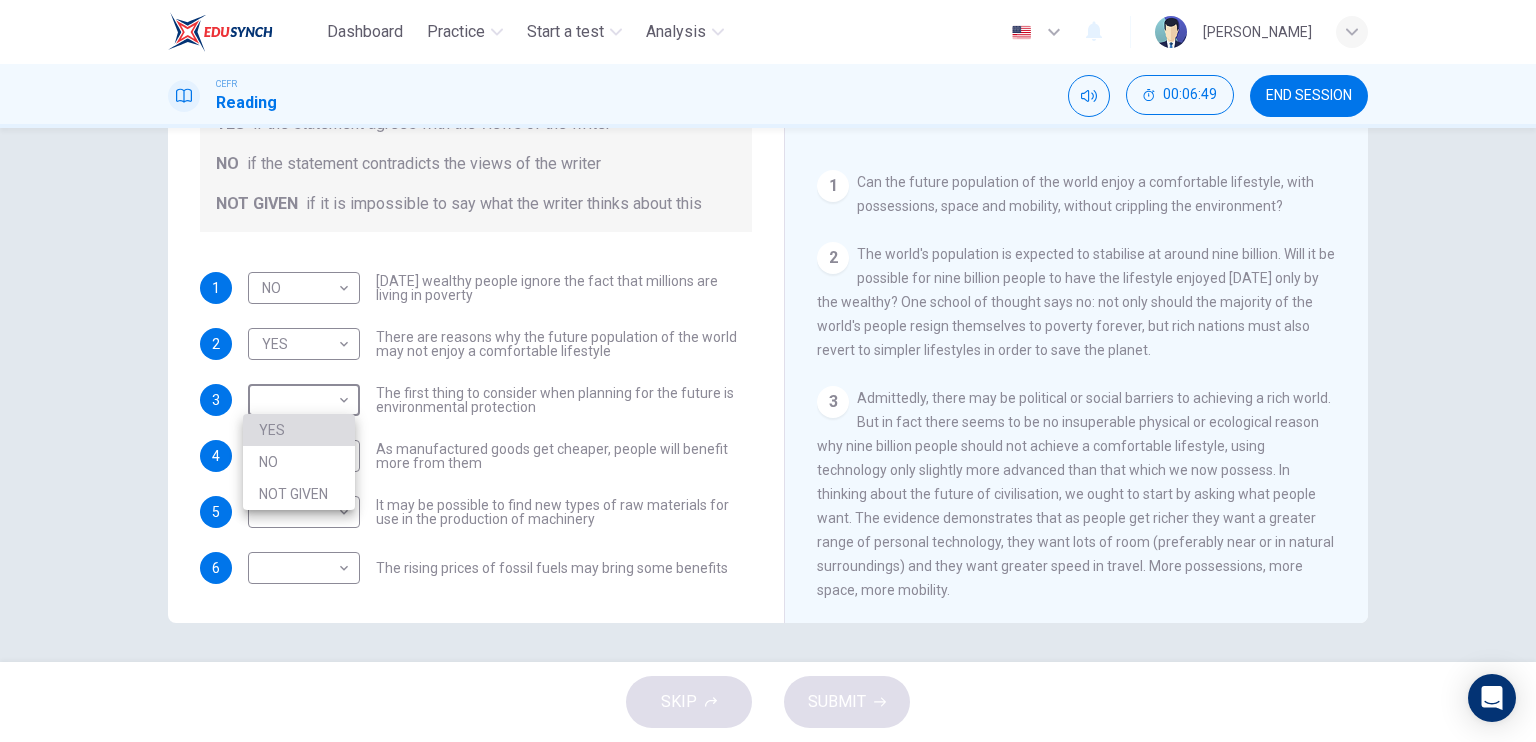 click on "YES" at bounding box center [299, 430] 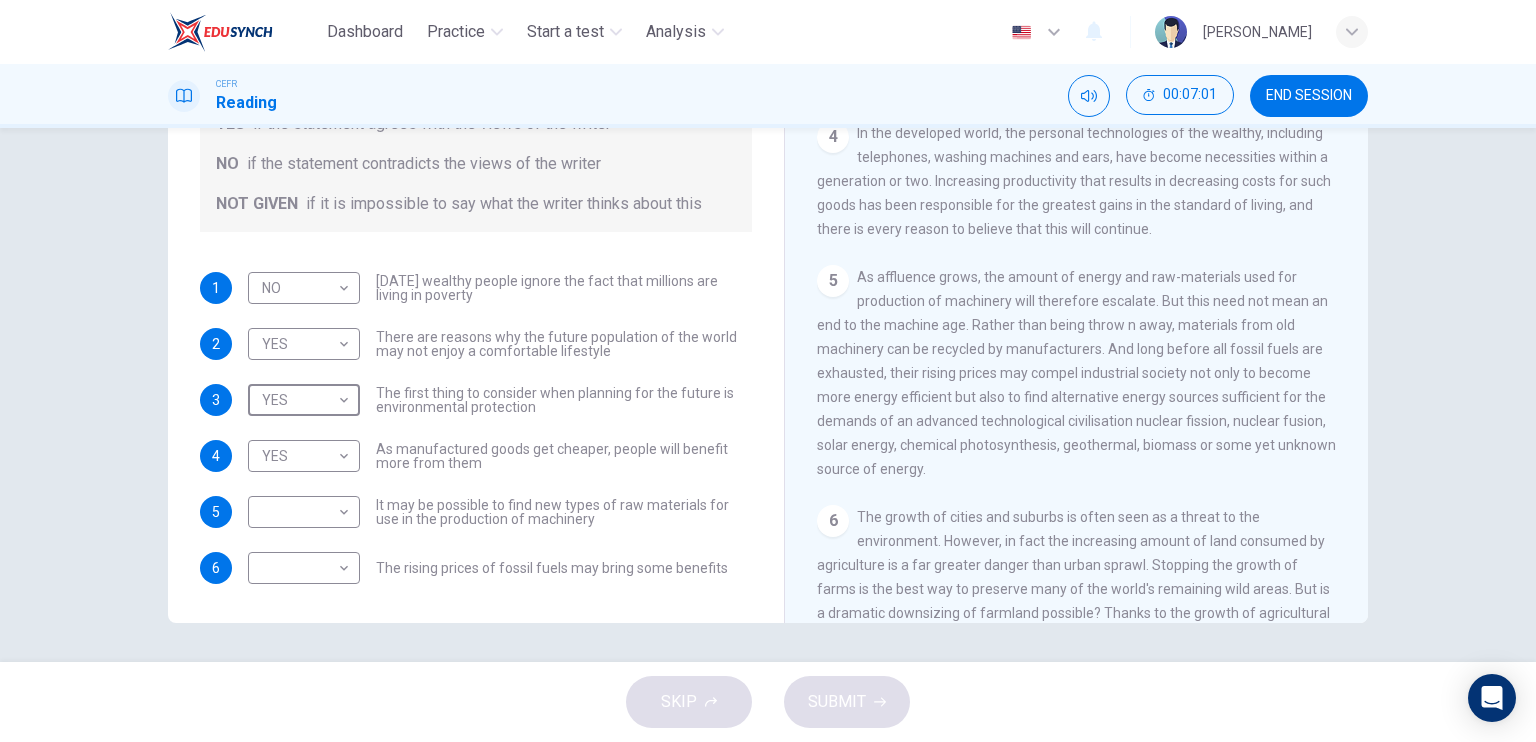 scroll, scrollTop: 775, scrollLeft: 0, axis: vertical 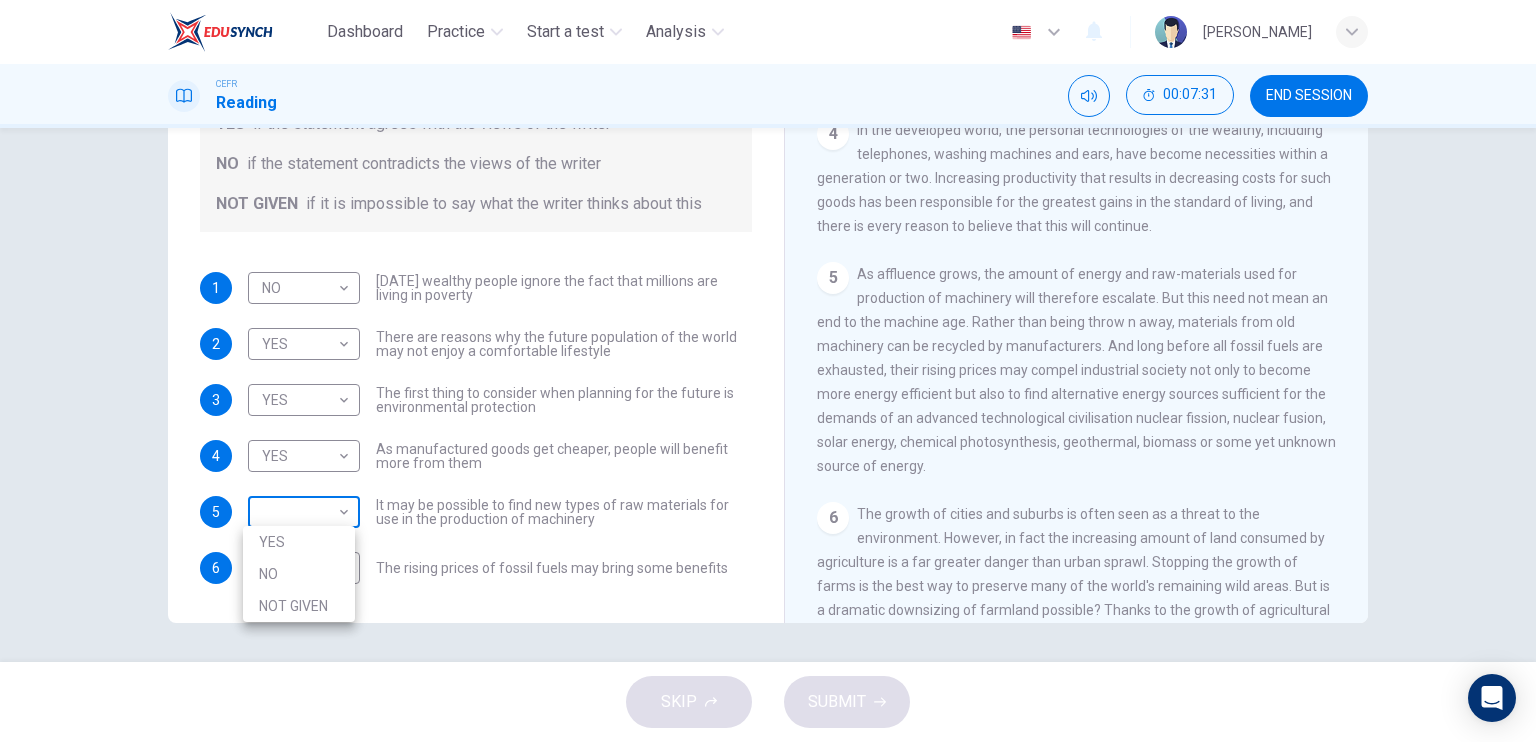 click on "Dashboard Practice Start a test Analysis English en ​ SITI AFIQAH AL HUSNA BINTI SHADI CEFR Reading 00:07:31 END SESSION Questions 1 - 6 Do the following statements reflect the claims of the writer in the Reading Passage?
In the boxes below, write YES if the statement agrees with the views of the writer NO if the statement contradicts the views of the writer NOT GIVEN if it is impossible to say what the writer thinks about this 1 NO NO ​ [DATE] wealthy people ignore the fact that millions are living in poverty 2 YES YES ​ There are reasons why the future population of the world may not enjoy a comfortable lifestyle 3 YES YES ​ The first thing to consider when planning for the future is environmental protection 4 YES YES ​ As manufactured goods get cheaper, people will benefit more from them 5 ​ ​ It may be possible to find new types of raw materials for use in the production of machinery 6 ​ ​ The rising prices of fossil fuels may bring some benefits Worldly Wealth CLICK TO ZOOM 1 2 3 4 5" at bounding box center [768, 371] 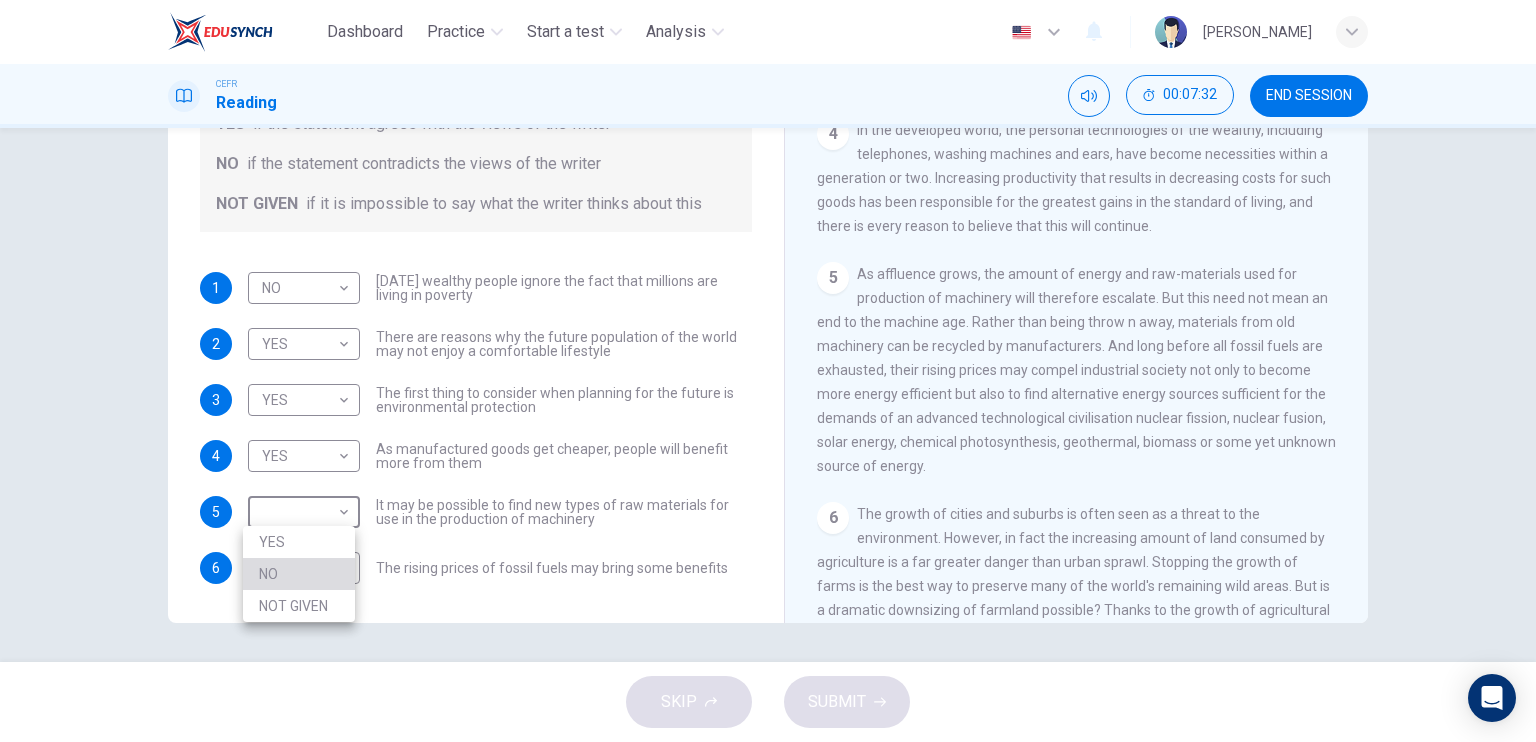 click on "NO" at bounding box center [299, 574] 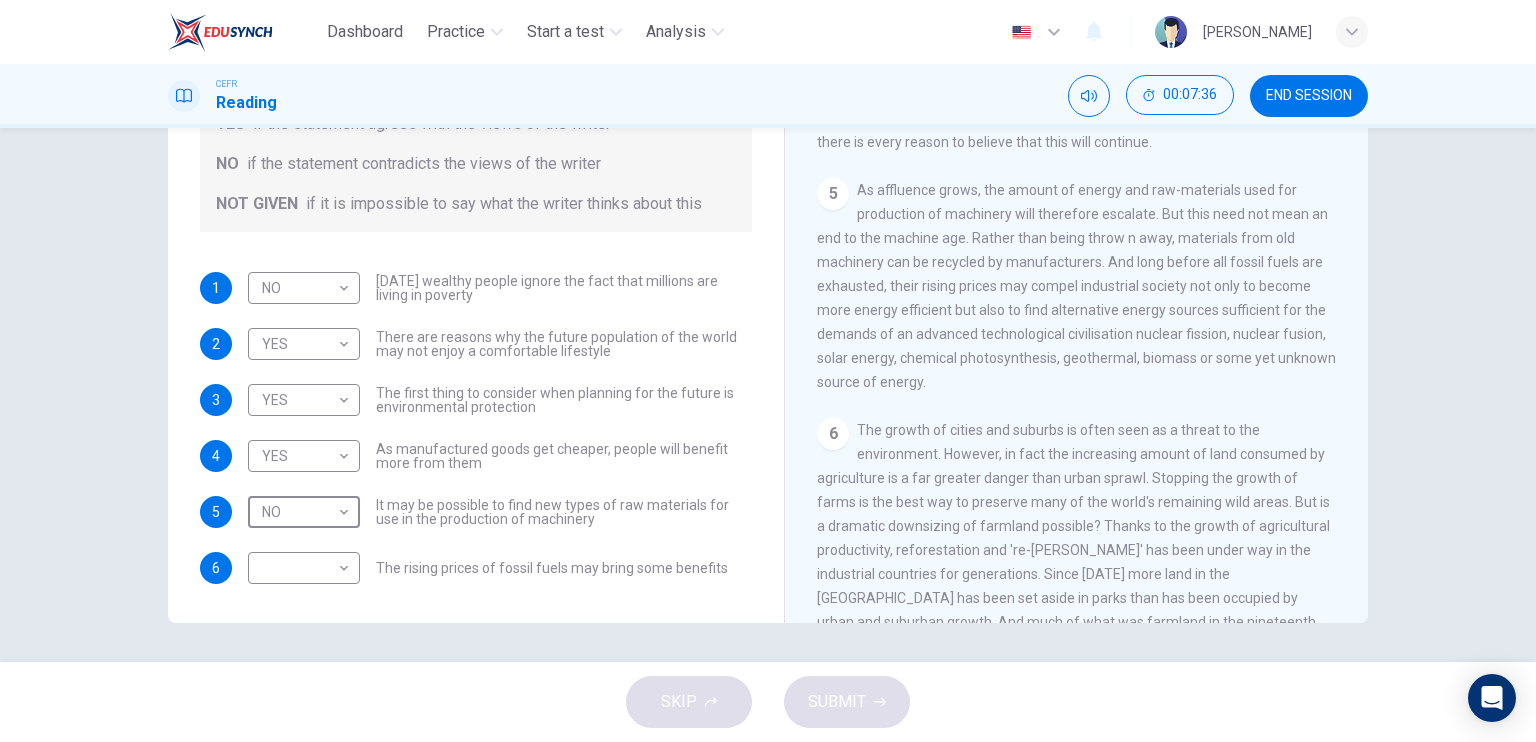 scroll, scrollTop: 861, scrollLeft: 0, axis: vertical 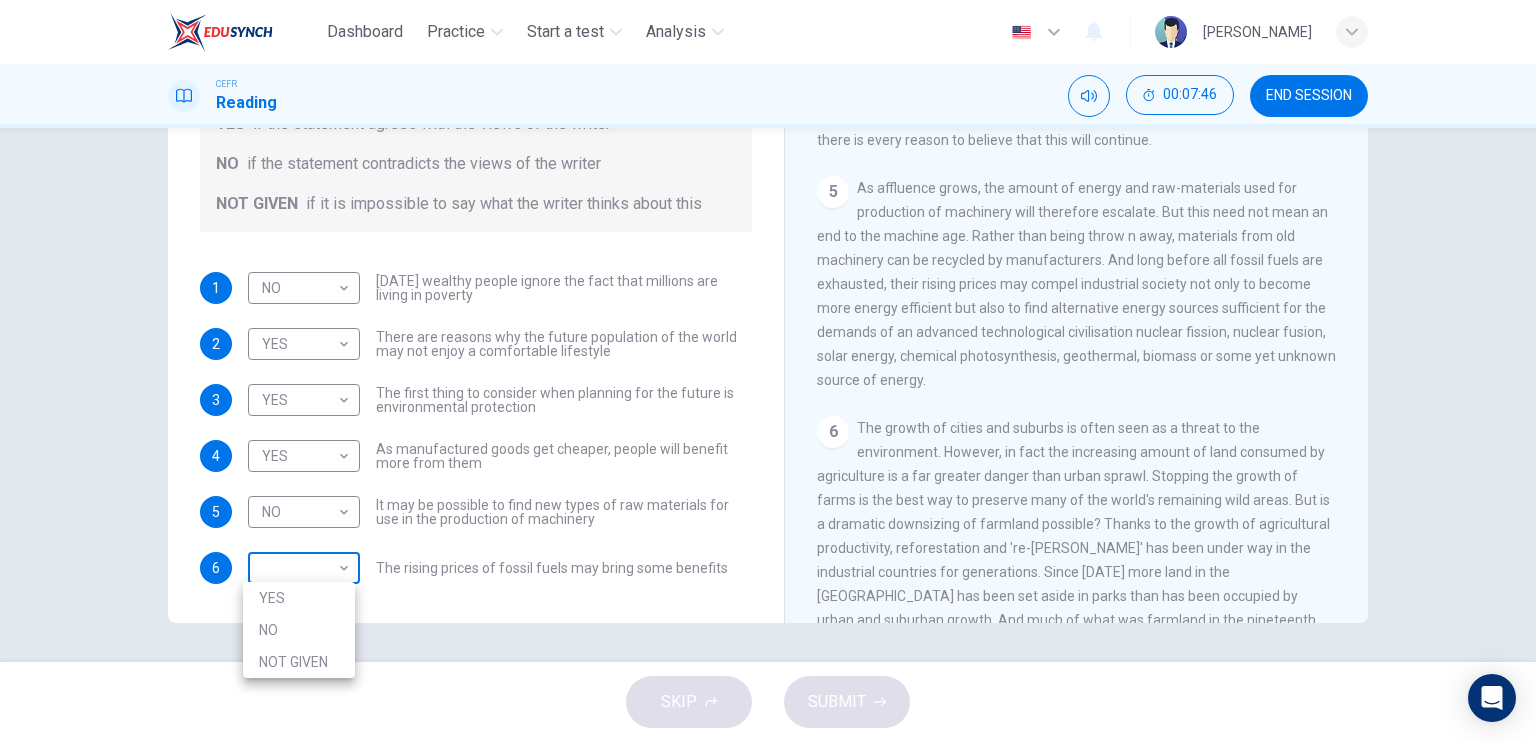 click on "Dashboard Practice Start a test Analysis English en ​ SITI AFIQAH AL HUSNA BINTI SHADI CEFR Reading 00:07:46 END SESSION Questions 1 - 6 Do the following statements reflect the claims of the writer in the Reading Passage?
In the boxes below, write YES if the statement agrees with the views of the writer NO if the statement contradicts the views of the writer NOT GIVEN if it is impossible to say what the writer thinks about this 1 NO NO ​ [DATE] wealthy people ignore the fact that millions are living in poverty 2 YES YES ​ There are reasons why the future population of the world may not enjoy a comfortable lifestyle 3 YES YES ​ The first thing to consider when planning for the future is environmental protection 4 YES YES ​ As manufactured goods get cheaper, people will benefit more from them 5 NO NO ​ It may be possible to find new types of raw materials for use in the production of machinery 6 ​ ​ The rising prices of fossil fuels may bring some benefits Worldly Wealth CLICK TO ZOOM 1 2 3 4" at bounding box center (768, 371) 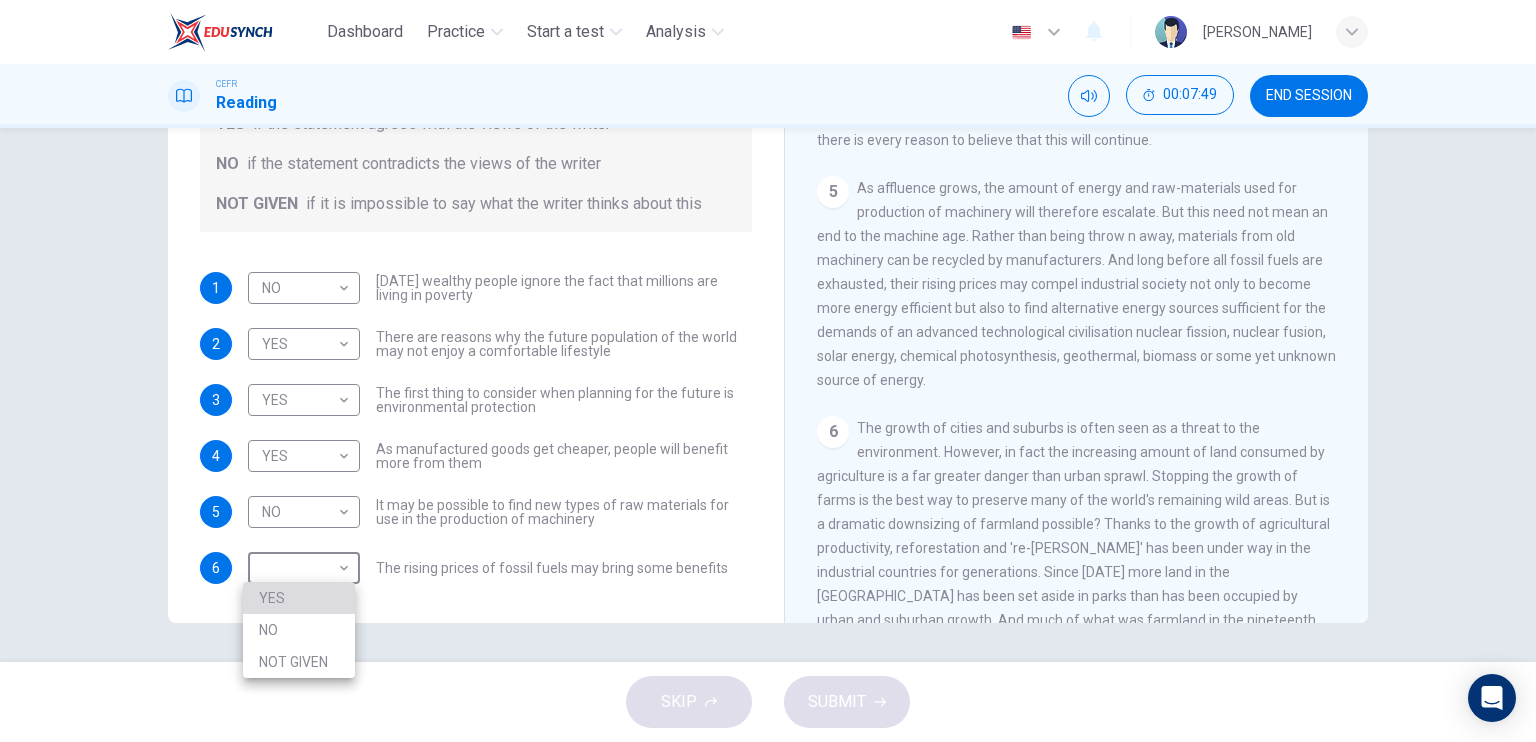 click on "YES" at bounding box center (299, 598) 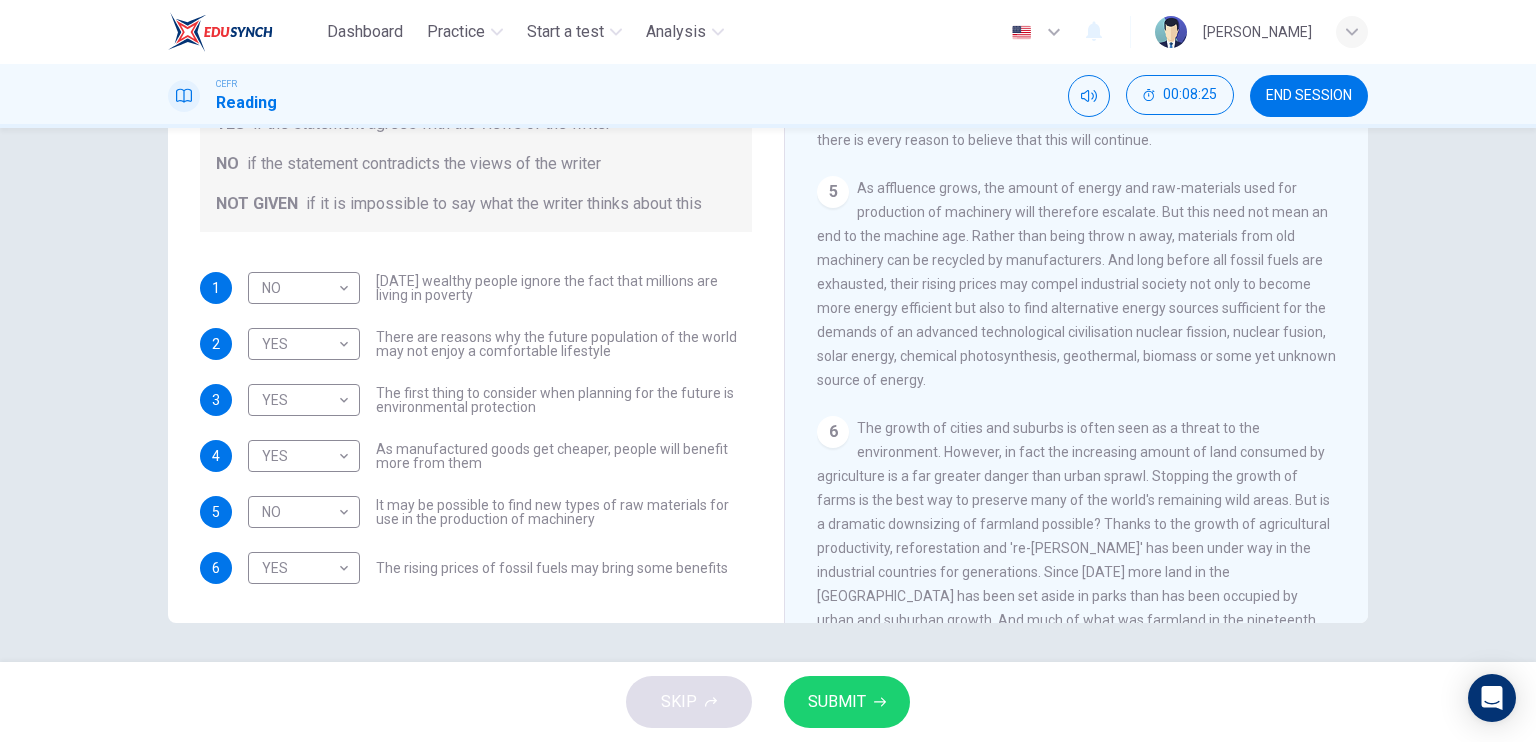 drag, startPoint x: 878, startPoint y: 534, endPoint x: 933, endPoint y: 540, distance: 55.326305 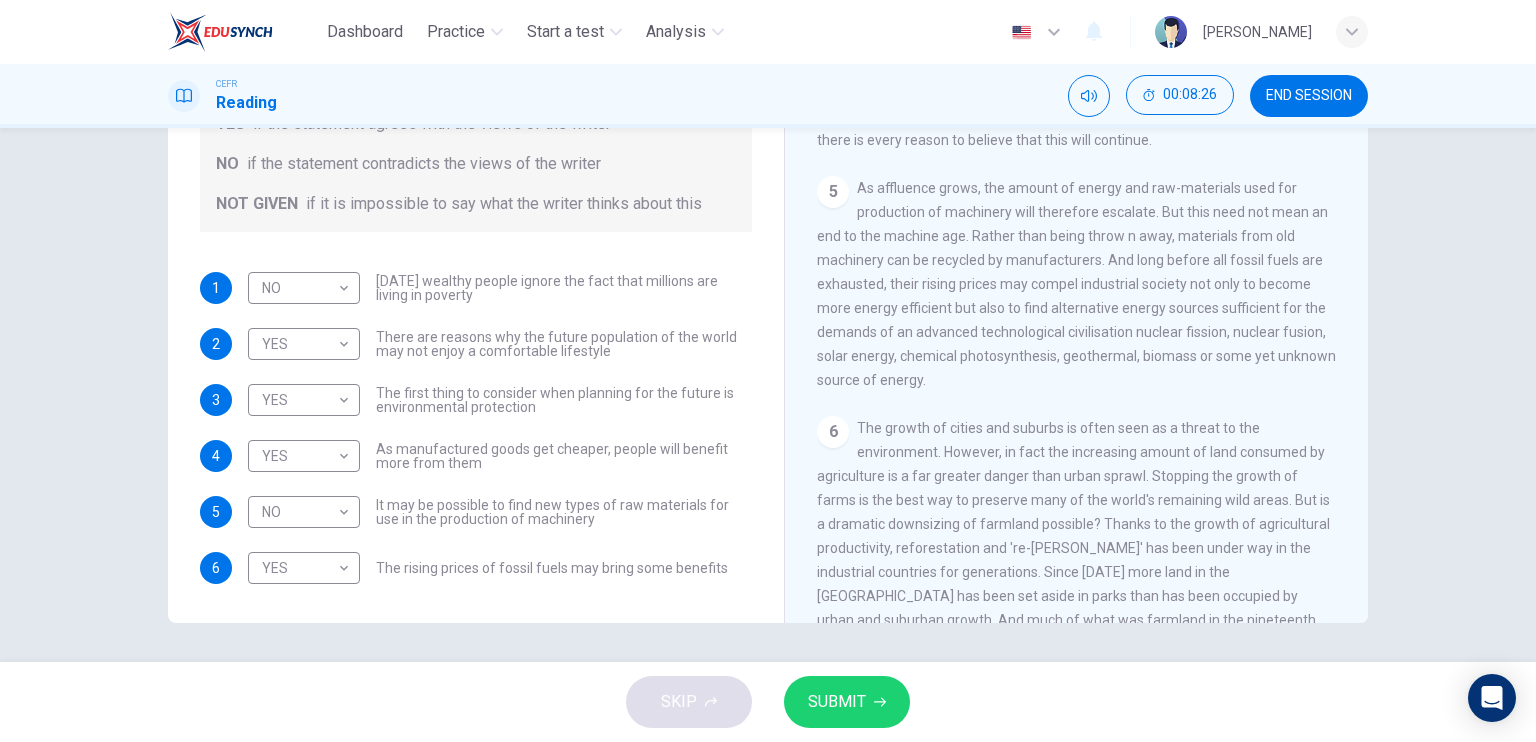 drag, startPoint x: 918, startPoint y: 492, endPoint x: 964, endPoint y: 497, distance: 46.270943 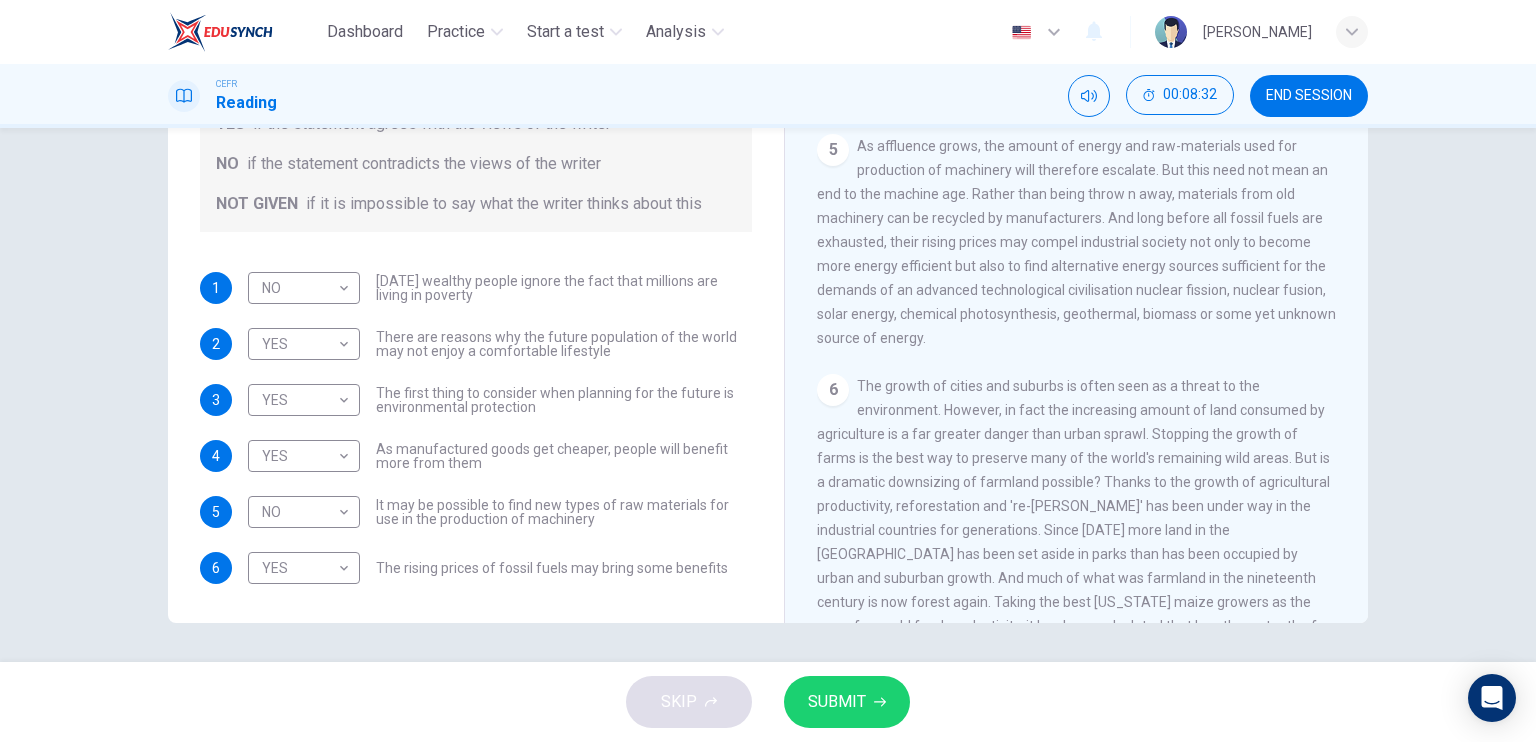 scroll, scrollTop: 904, scrollLeft: 0, axis: vertical 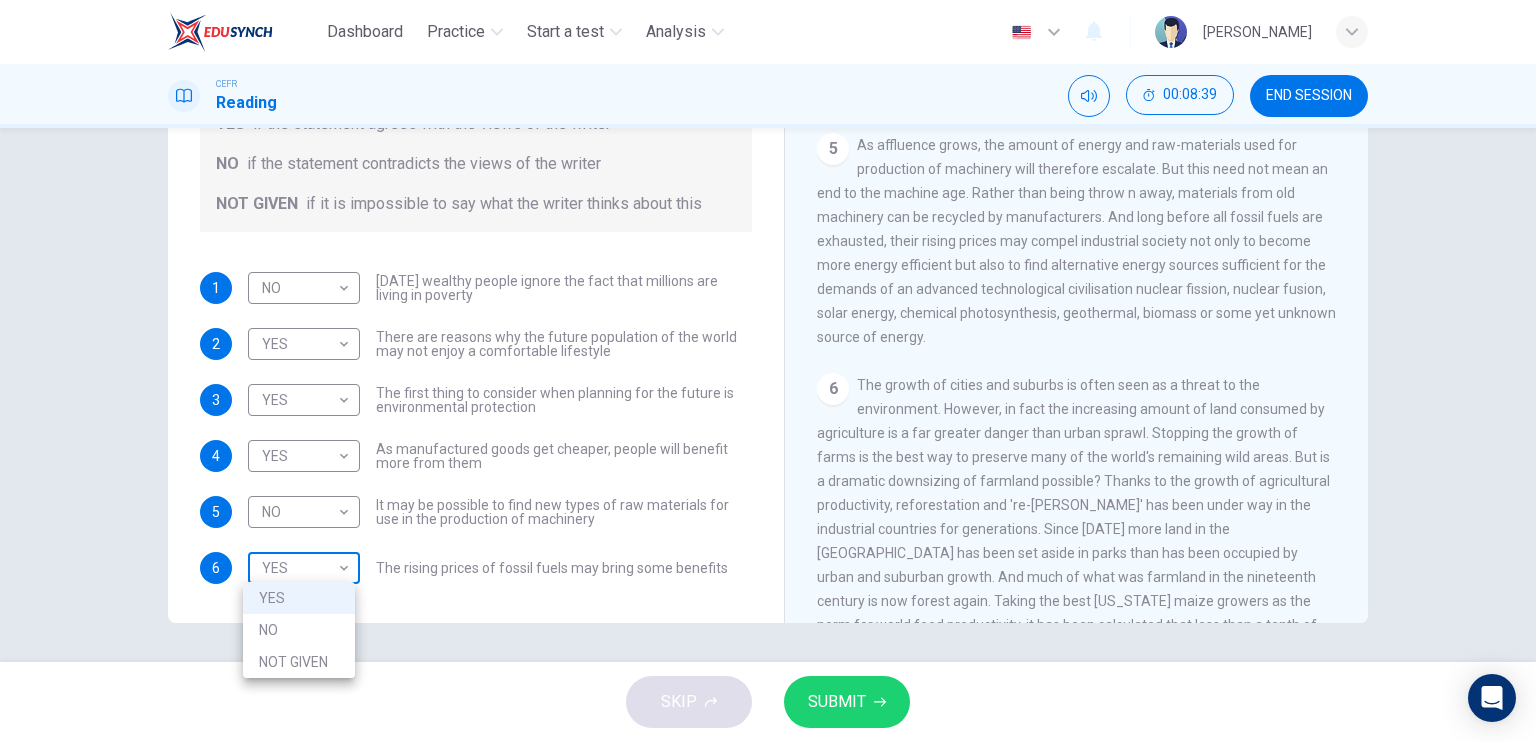 click on "Dashboard Practice Start a test Analysis English en ​ SITI AFIQAH AL HUSNA BINTI SHADI CEFR Reading 00:08:39 END SESSION Questions 1 - 6 Do the following statements reflect the claims of the writer in the Reading Passage?
In the boxes below, write YES if the statement agrees with the views of the writer NO if the statement contradicts the views of the writer NOT GIVEN if it is impossible to say what the writer thinks about this 1 NO NO ​ [DATE] wealthy people ignore the fact that millions are living in poverty 2 YES YES ​ There are reasons why the future population of the world may not enjoy a comfortable lifestyle 3 YES YES ​ The first thing to consider when planning for the future is environmental protection 4 YES YES ​ As manufactured goods get cheaper, people will benefit more from them 5 NO NO ​ It may be possible to find new types of raw materials for use in the production of machinery 6 YES YES ​ The rising prices of fossil fuels may bring some benefits Worldly Wealth CLICK TO ZOOM 1 2" at bounding box center [768, 371] 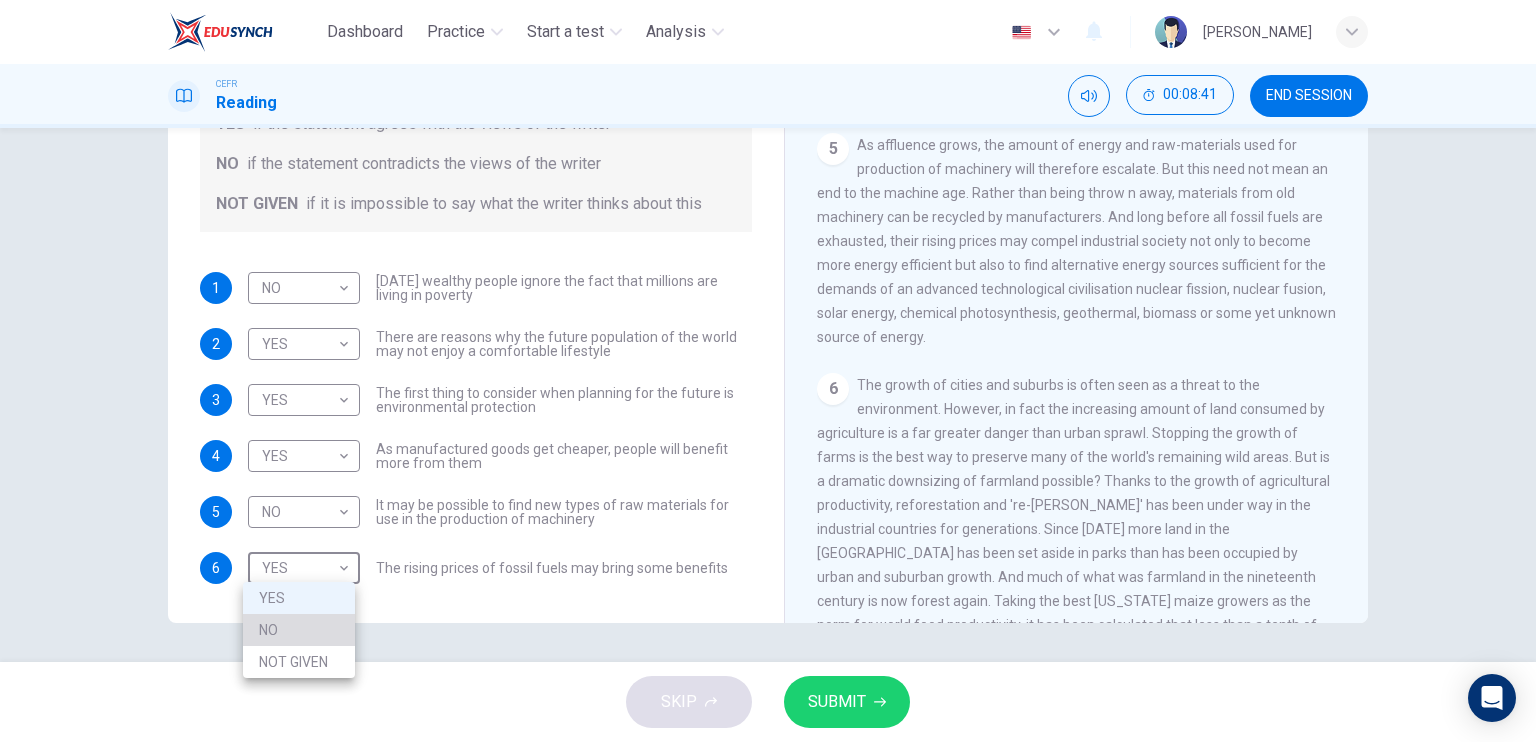 click on "NO" at bounding box center [299, 630] 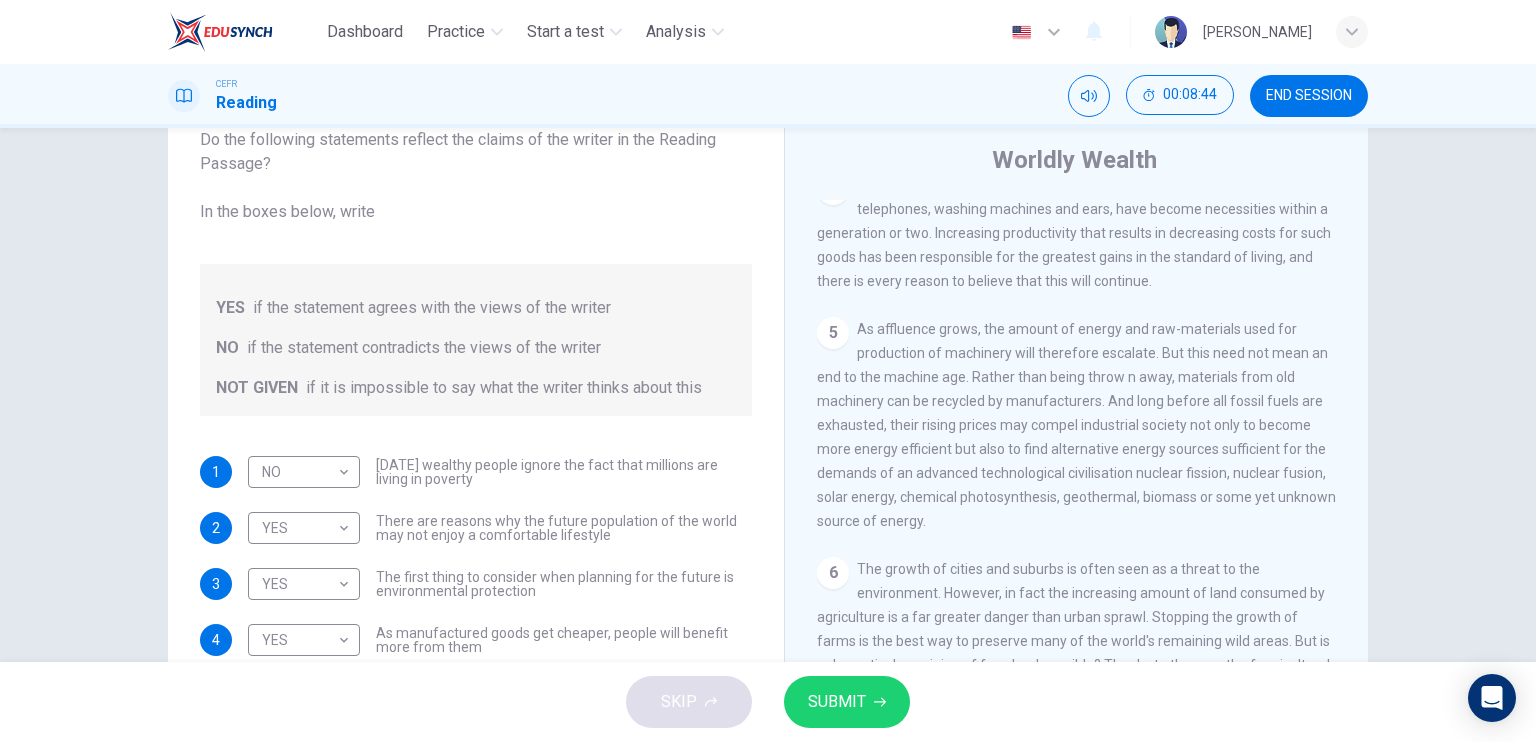 scroll, scrollTop: 240, scrollLeft: 0, axis: vertical 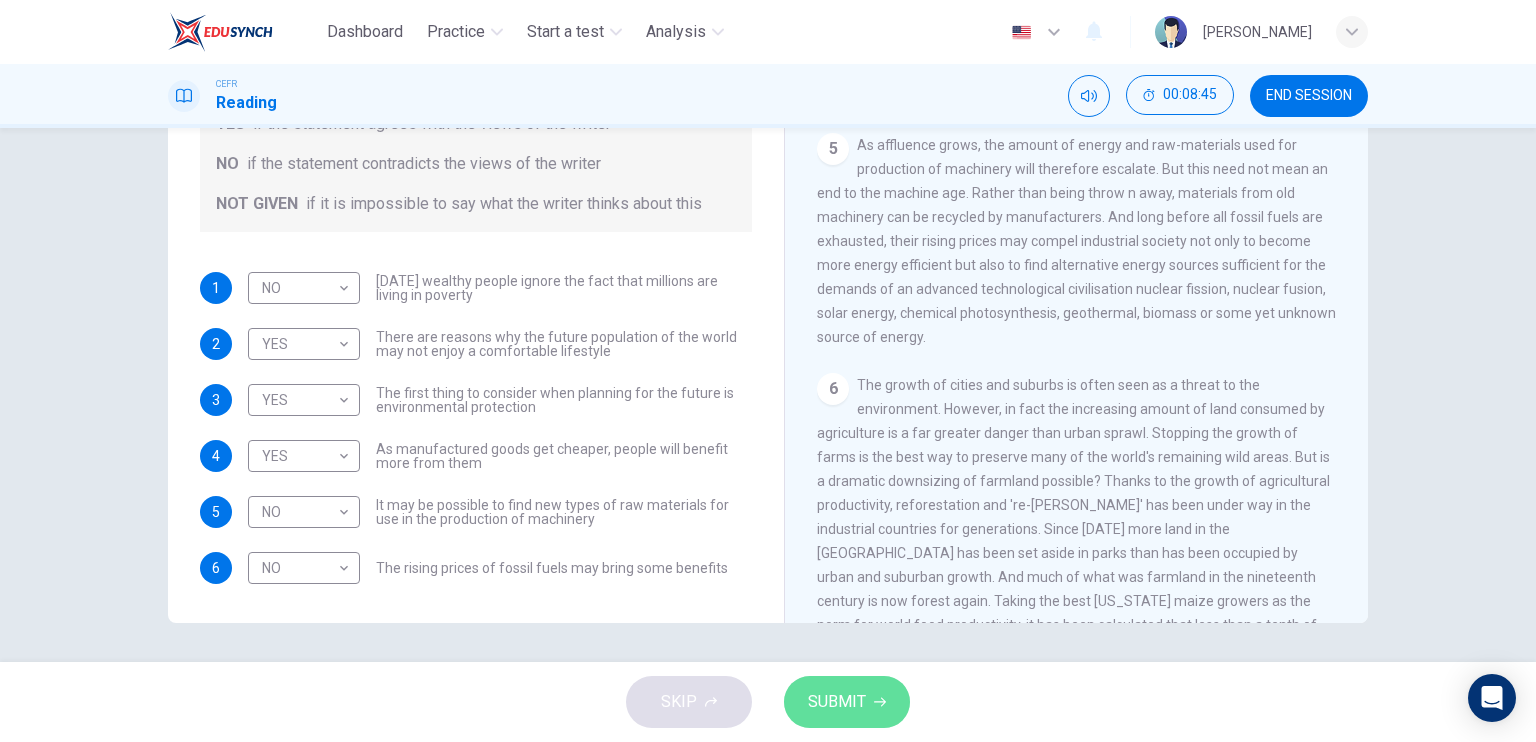 click 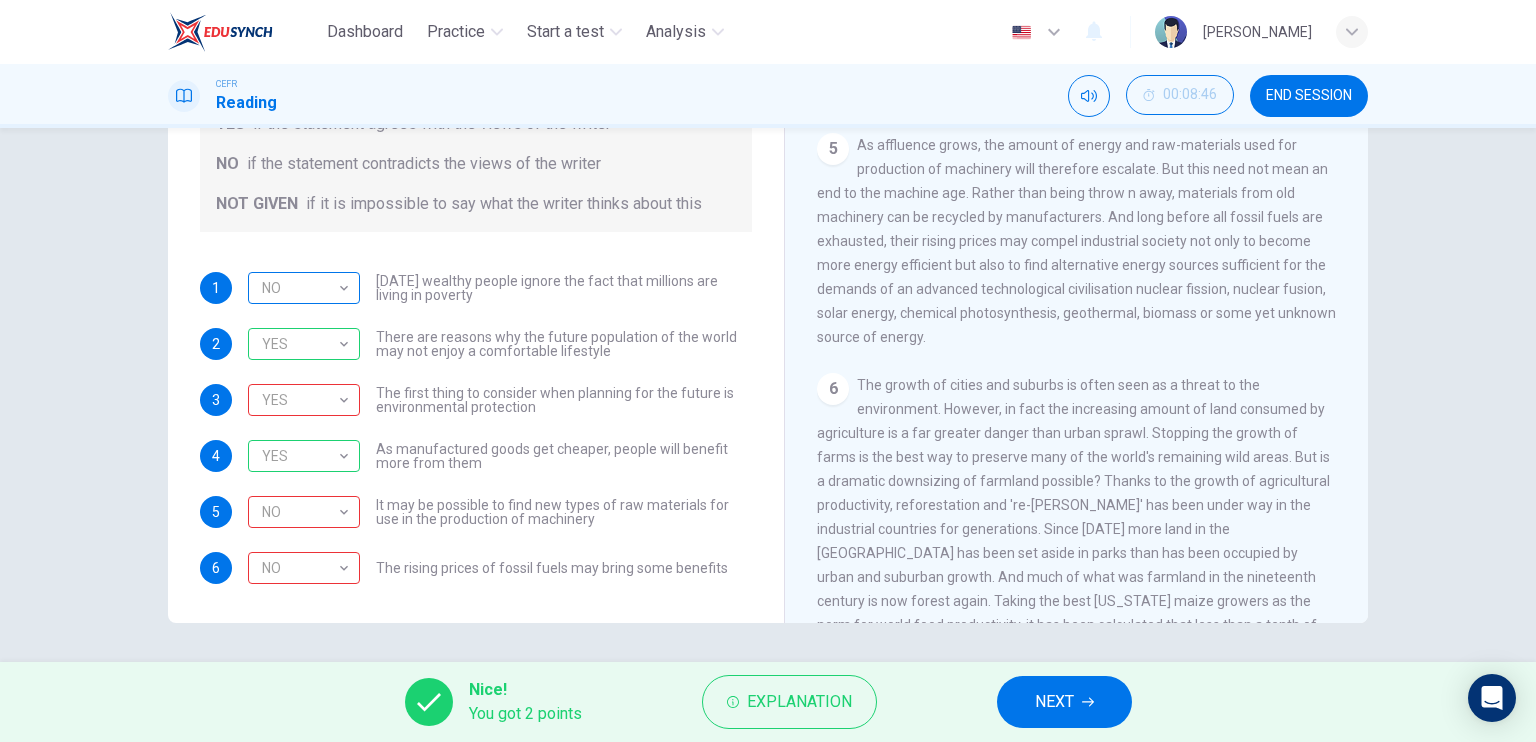 drag, startPoint x: 362, startPoint y: 280, endPoint x: 345, endPoint y: 275, distance: 17.720045 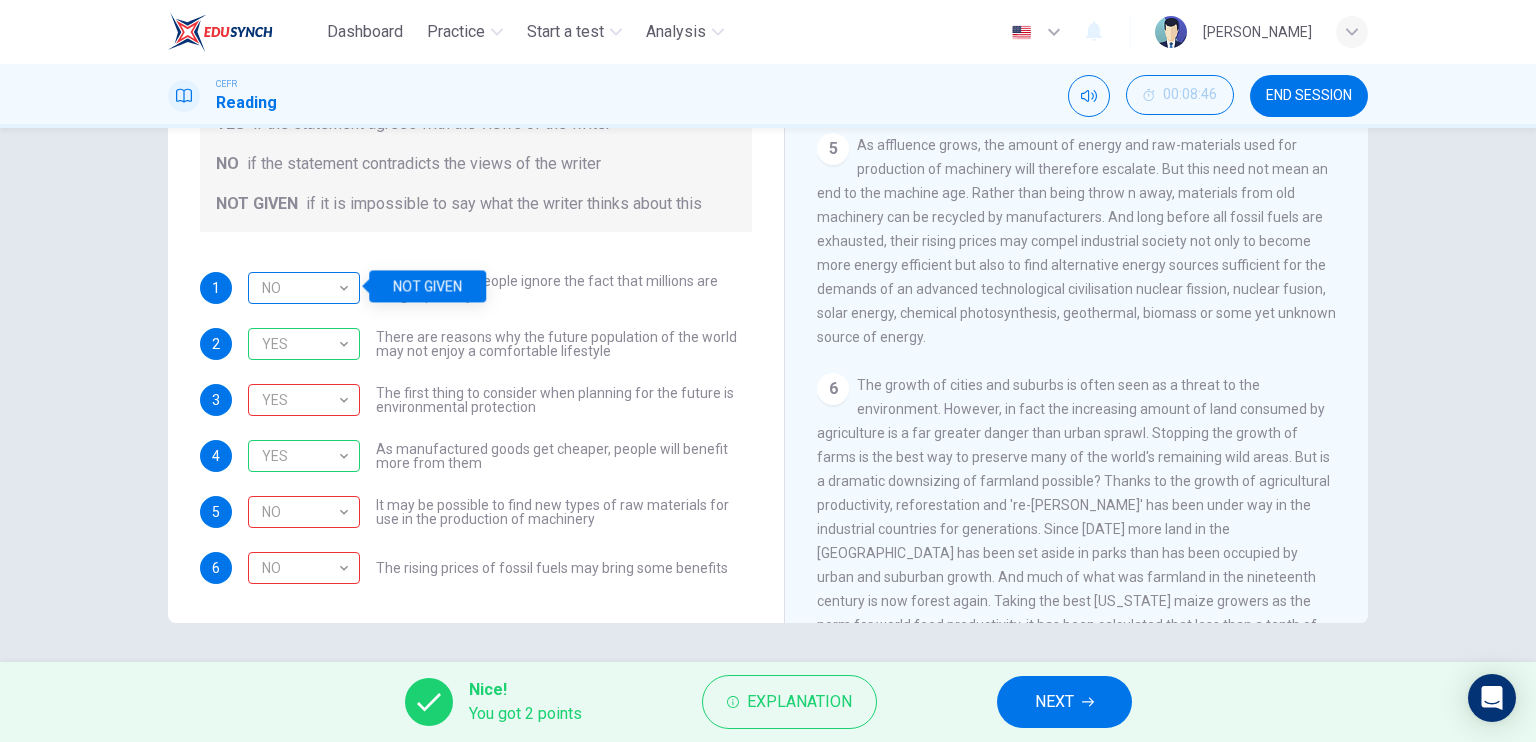 click on "NO" at bounding box center [300, 288] 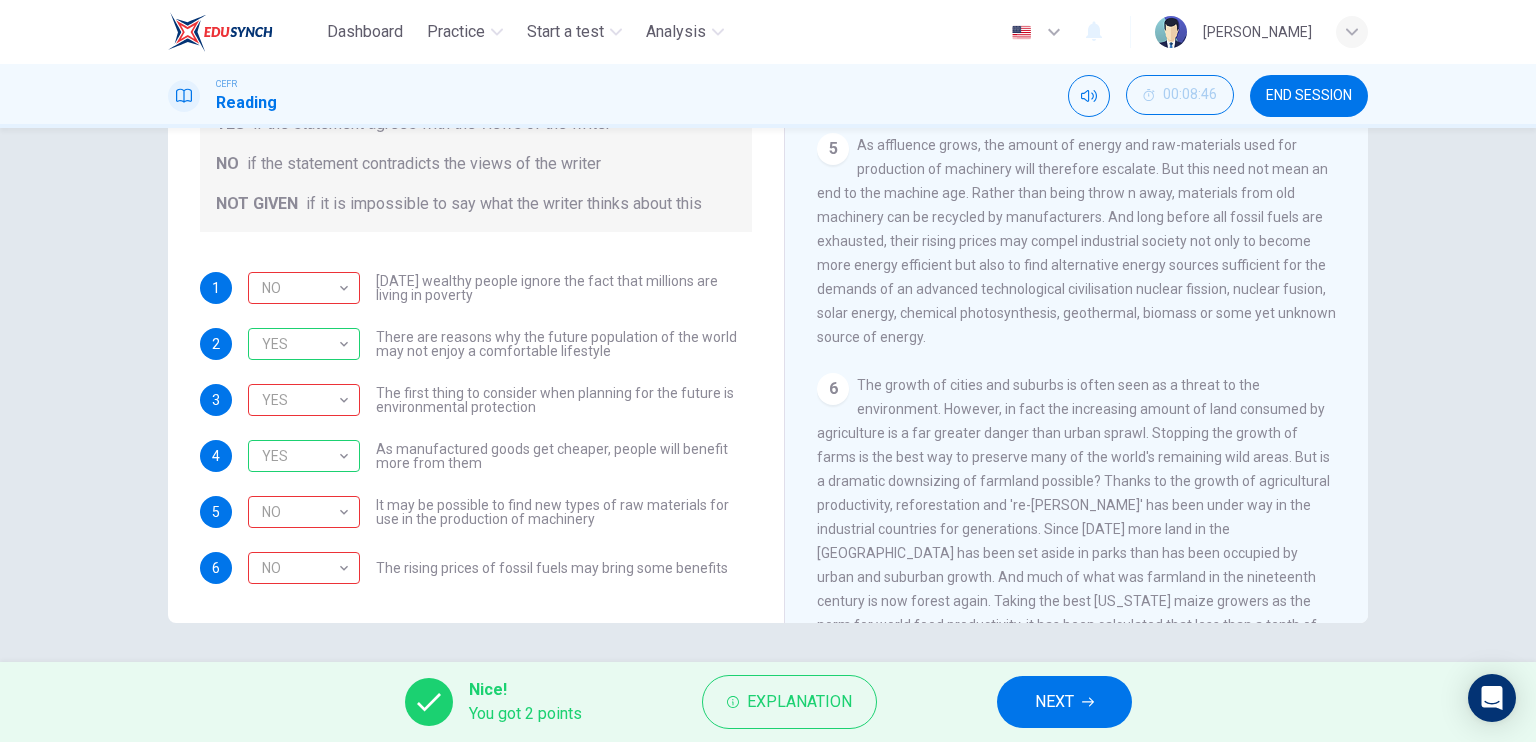 drag, startPoint x: 991, startPoint y: 550, endPoint x: 1118, endPoint y: 477, distance: 146.48549 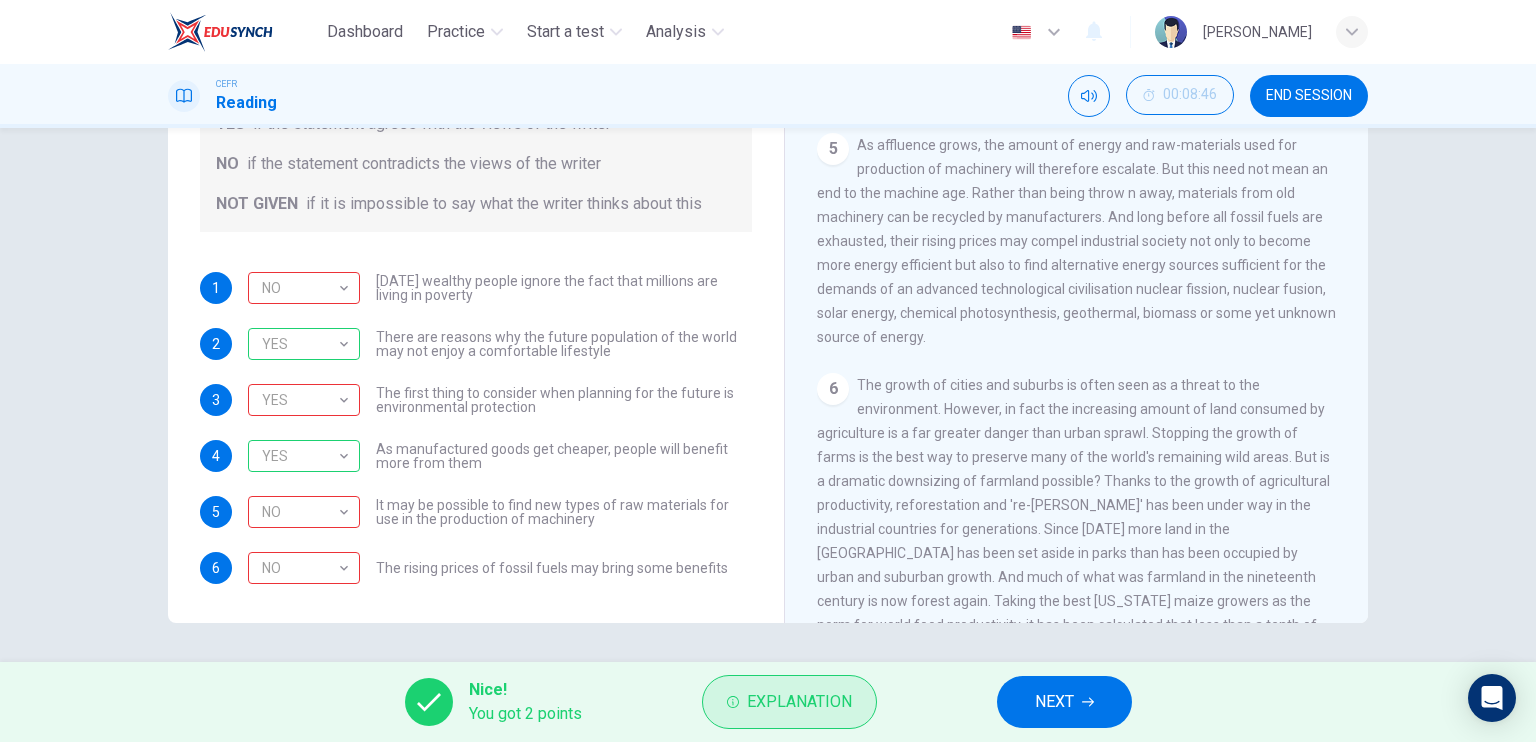 click on "Explanation" at bounding box center [799, 702] 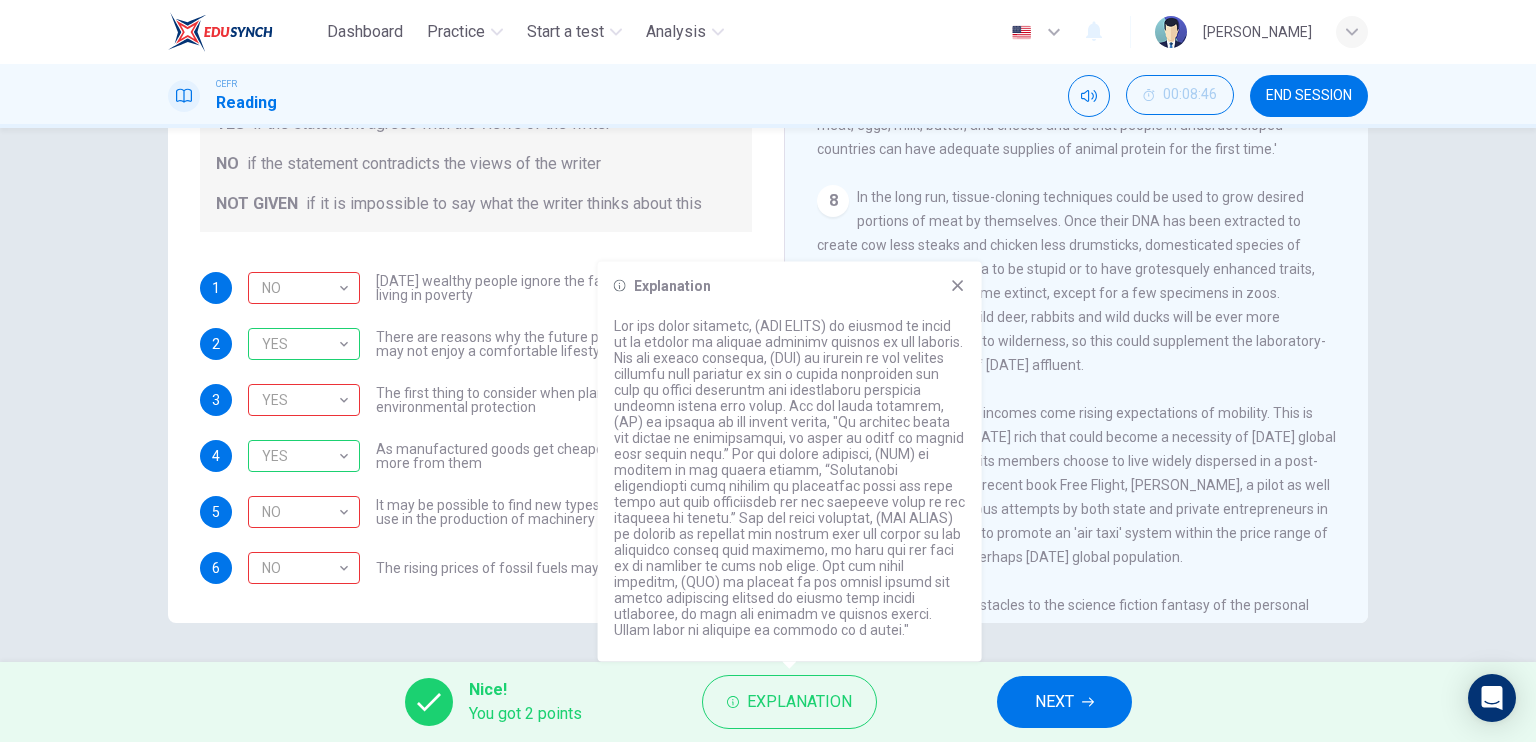 scroll, scrollTop: 1863, scrollLeft: 0, axis: vertical 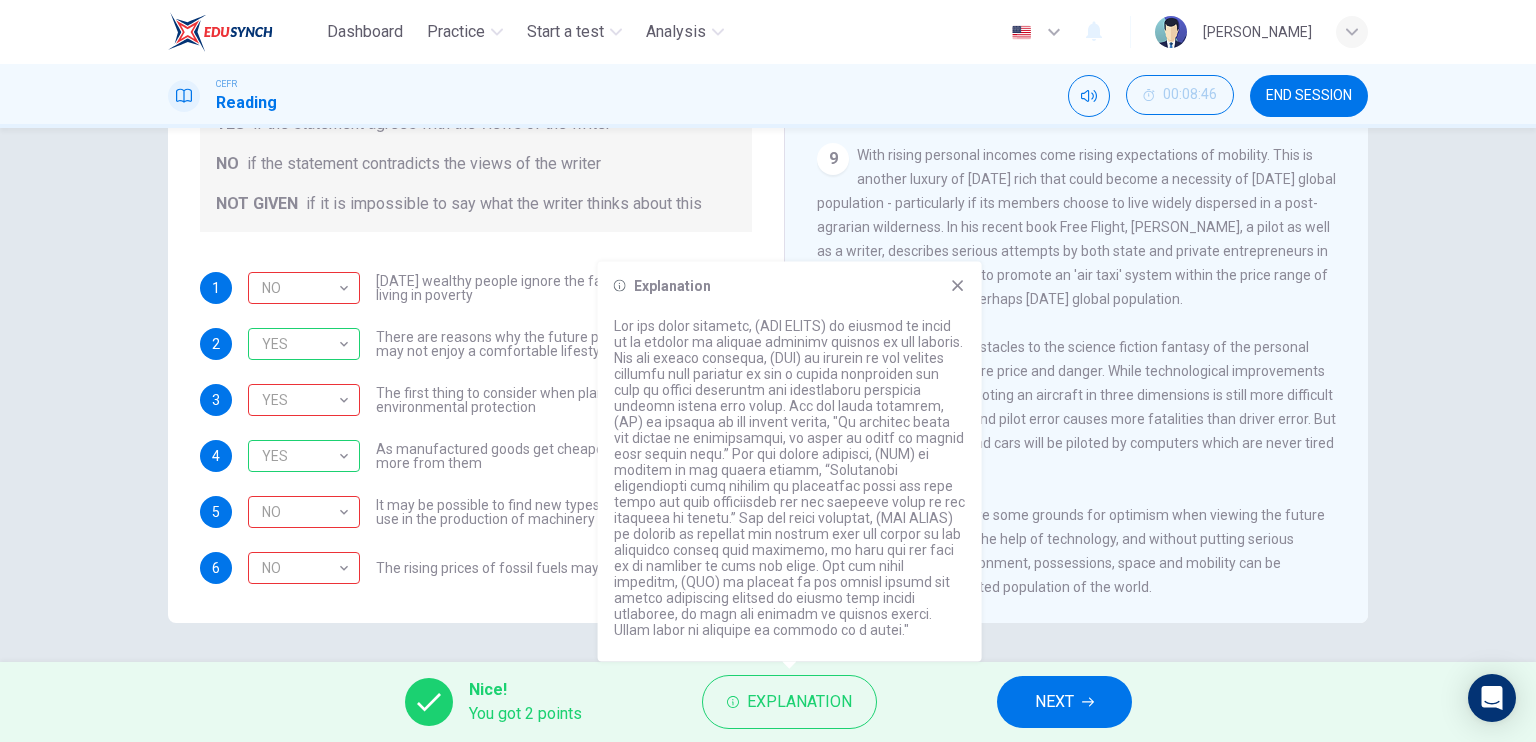 click 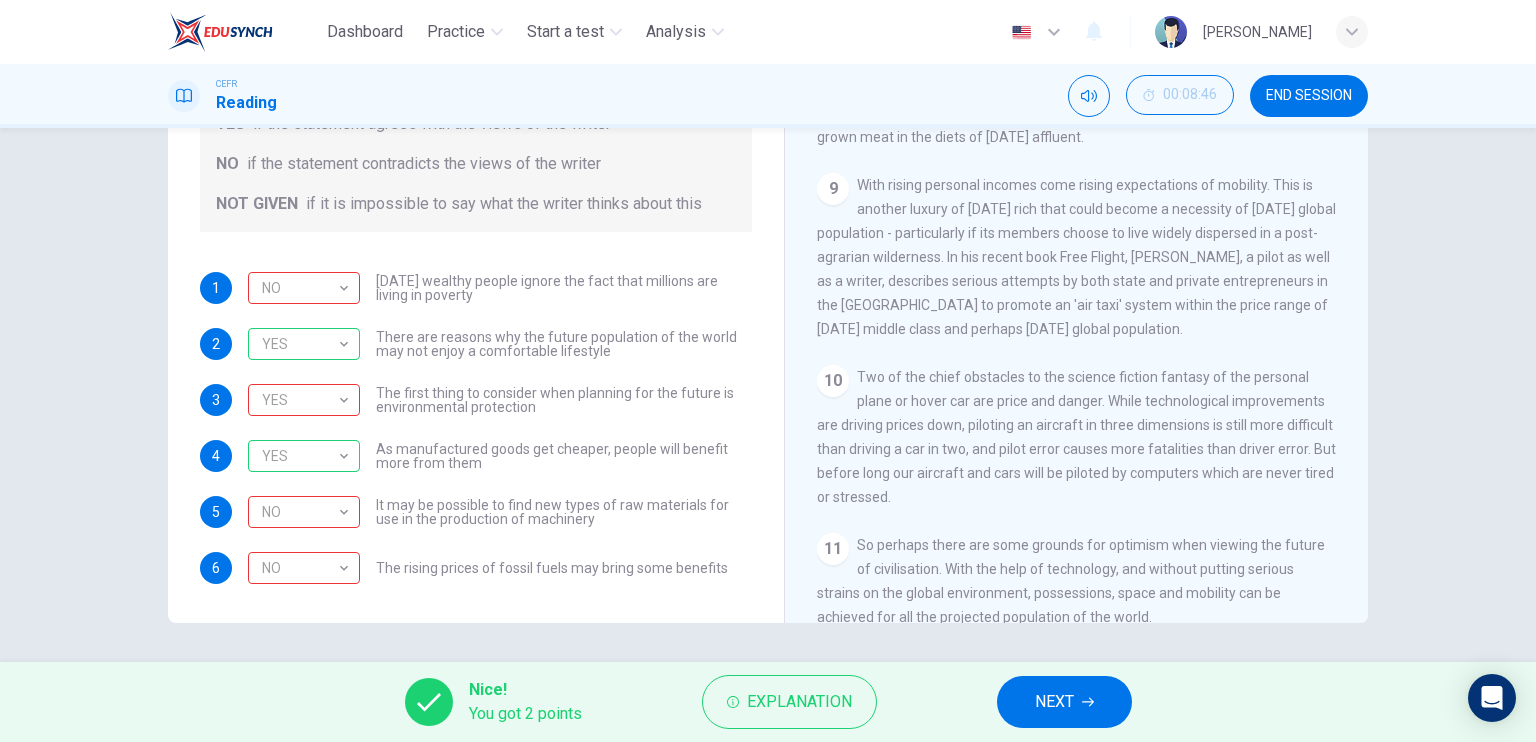 scroll, scrollTop: 1863, scrollLeft: 0, axis: vertical 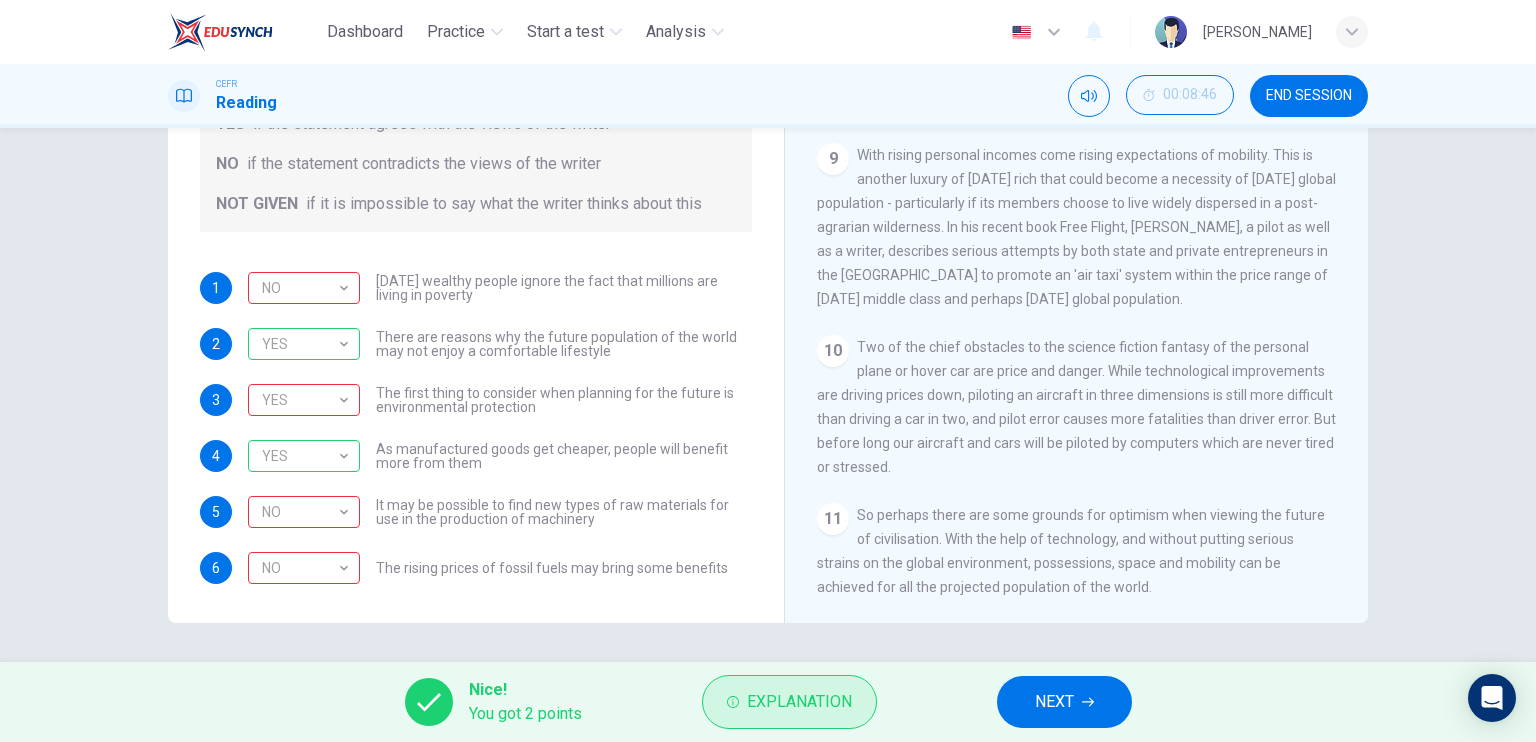 click on "Explanation" at bounding box center (799, 702) 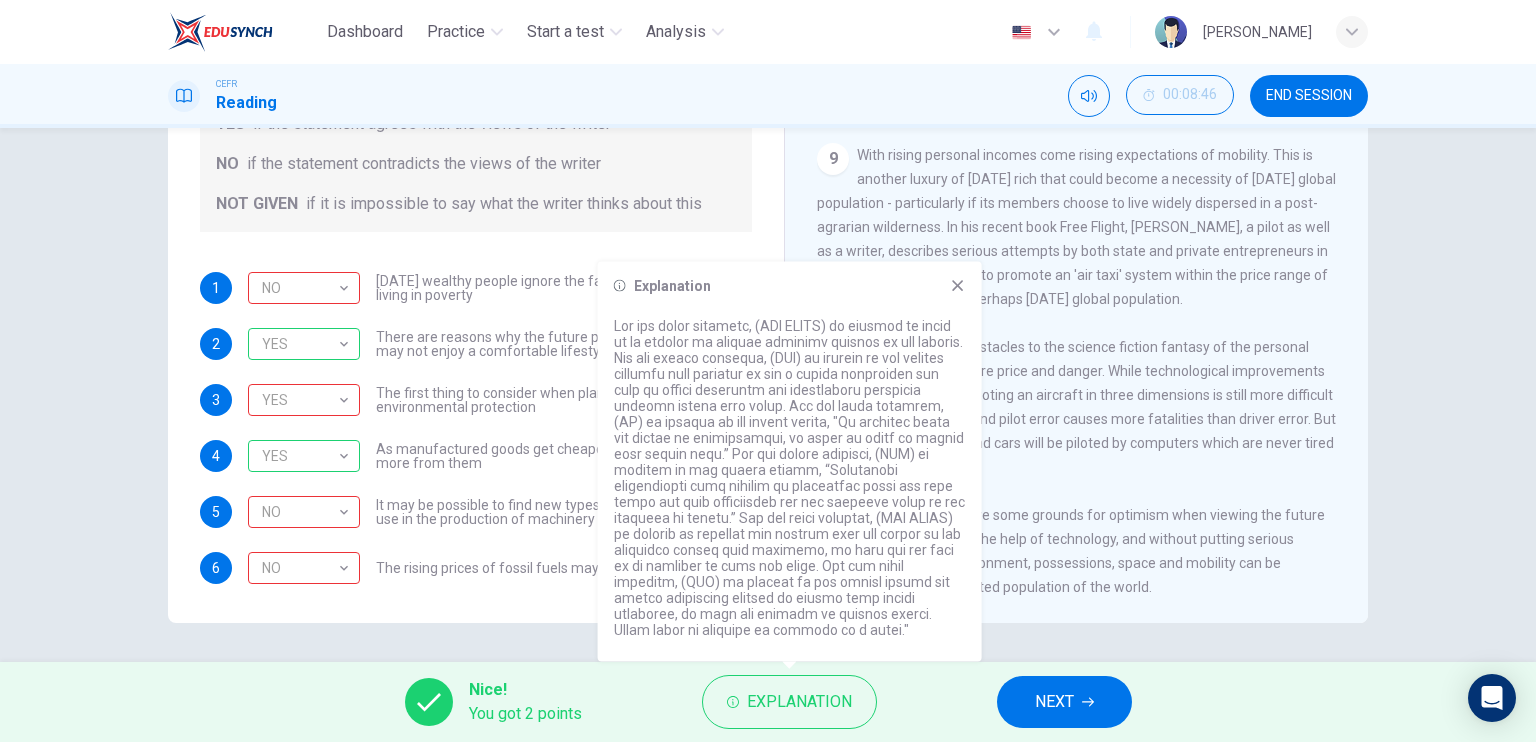 click on "Nice! You got 2
points Explanation NEXT" at bounding box center [768, 702] 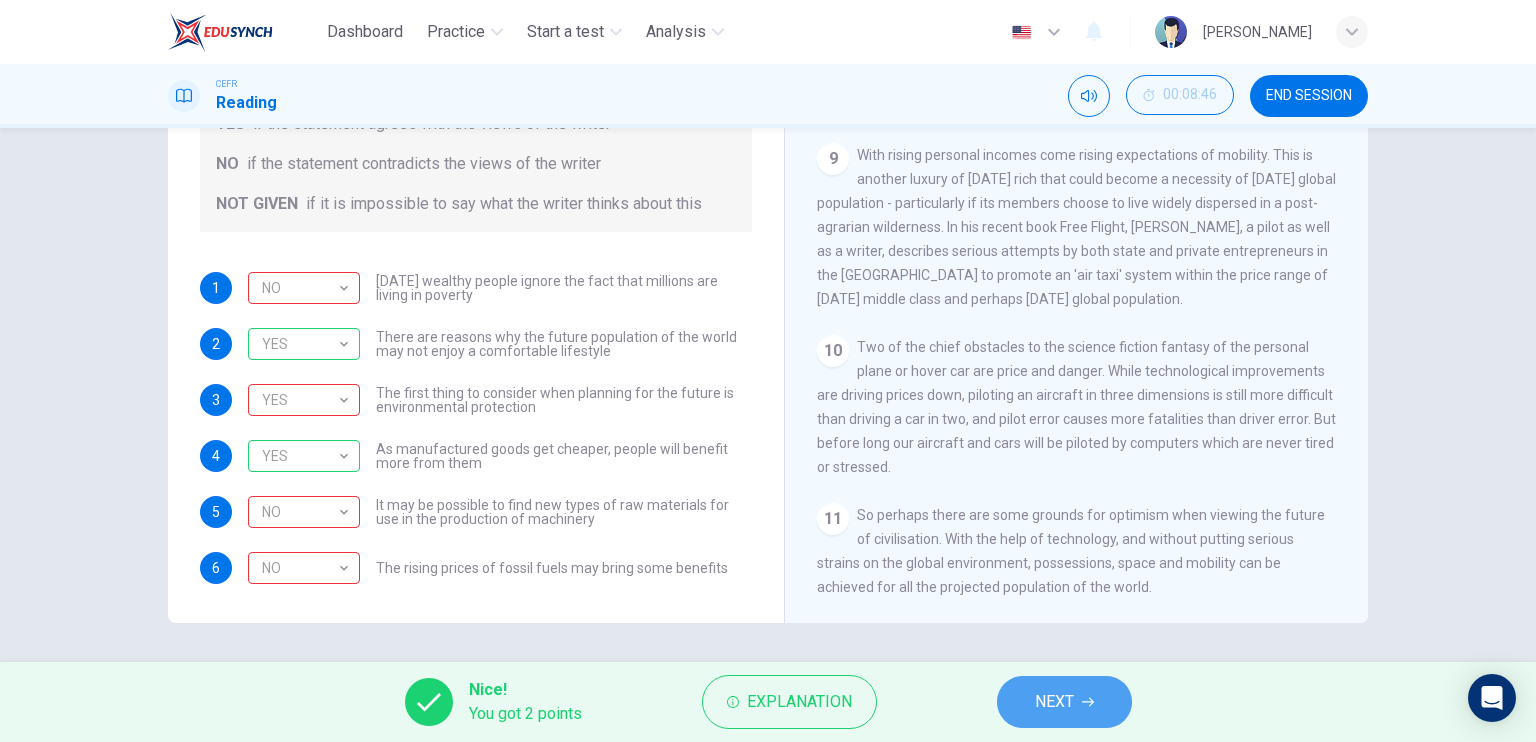 click on "NEXT" at bounding box center (1054, 702) 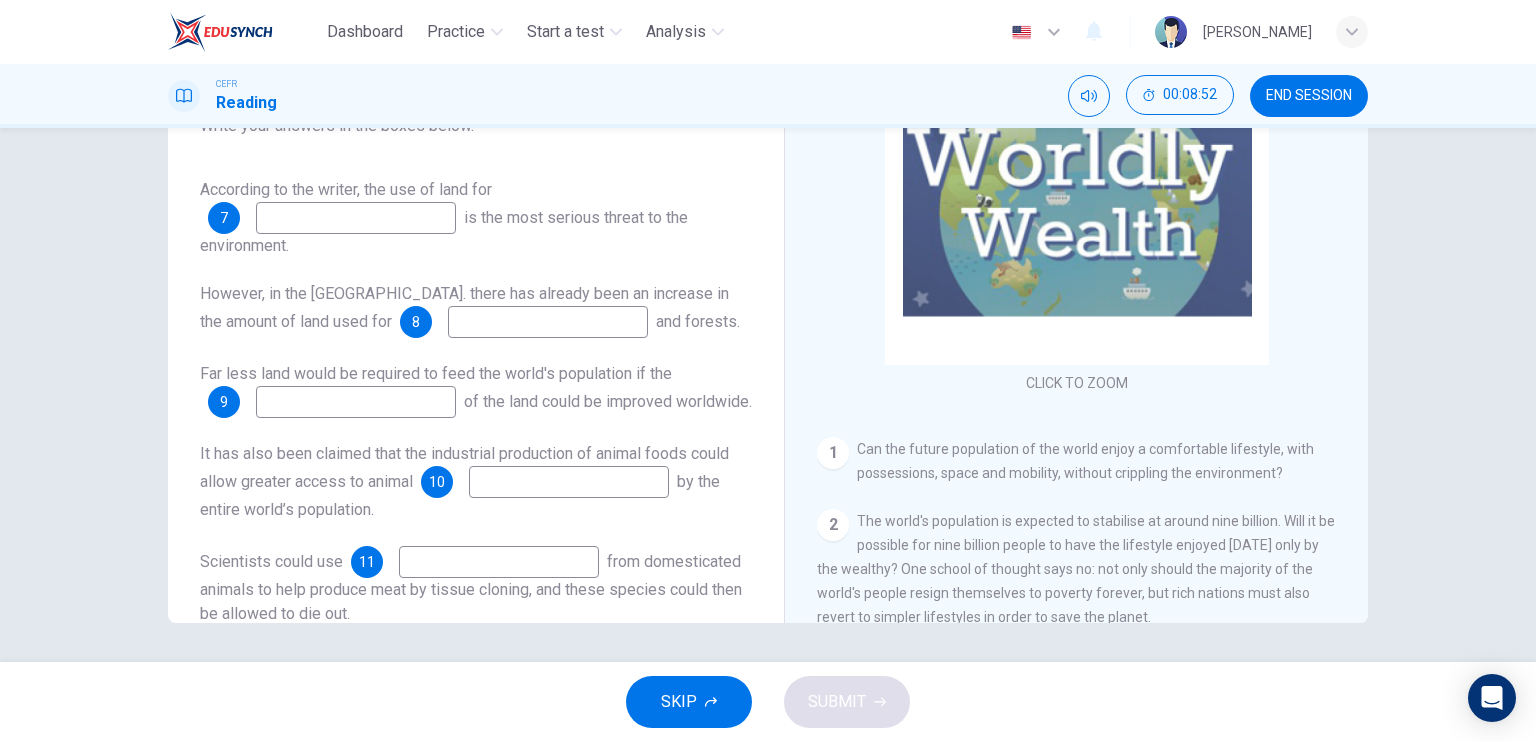 scroll, scrollTop: 0, scrollLeft: 0, axis: both 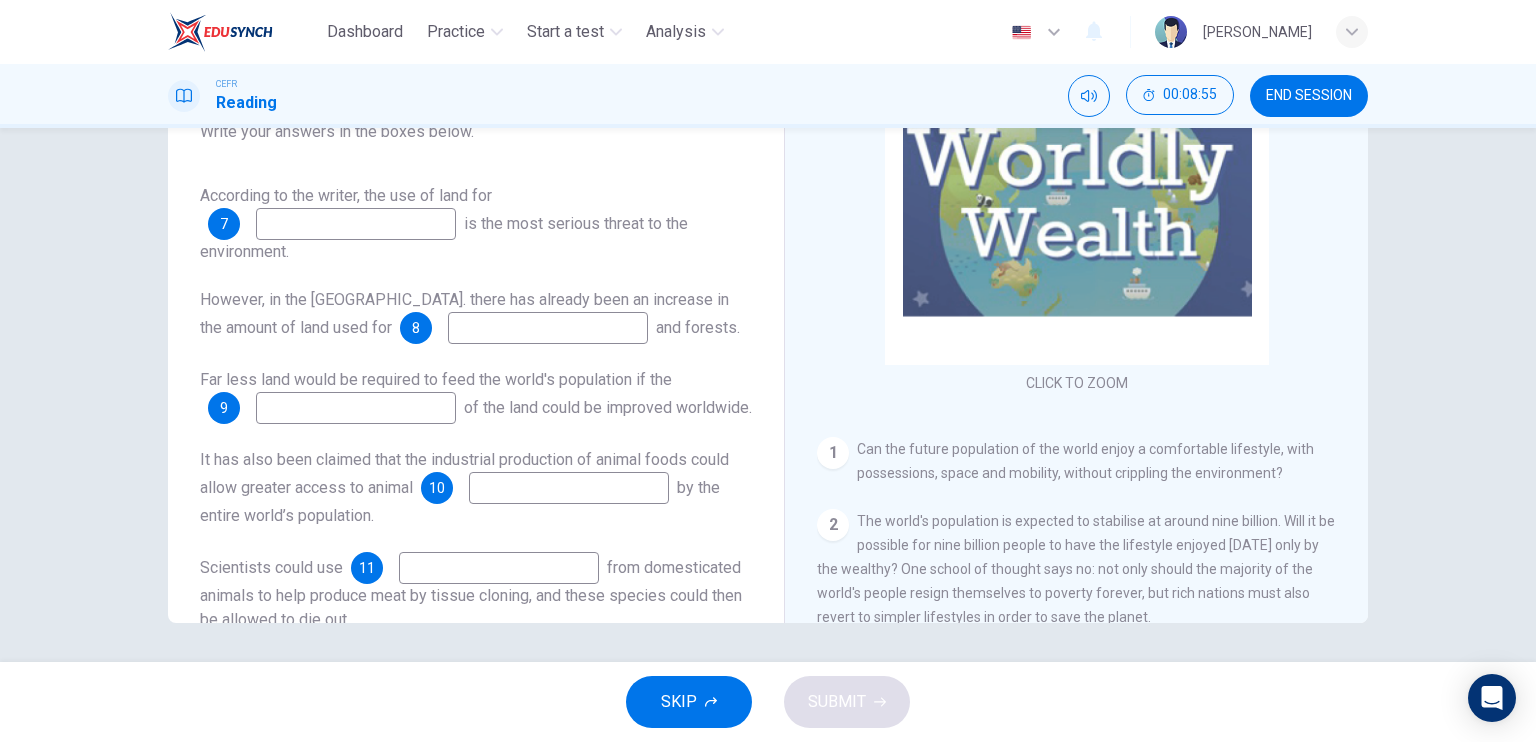 click at bounding box center [356, 224] 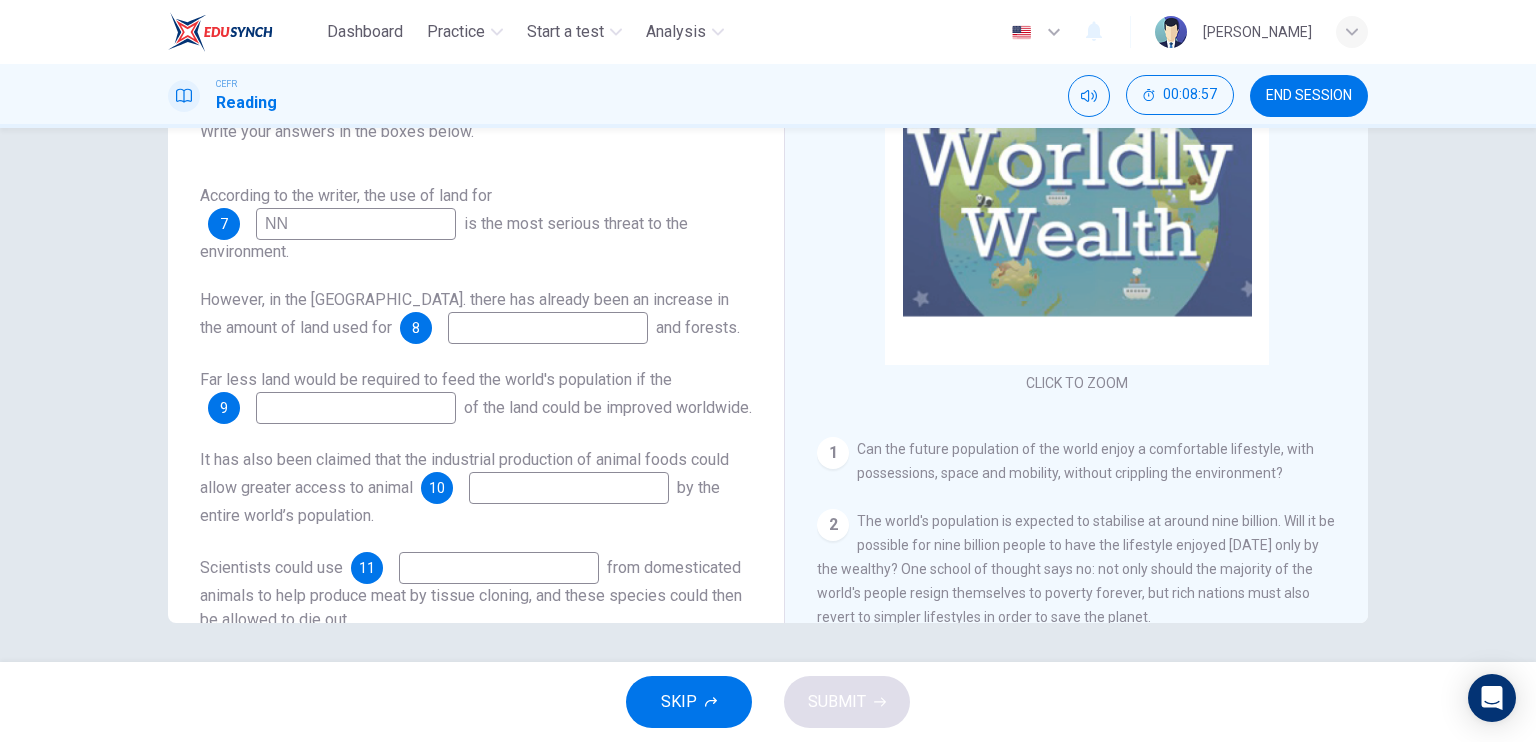 type on "N" 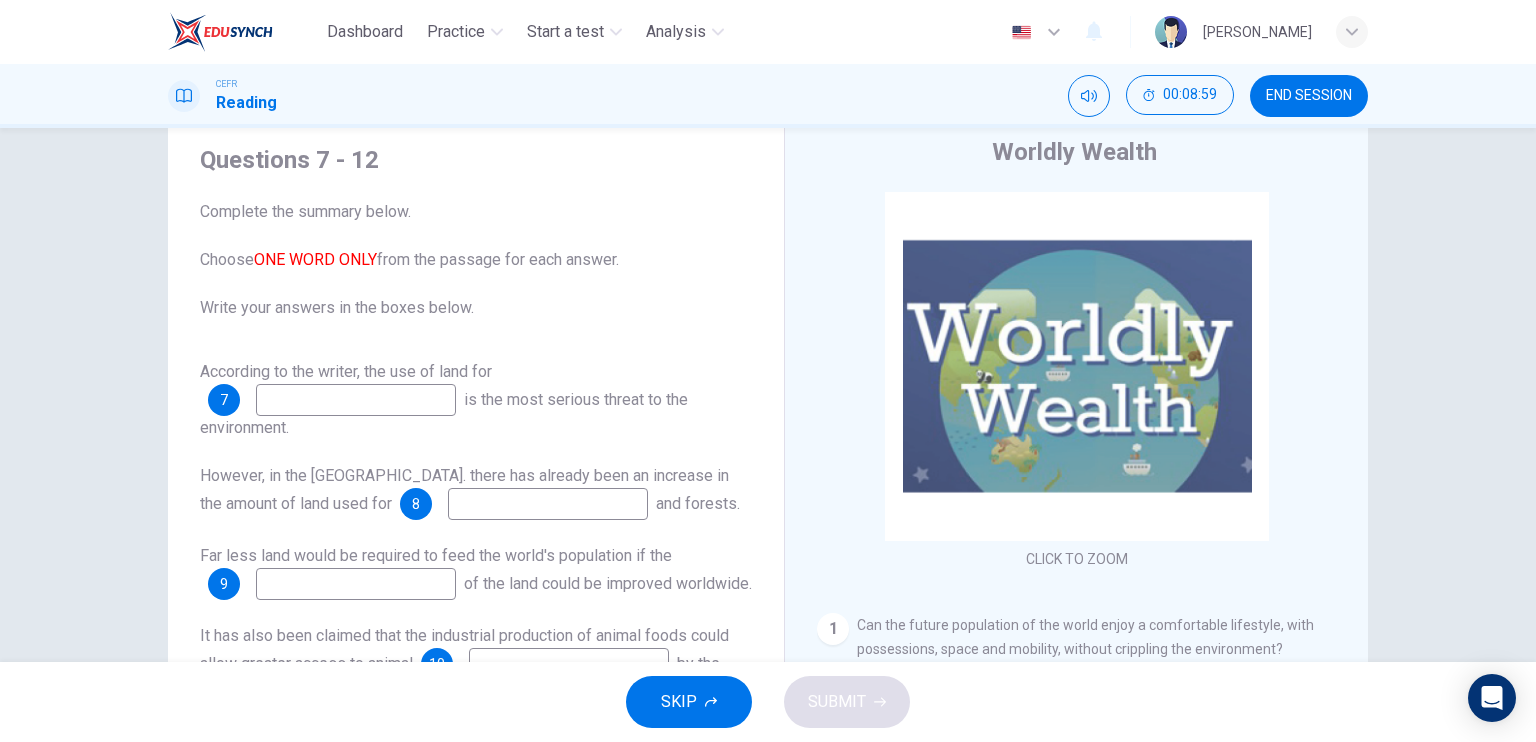 scroll, scrollTop: 40, scrollLeft: 0, axis: vertical 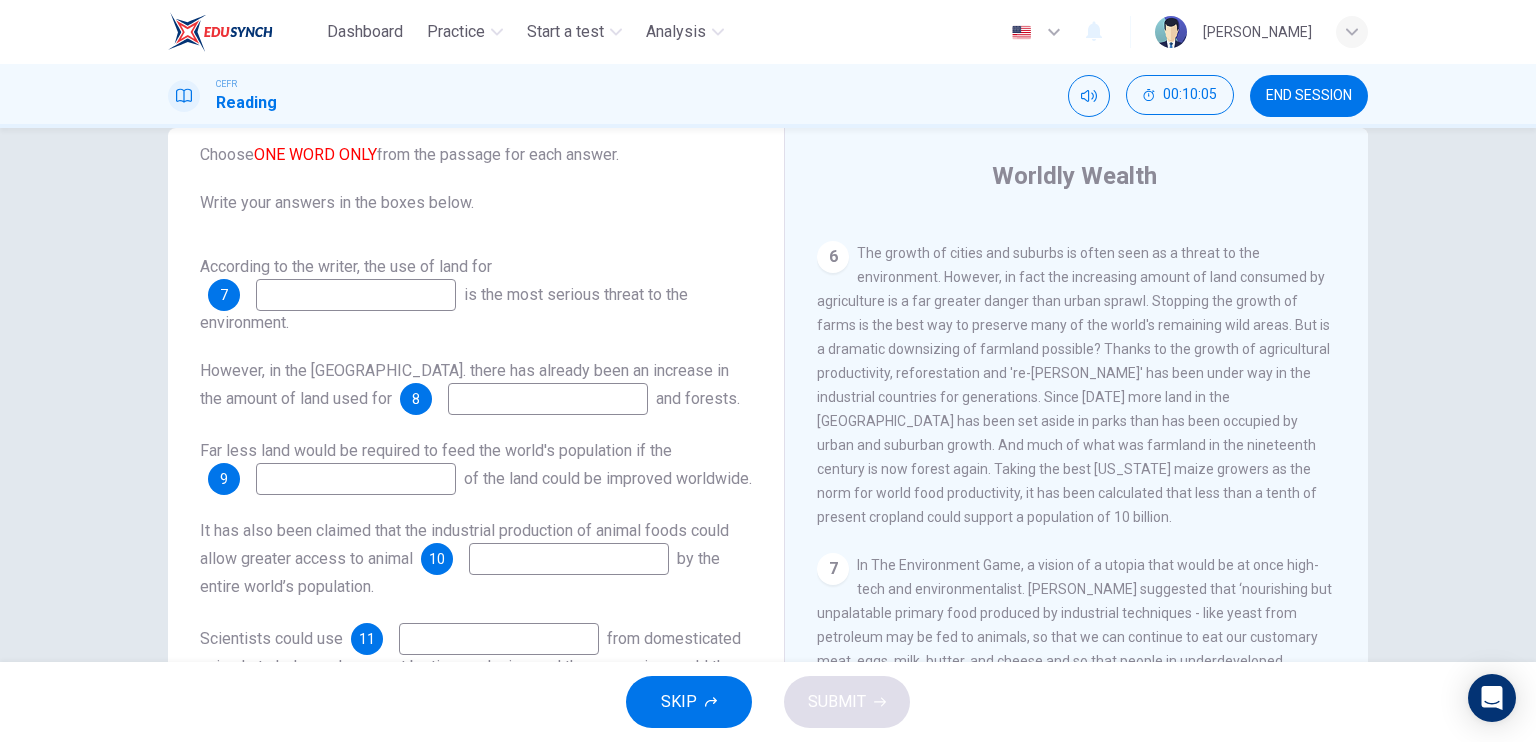 click at bounding box center [356, 295] 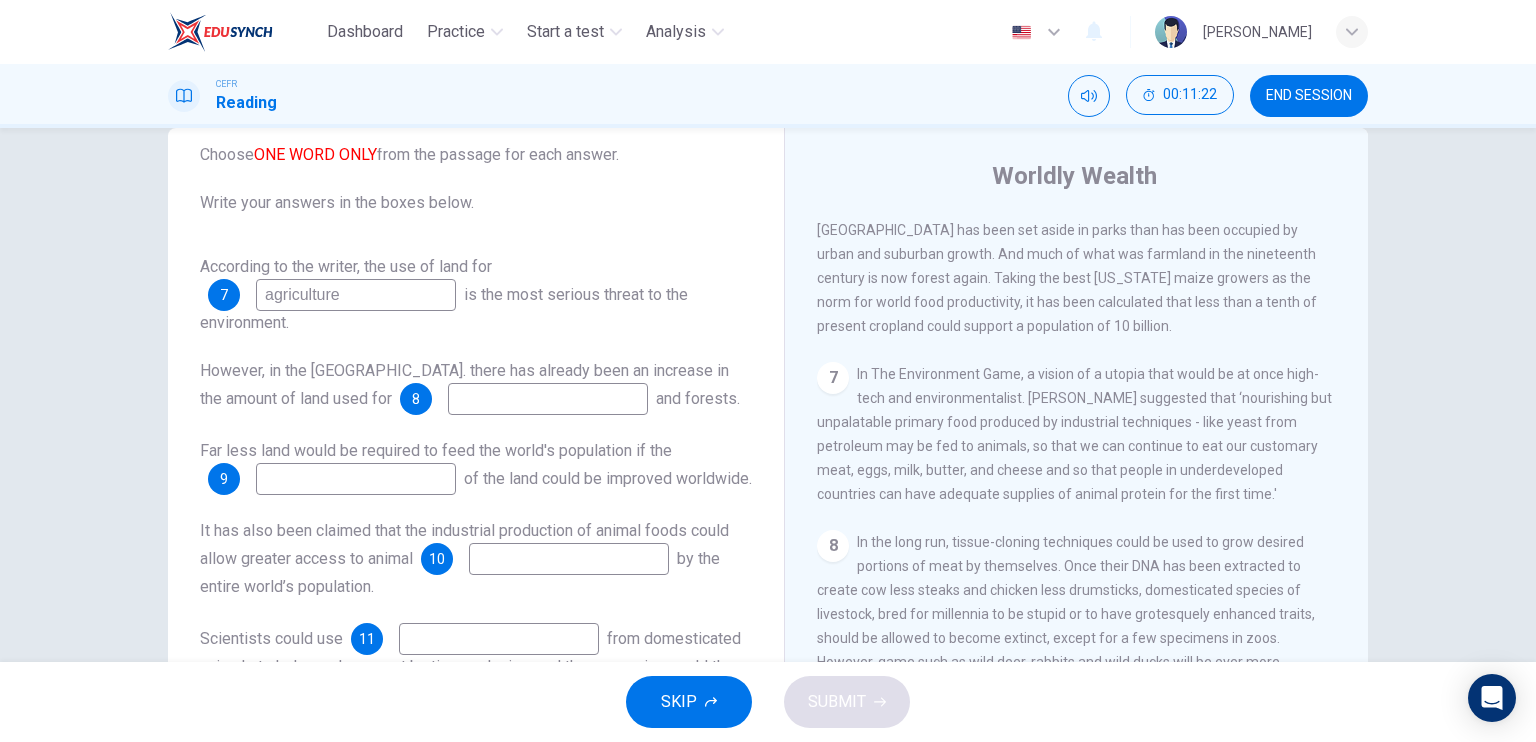 scroll, scrollTop: 1424, scrollLeft: 0, axis: vertical 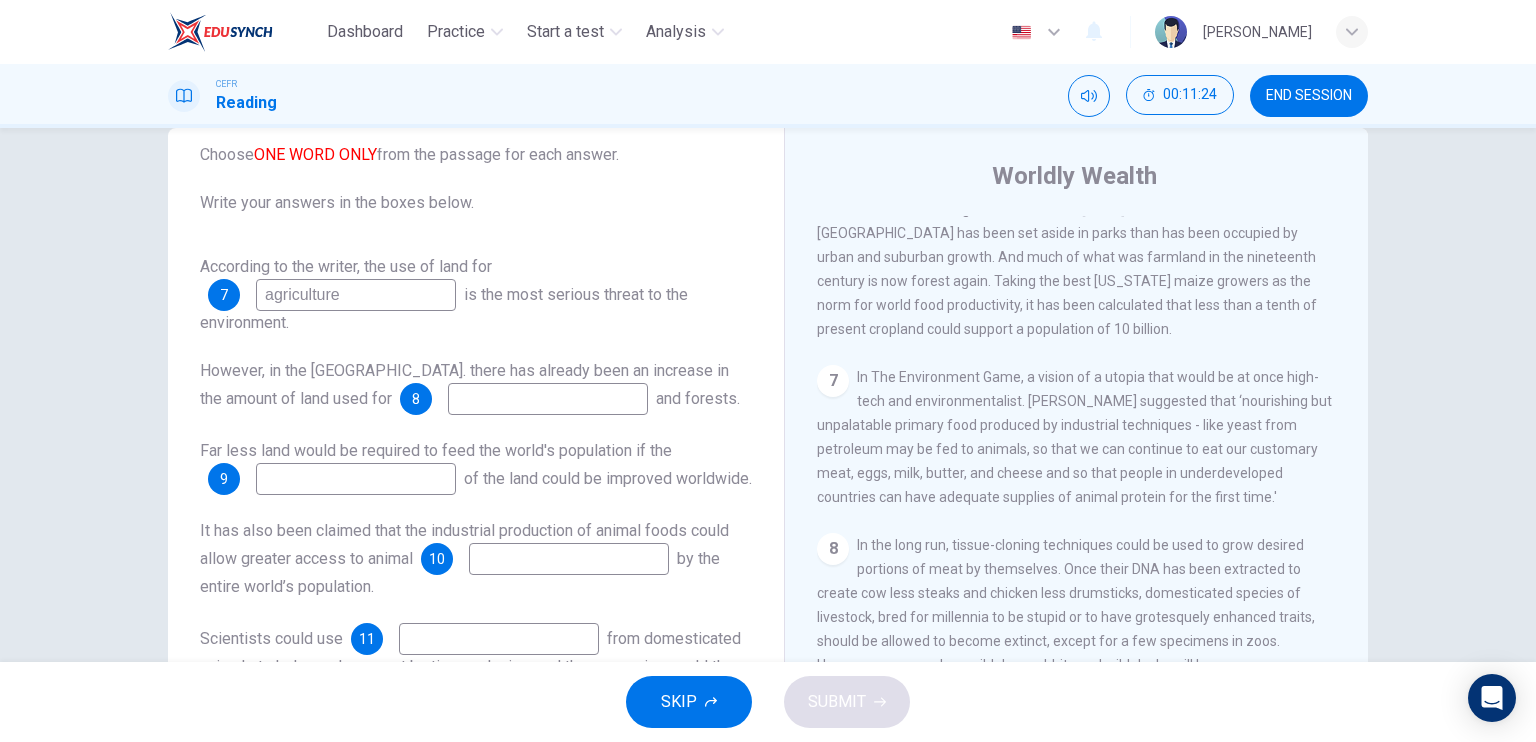 type on "agriculture" 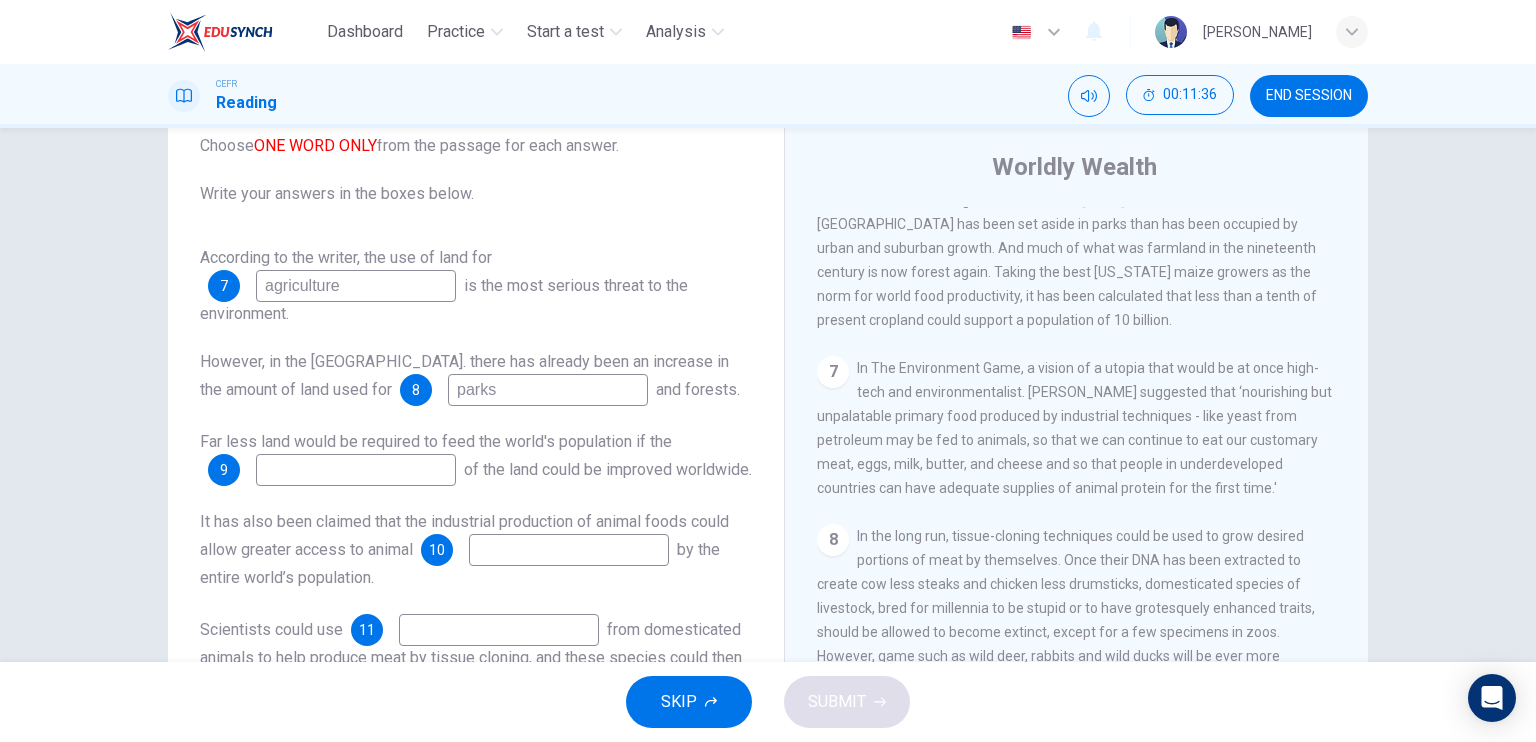 scroll, scrollTop: 51, scrollLeft: 0, axis: vertical 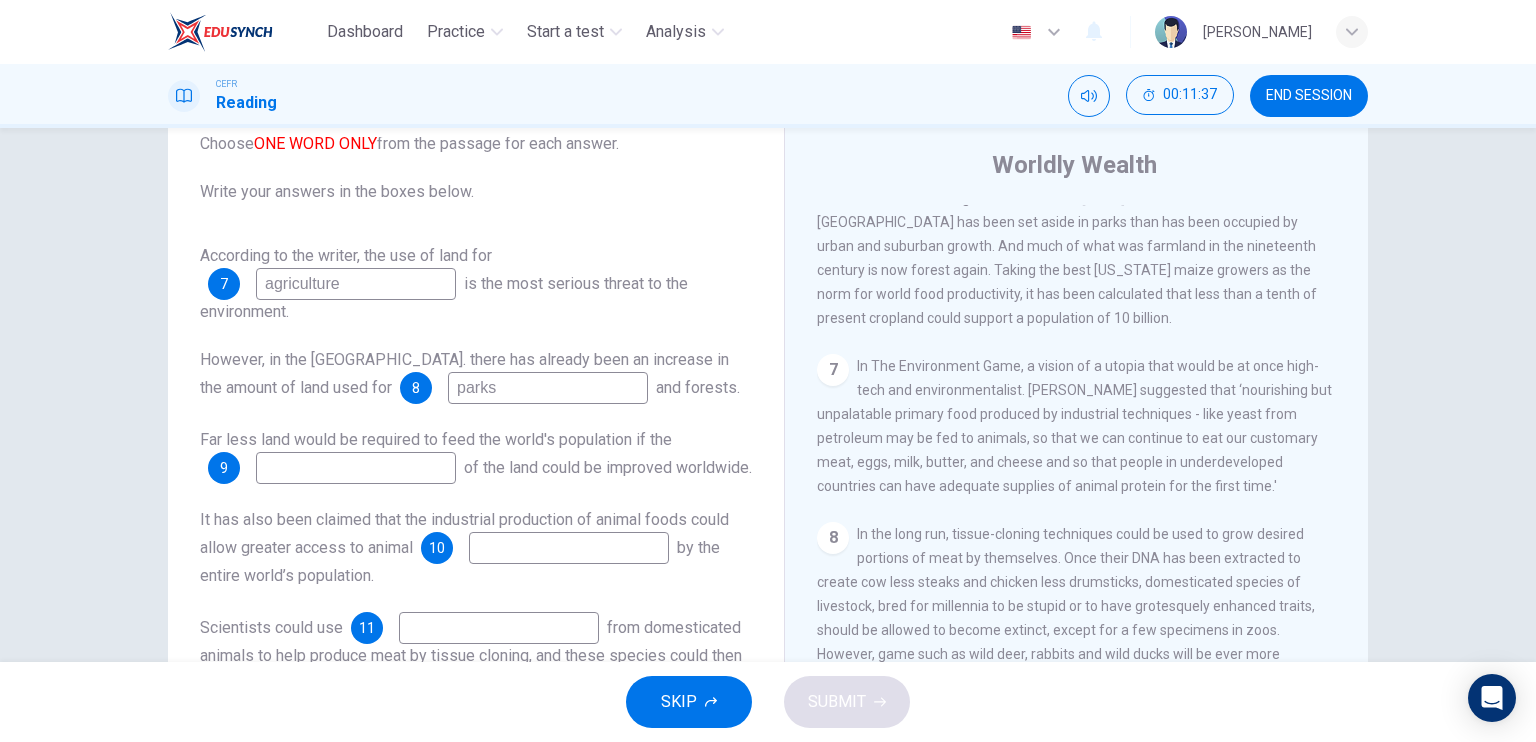 type on "parks" 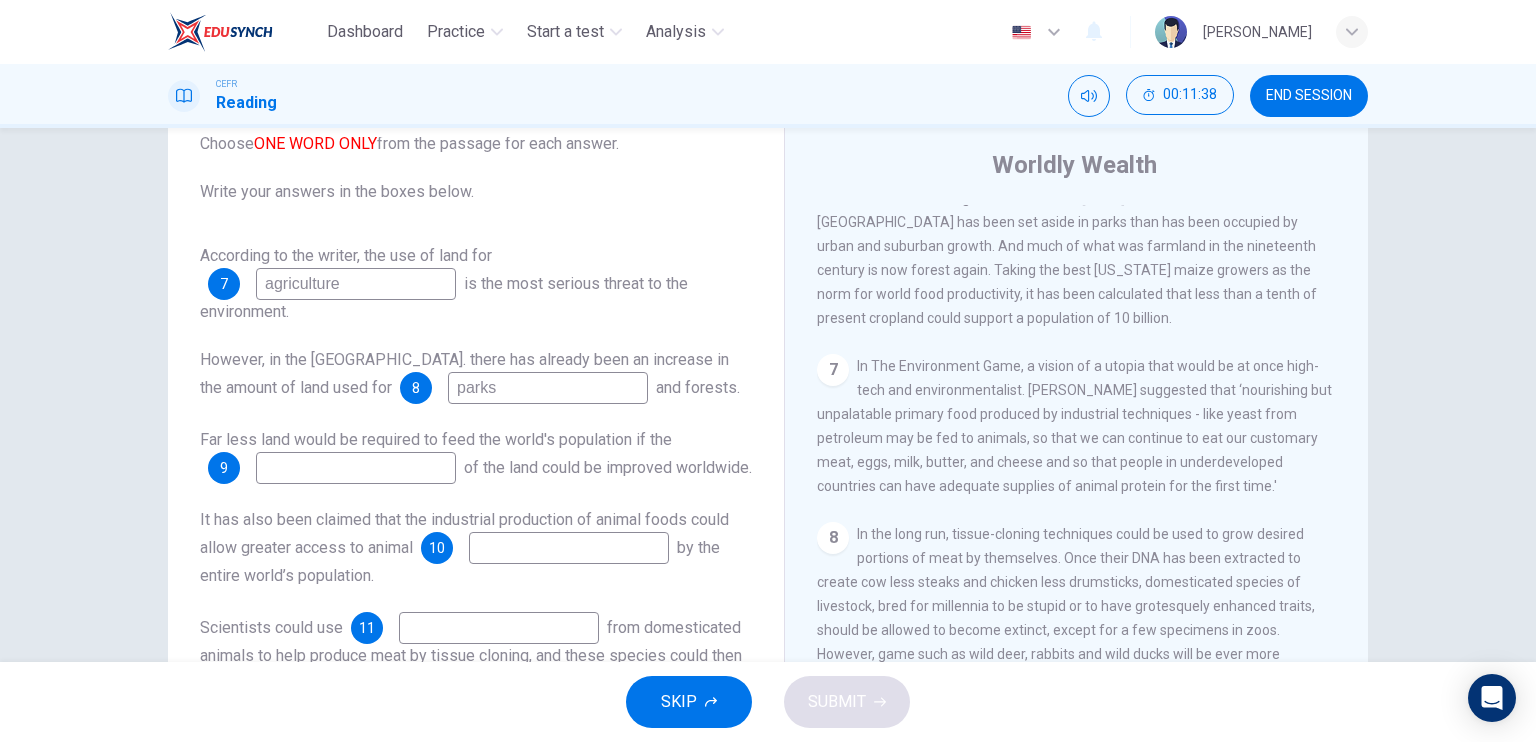 click at bounding box center [356, 468] 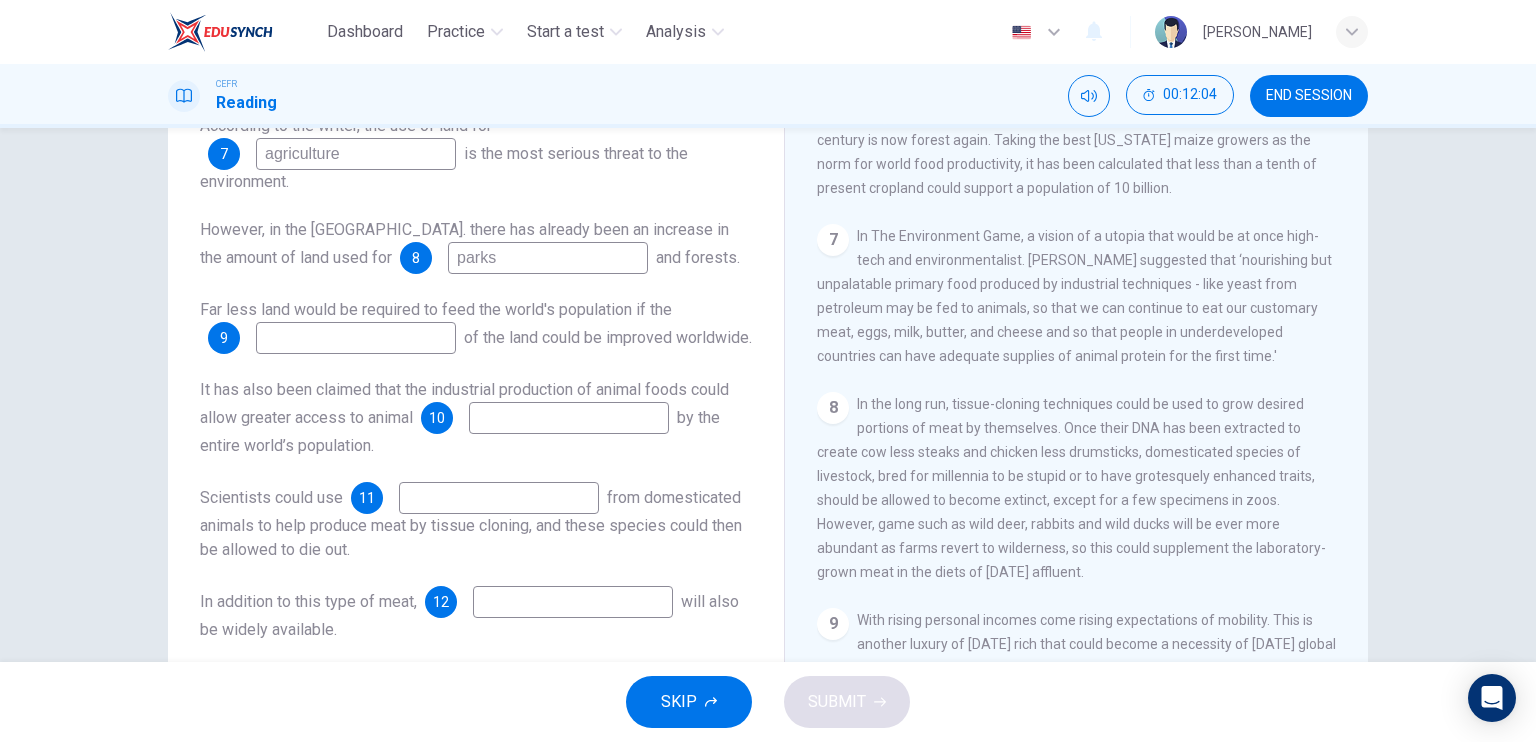 scroll, scrollTop: 183, scrollLeft: 0, axis: vertical 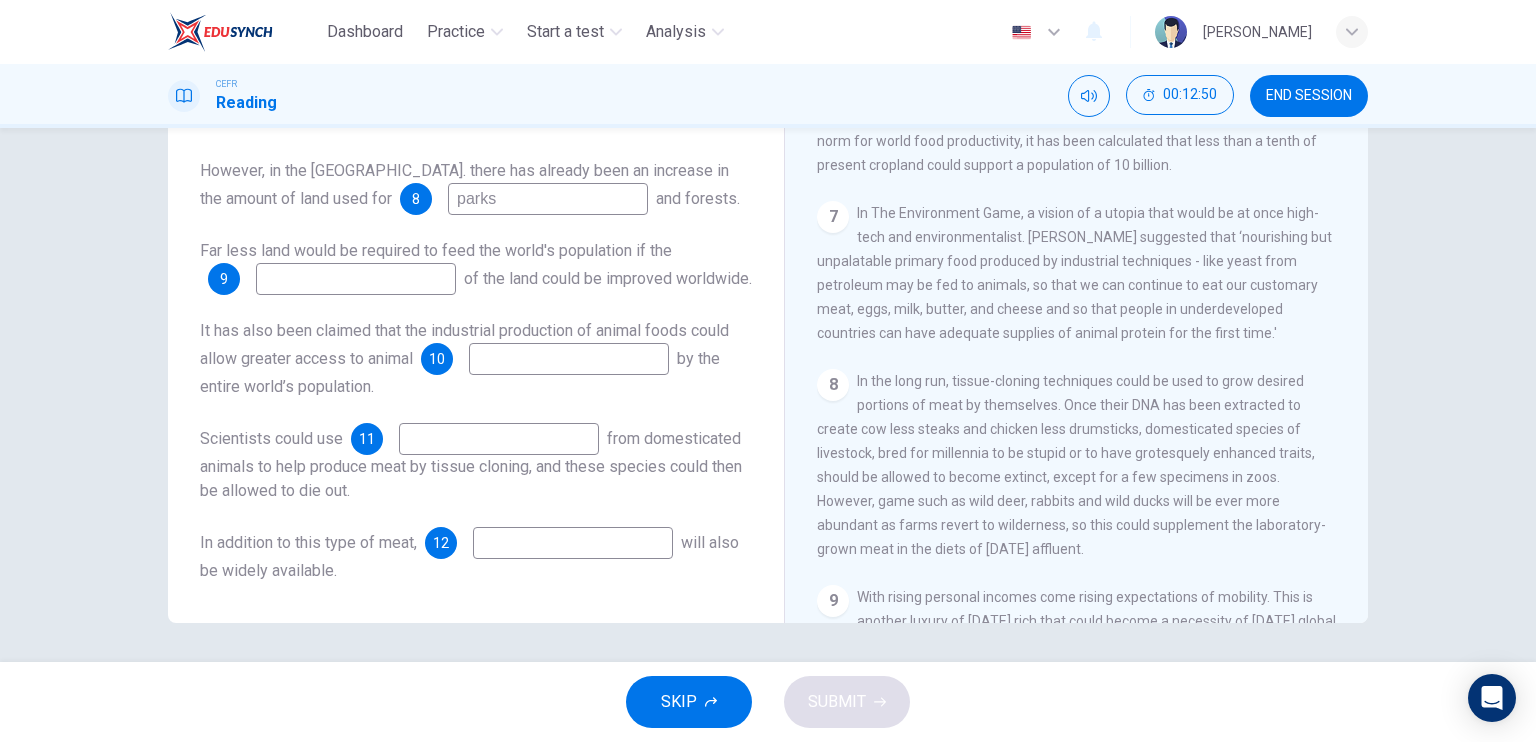 click at bounding box center (569, 359) 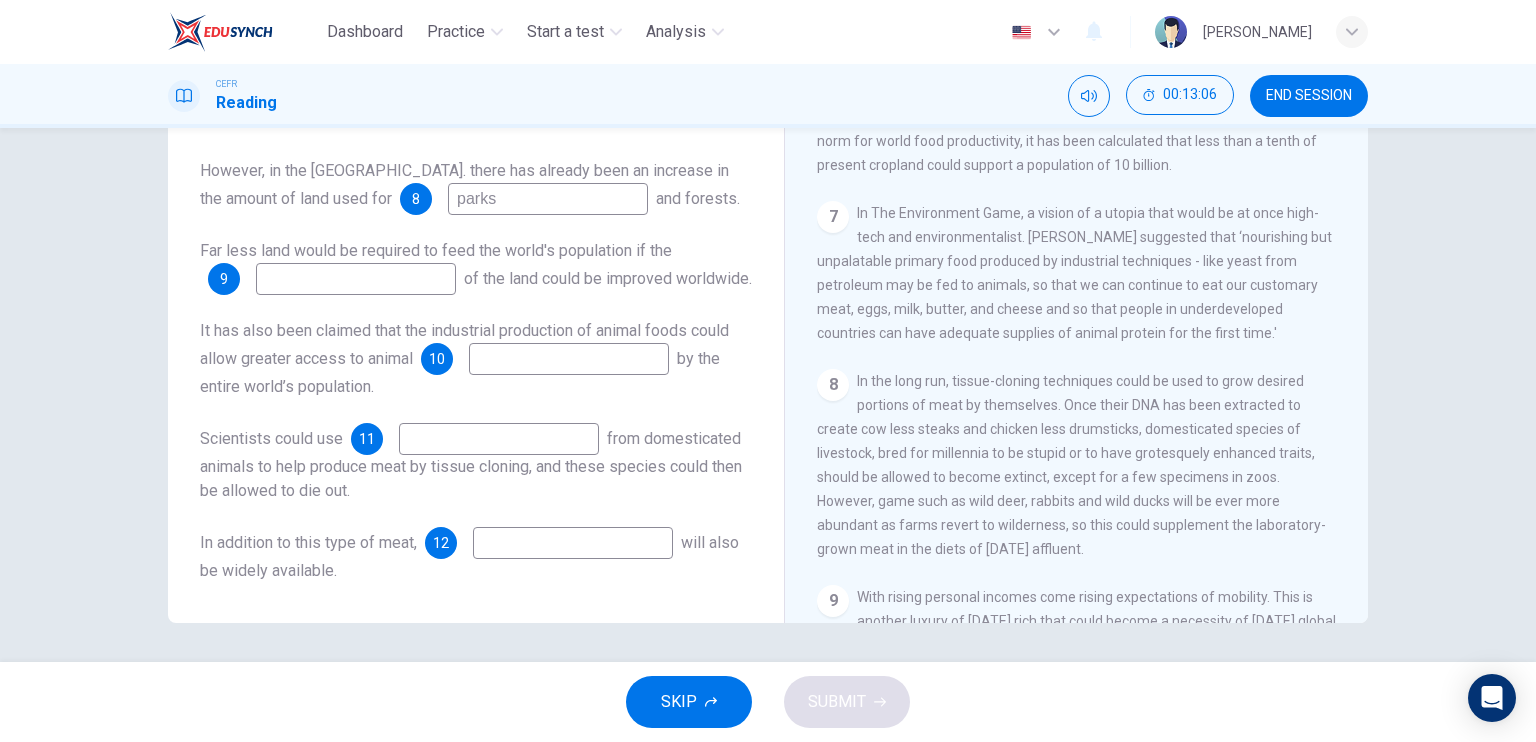 click on "8 In the long run, tissue-cloning techniques could be used to grow desired portions of meat by themselves. Once their DNA has been extracted to create cow less steaks and chicken less drumsticks, domesticated species of livestock, bred for millennia to be stupid or to have grotesquely enhanced traits, should be allowed to become extinct, except for a few specimens in zoos. However,
game such as wild deer, rabbits and wild ducks will be ever more abundant as farms revert to wilderness, so this could supplement the laboratory-grown meat in the diets of [DATE] affluent." at bounding box center [1077, 465] 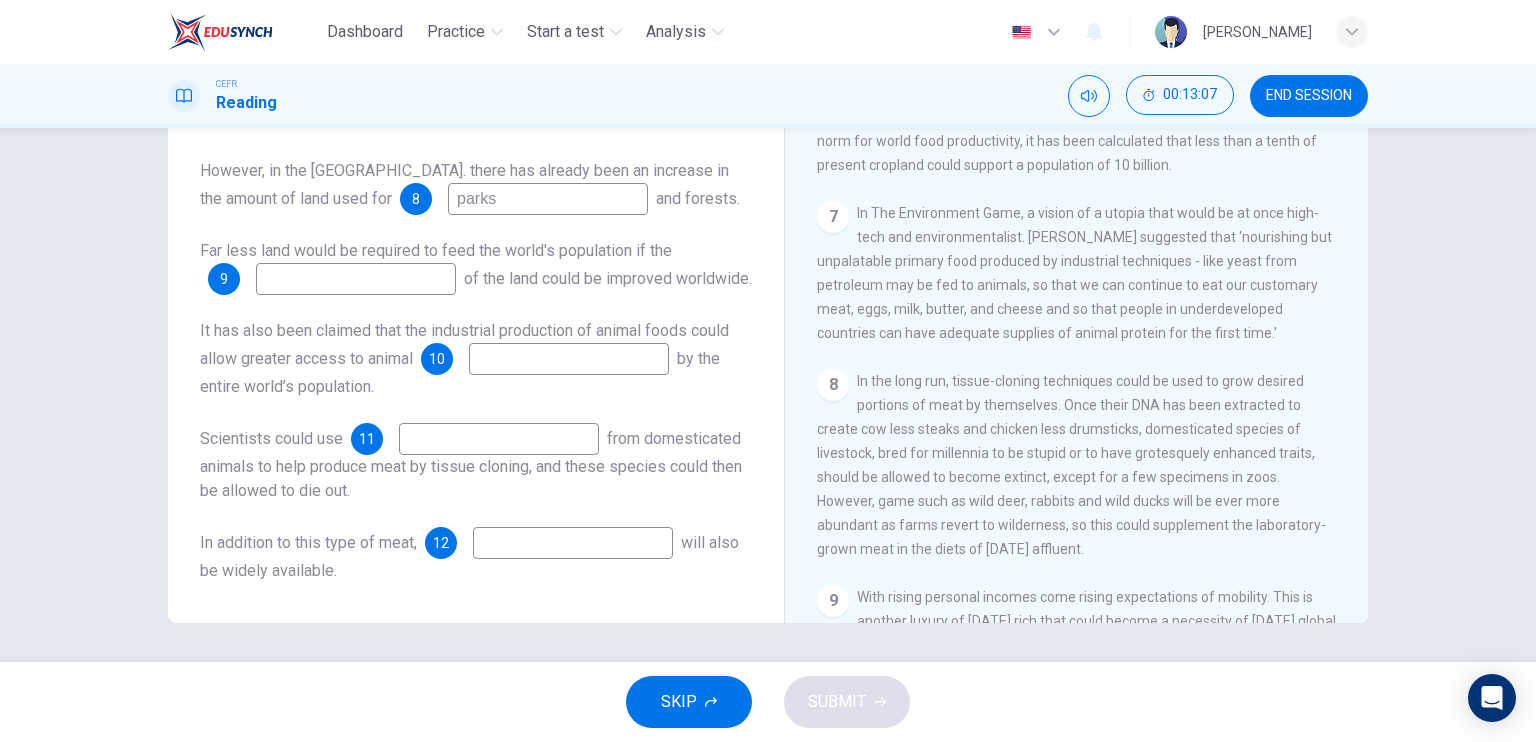 click on "8 In the long run, tissue-cloning techniques could be used to grow desired portions of meat by themselves. Once their DNA has been extracted to create cow less steaks and chicken less drumsticks, domesticated species of livestock, bred for millennia to be stupid or to have grotesquely enhanced traits, should be allowed to become extinct, except for a few specimens in zoos. However,
game such as wild deer, rabbits and wild ducks will be ever more abundant as farms revert to wilderness, so this could supplement the laboratory-grown meat in the diets of [DATE] affluent." at bounding box center [1077, 465] 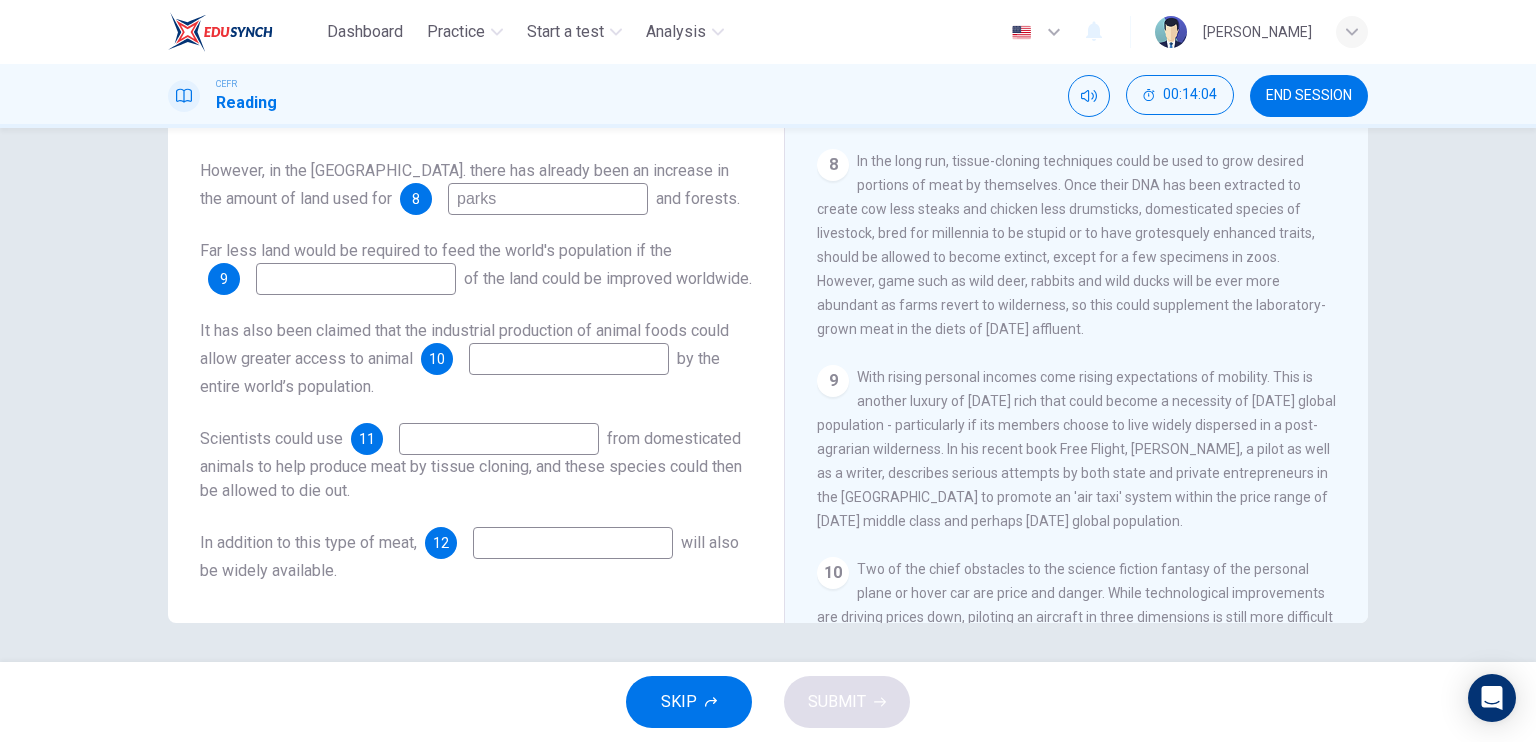 scroll, scrollTop: 1608, scrollLeft: 0, axis: vertical 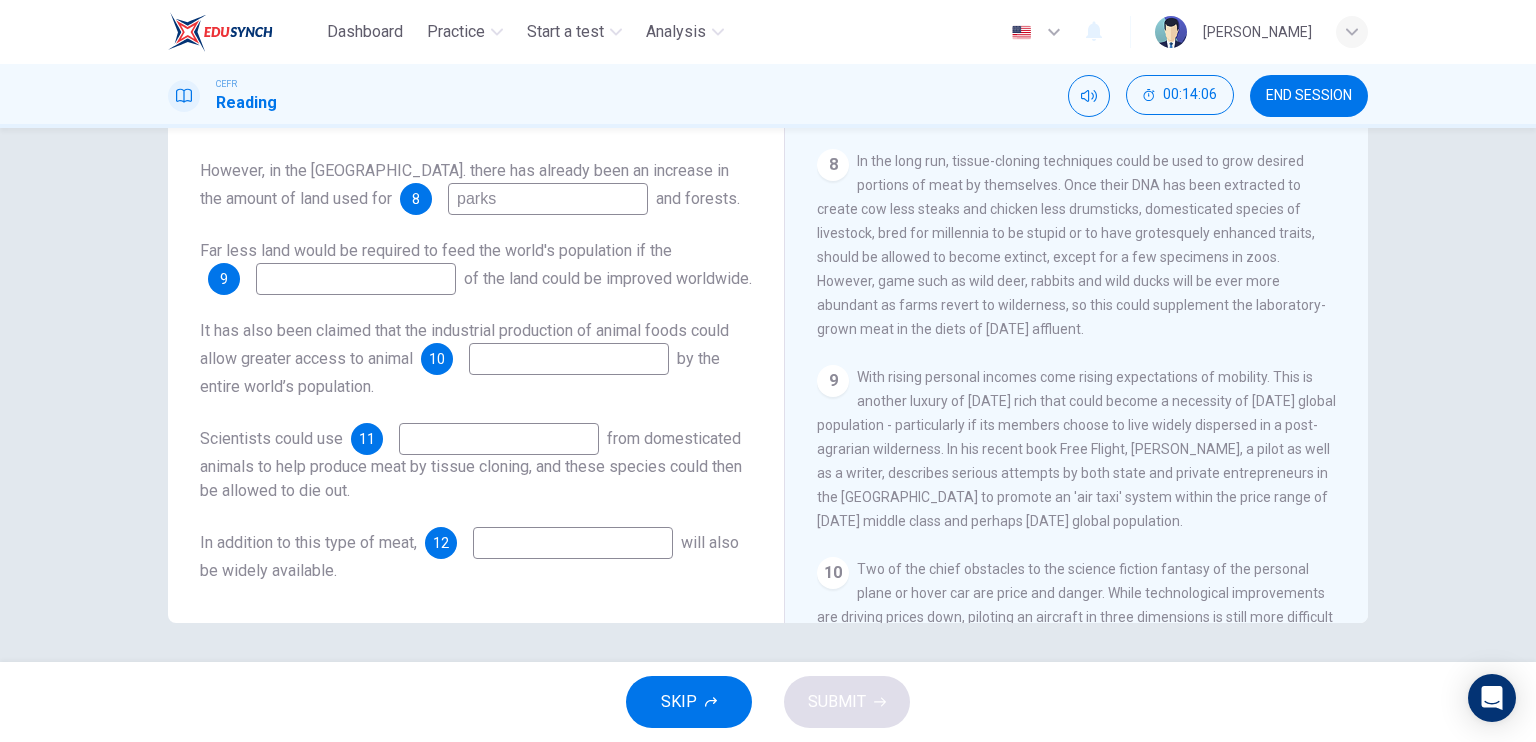 click at bounding box center [499, 439] 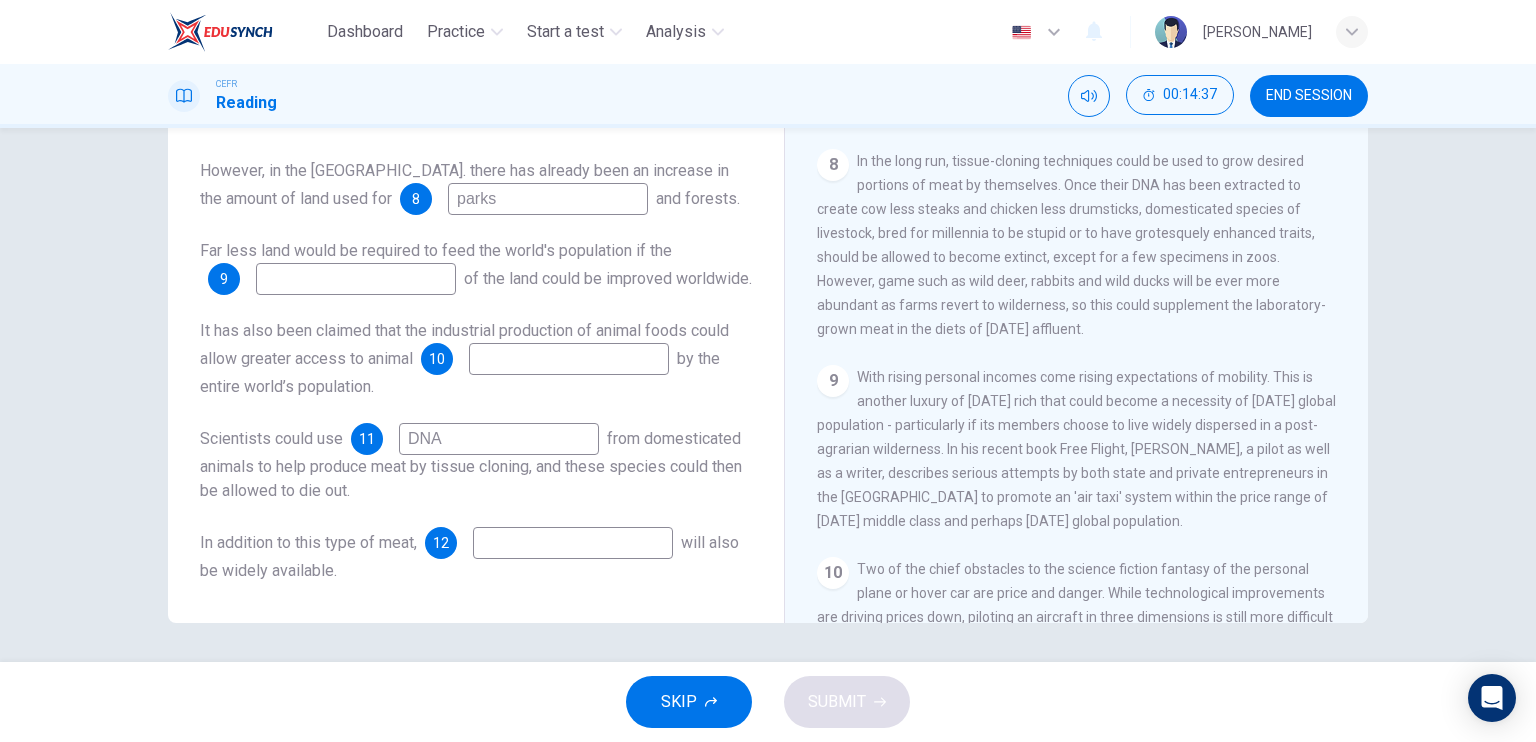 type on "DNA" 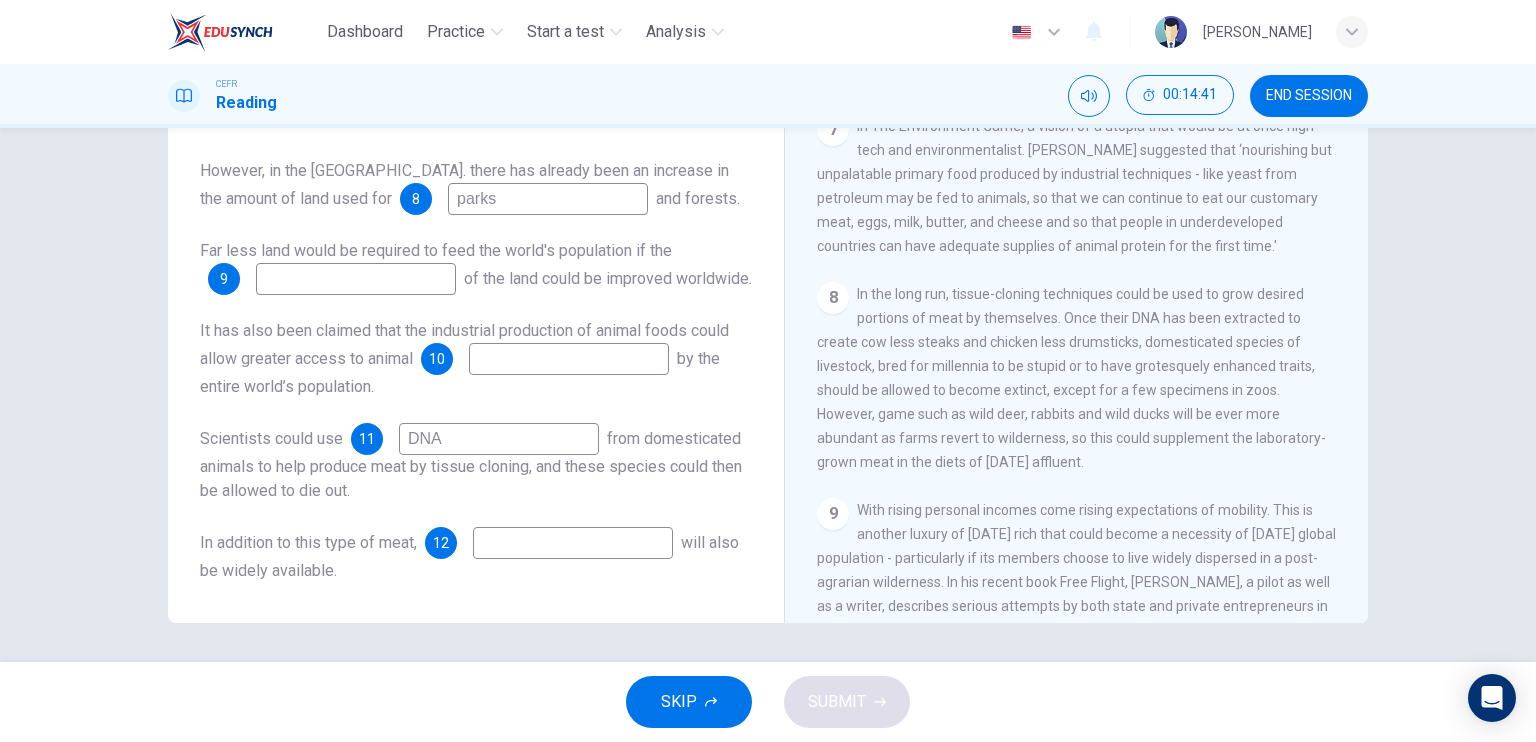 scroll, scrollTop: 1462, scrollLeft: 0, axis: vertical 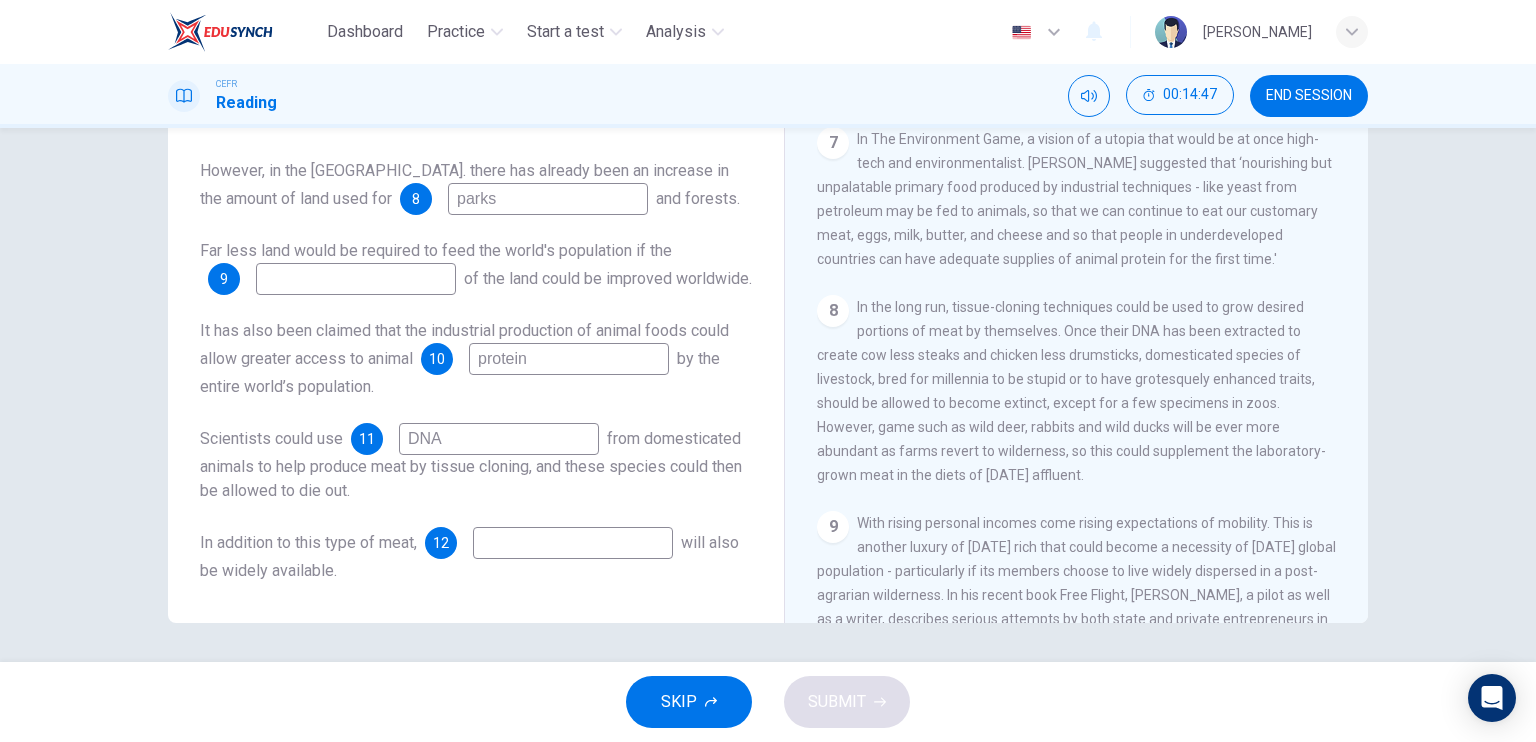 type on "protein" 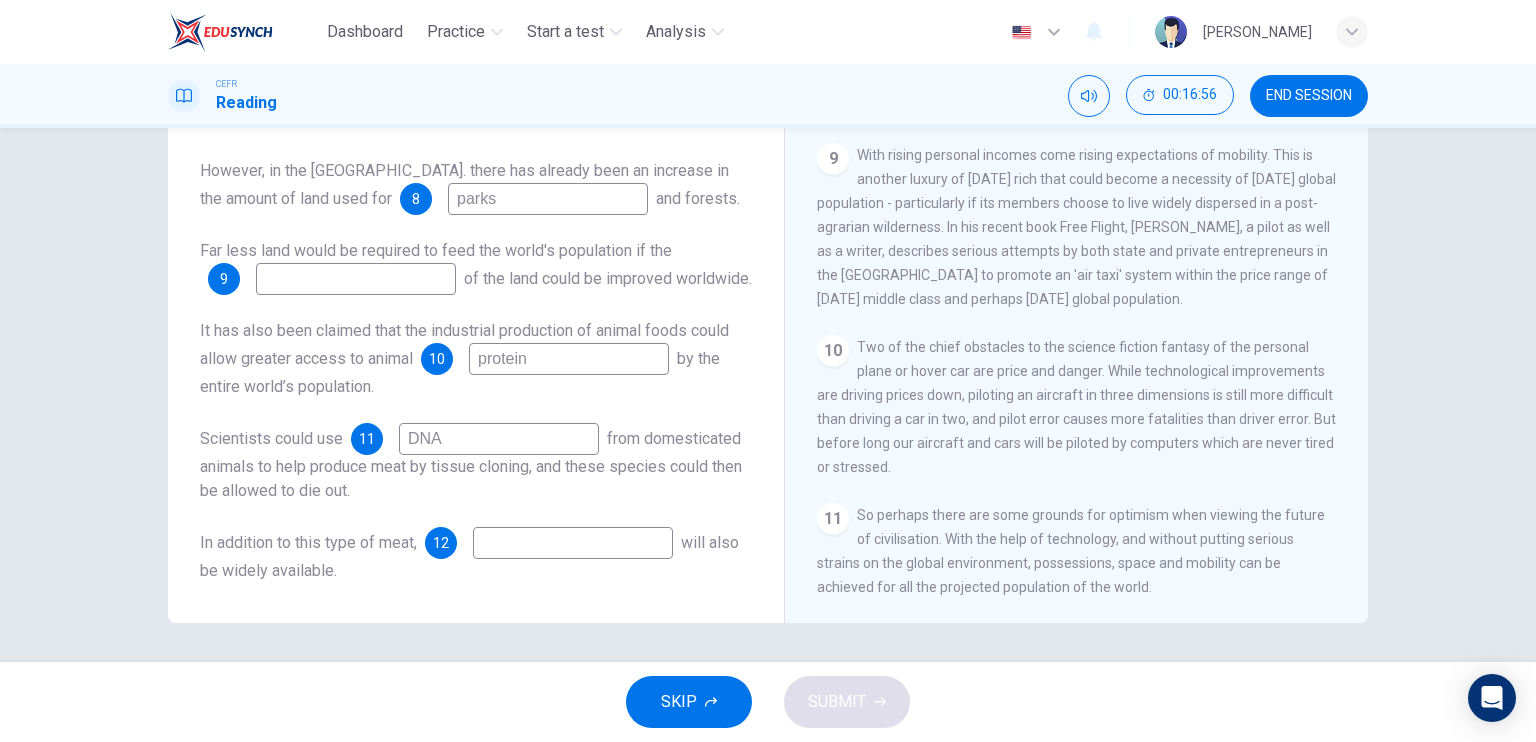scroll, scrollTop: 1840, scrollLeft: 0, axis: vertical 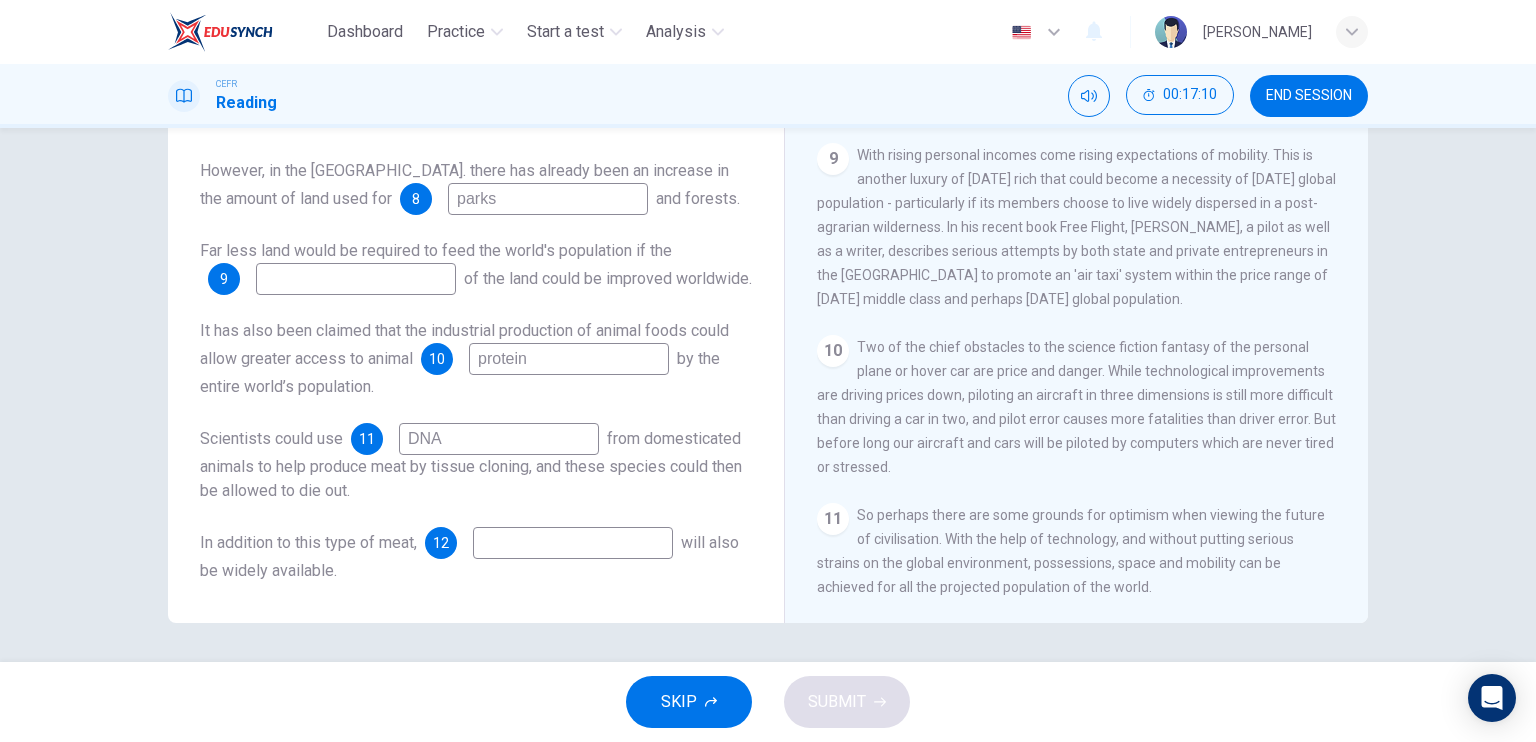 click at bounding box center [573, 543] 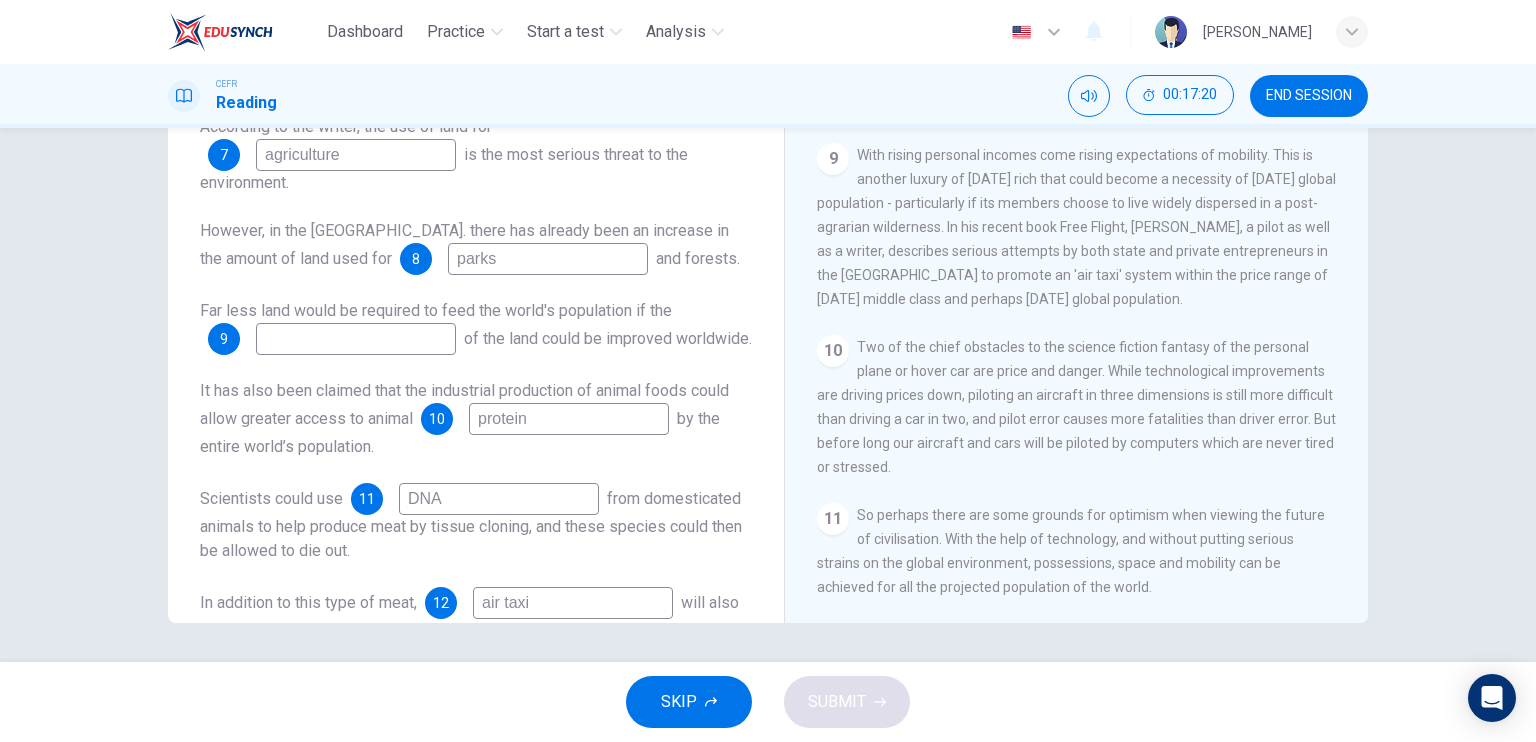 scroll, scrollTop: 64, scrollLeft: 0, axis: vertical 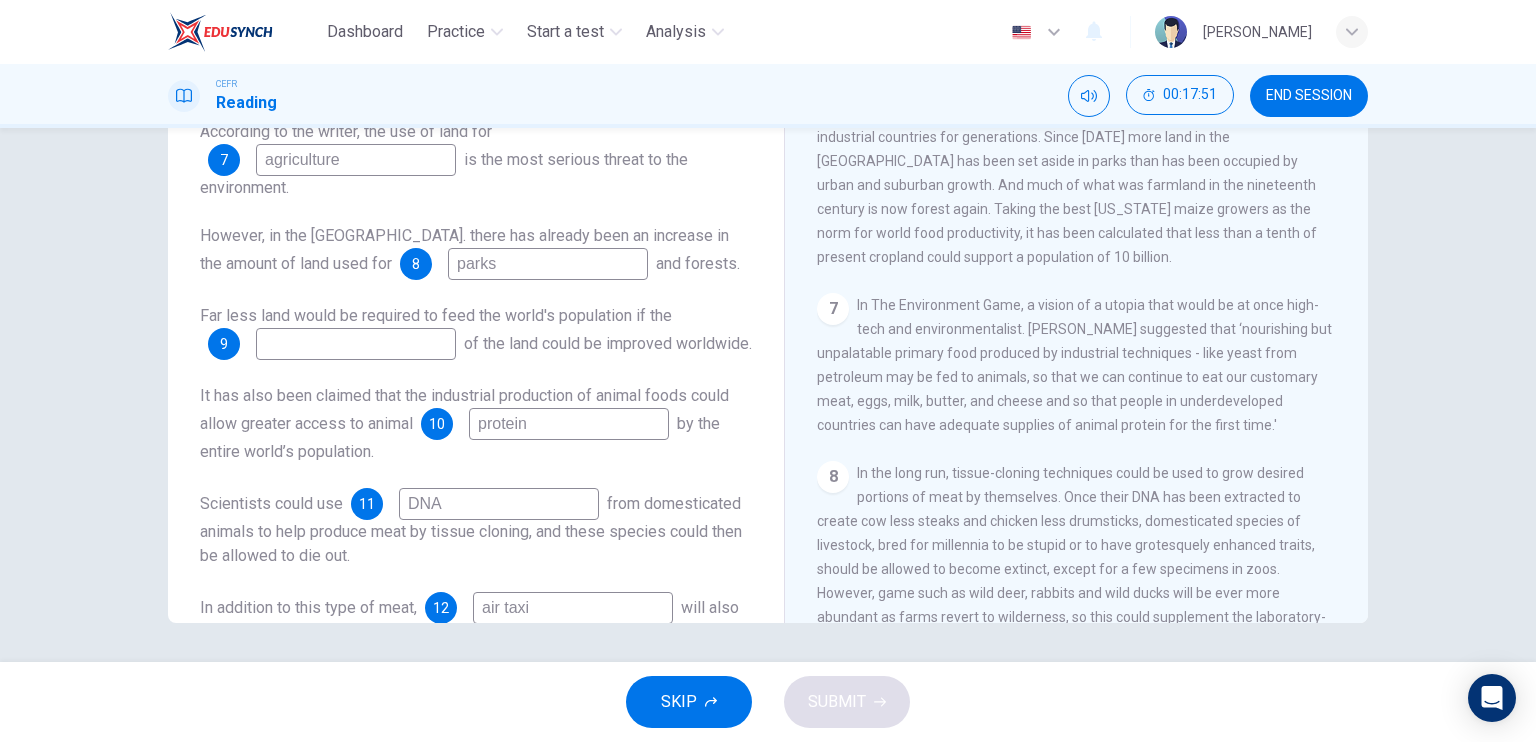 type on "air taxi" 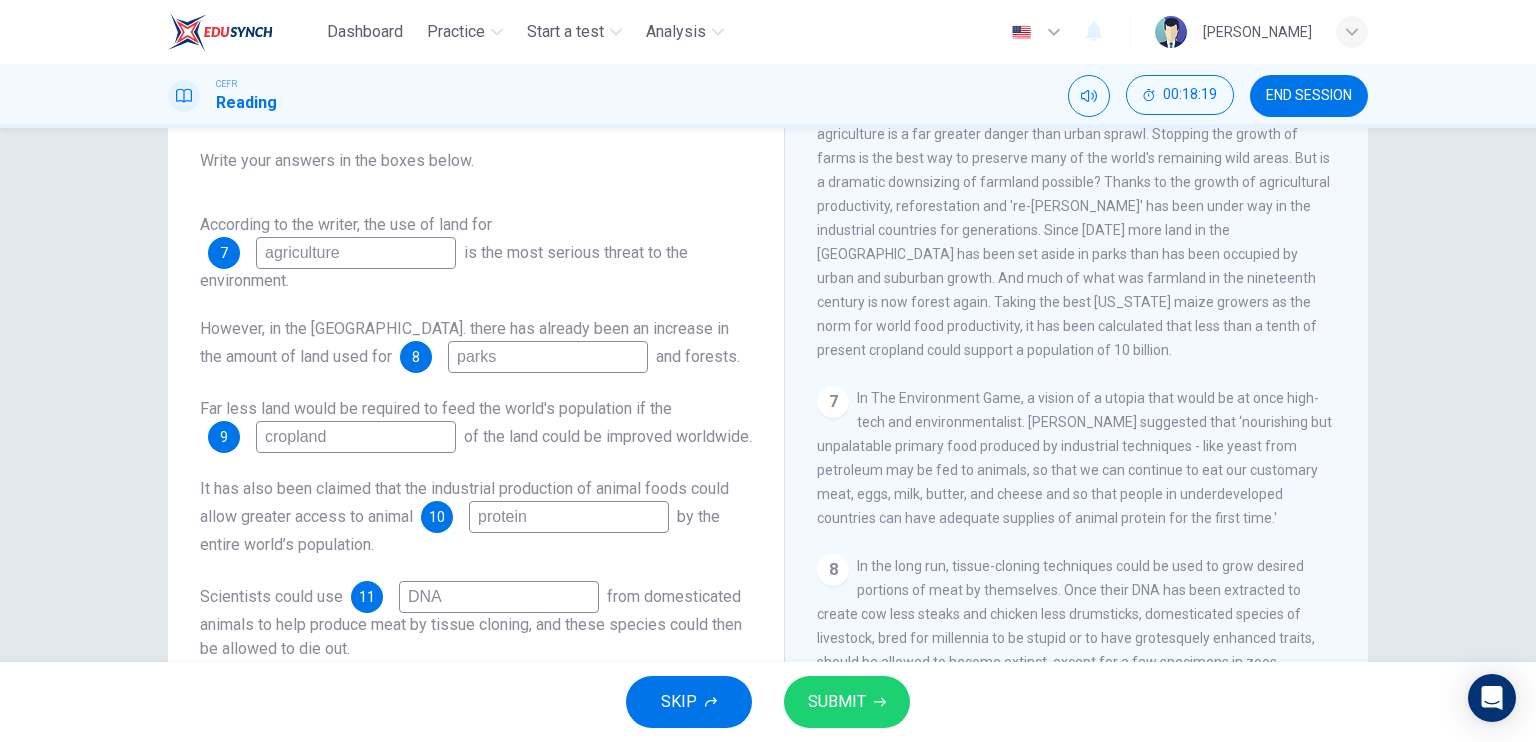 scroll, scrollTop: 140, scrollLeft: 0, axis: vertical 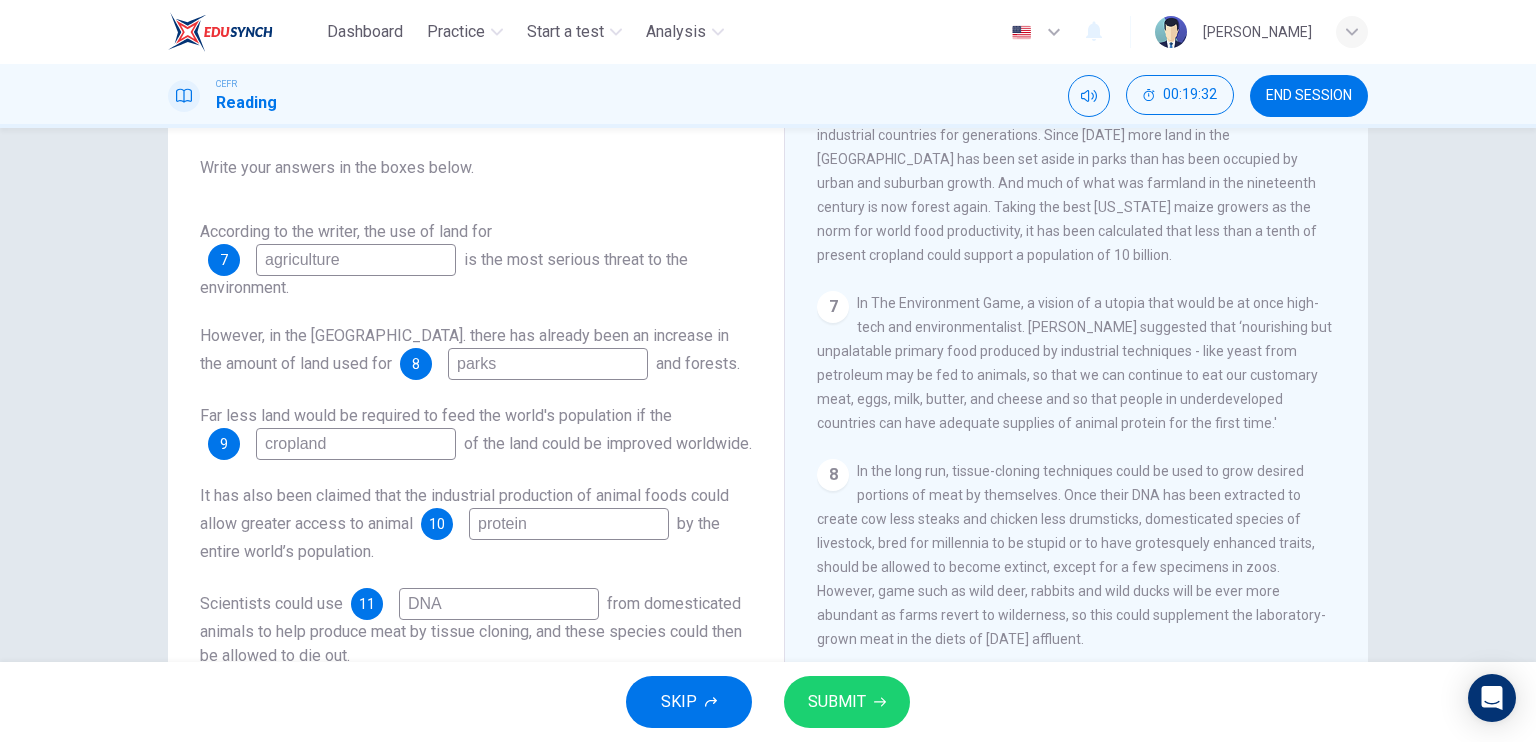 click on "cropland" at bounding box center (356, 444) 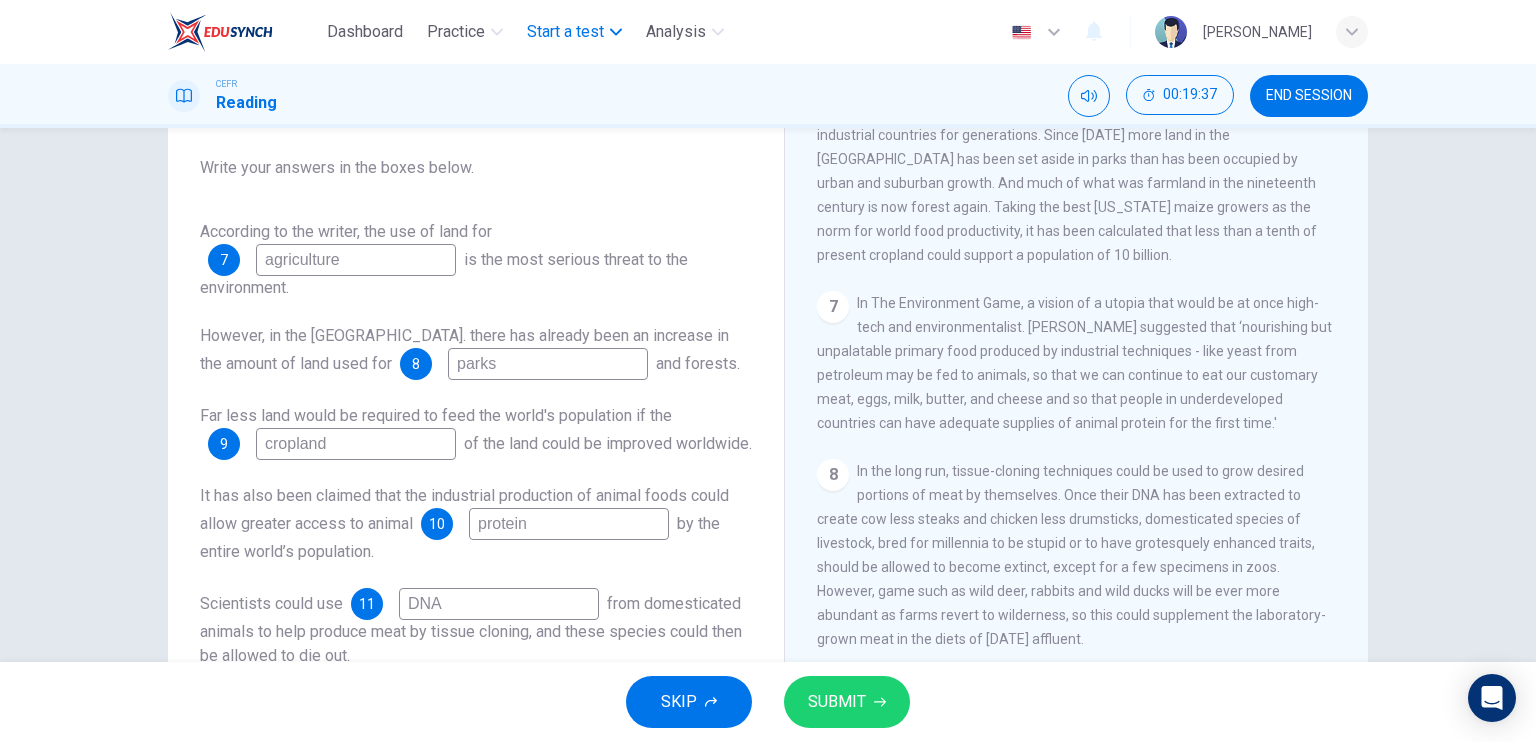 type on "cropland" 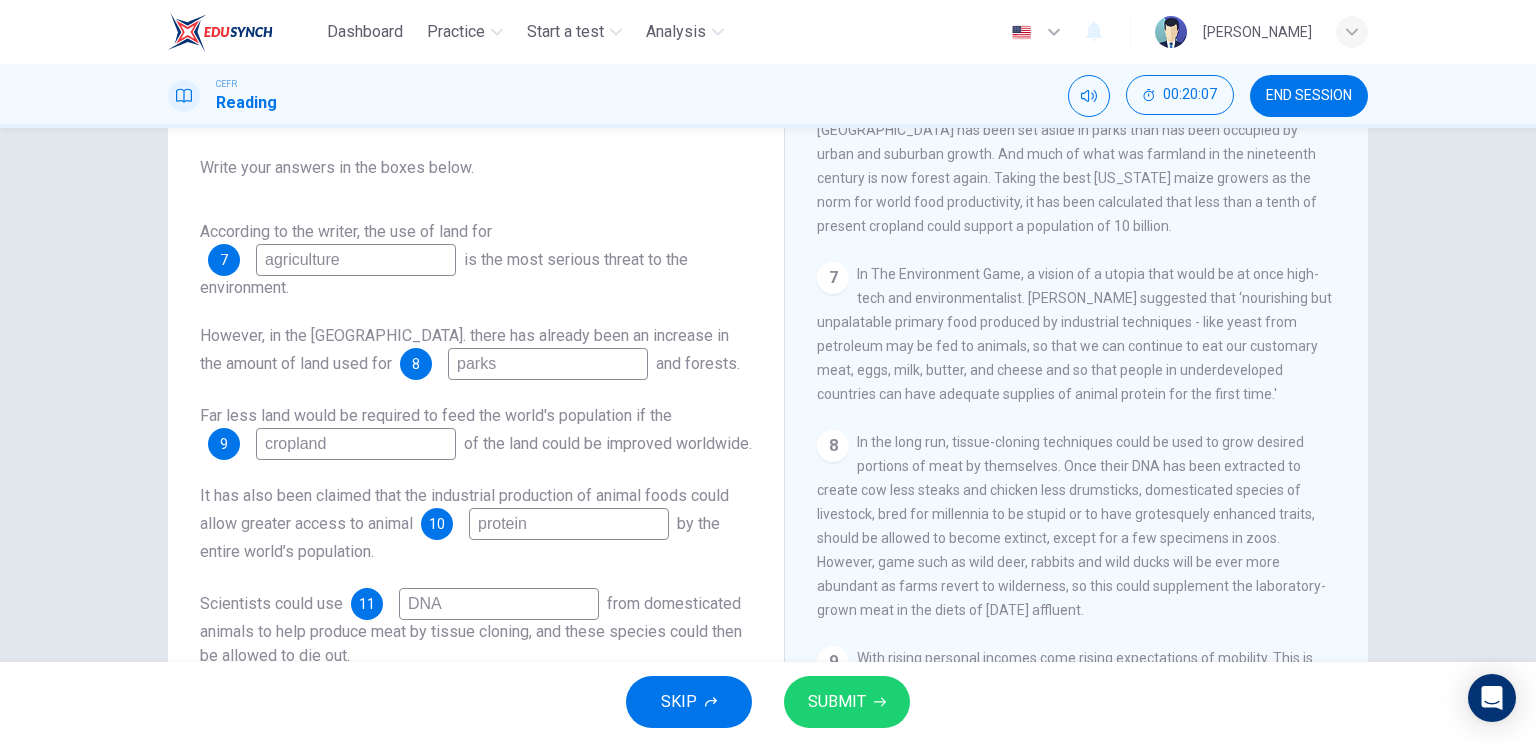scroll, scrollTop: 1431, scrollLeft: 0, axis: vertical 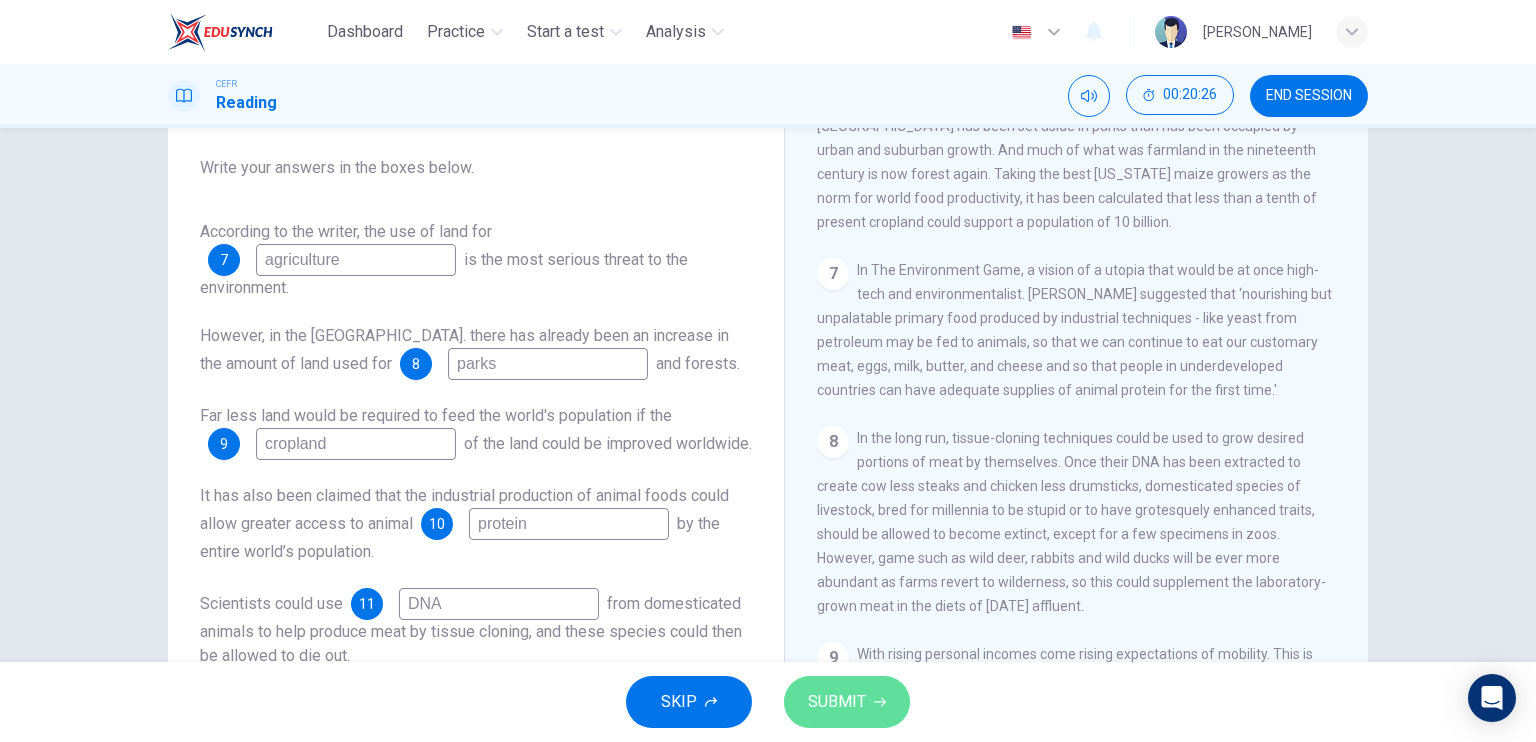 click on "SUBMIT" at bounding box center (847, 702) 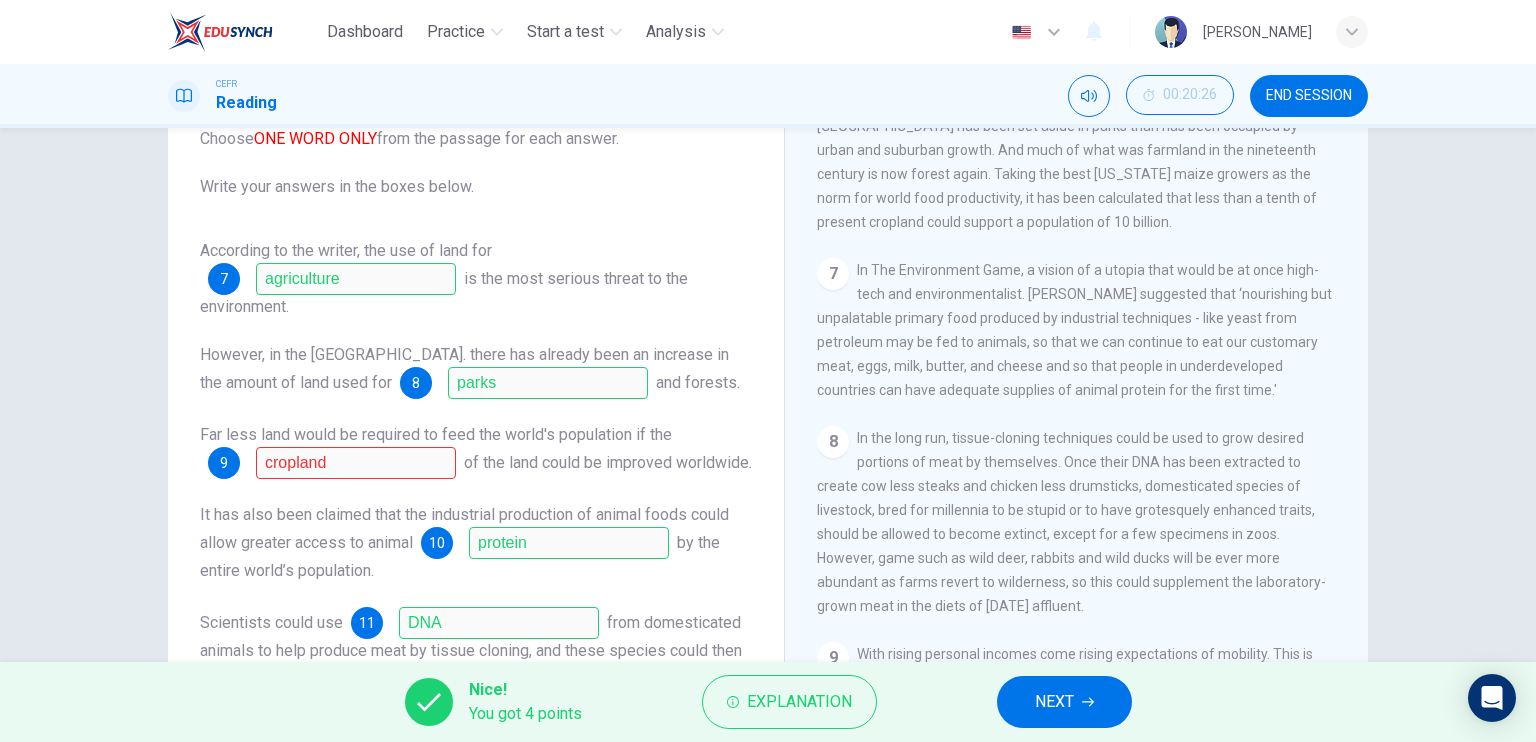 scroll, scrollTop: 152, scrollLeft: 0, axis: vertical 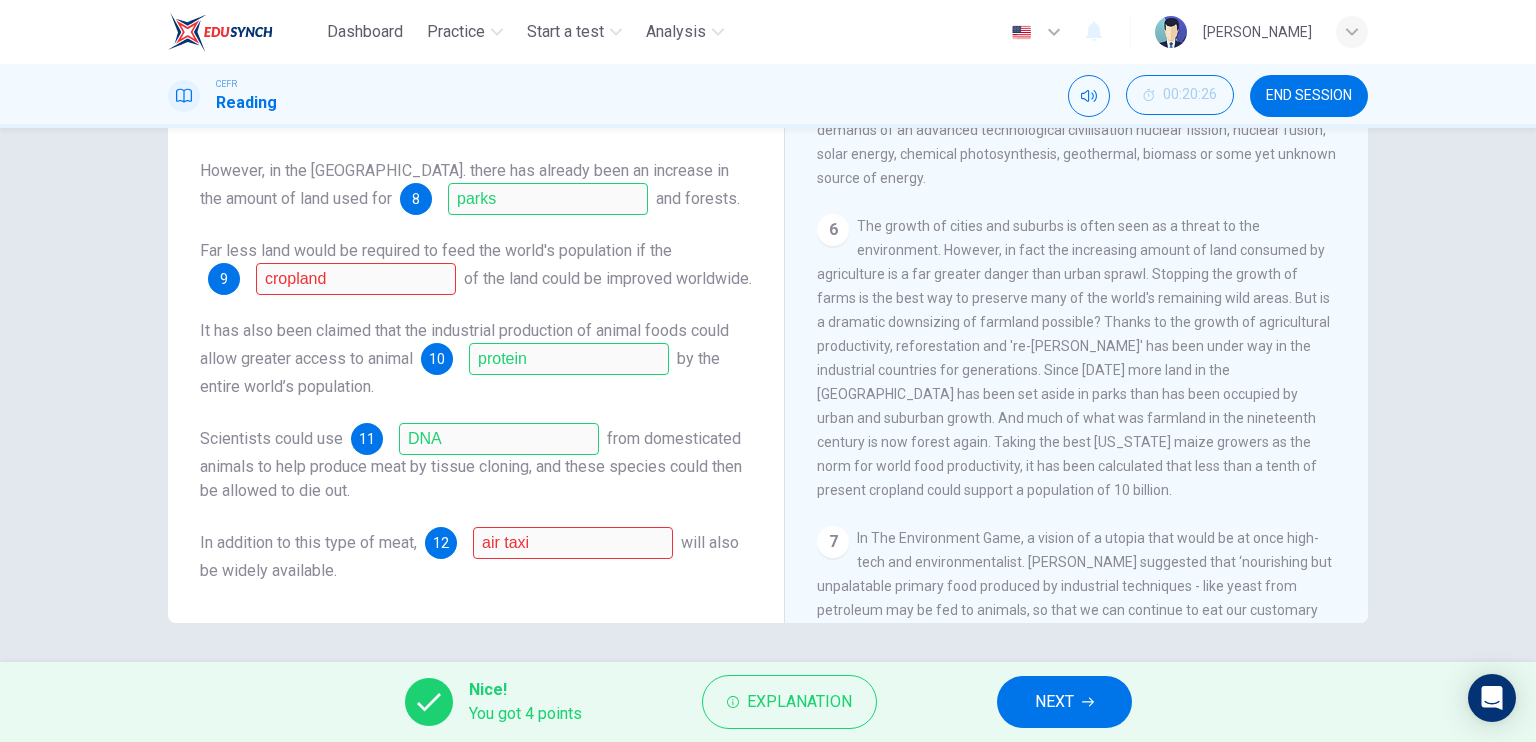 drag, startPoint x: 1076, startPoint y: 468, endPoint x: 1097, endPoint y: 474, distance: 21.84033 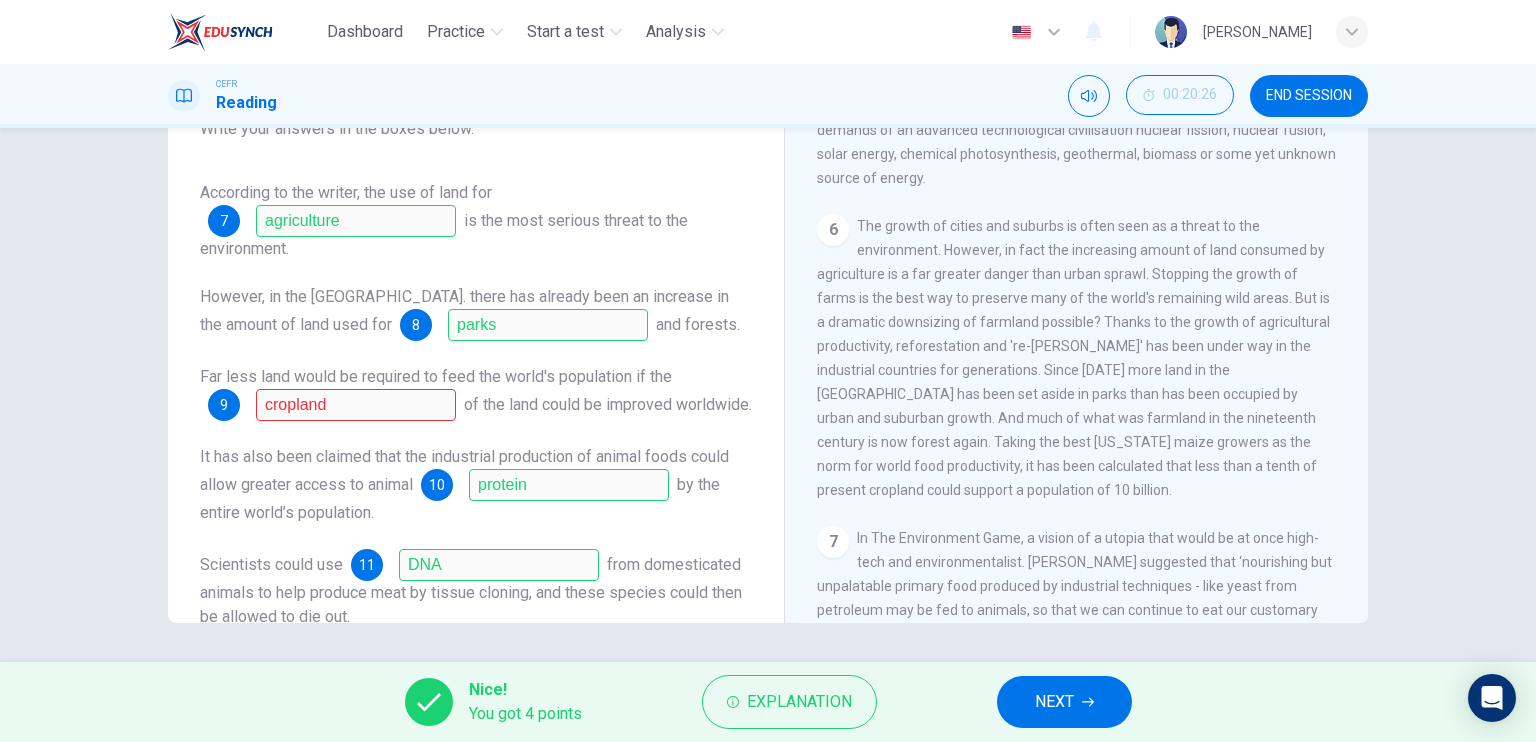 scroll, scrollTop: 0, scrollLeft: 0, axis: both 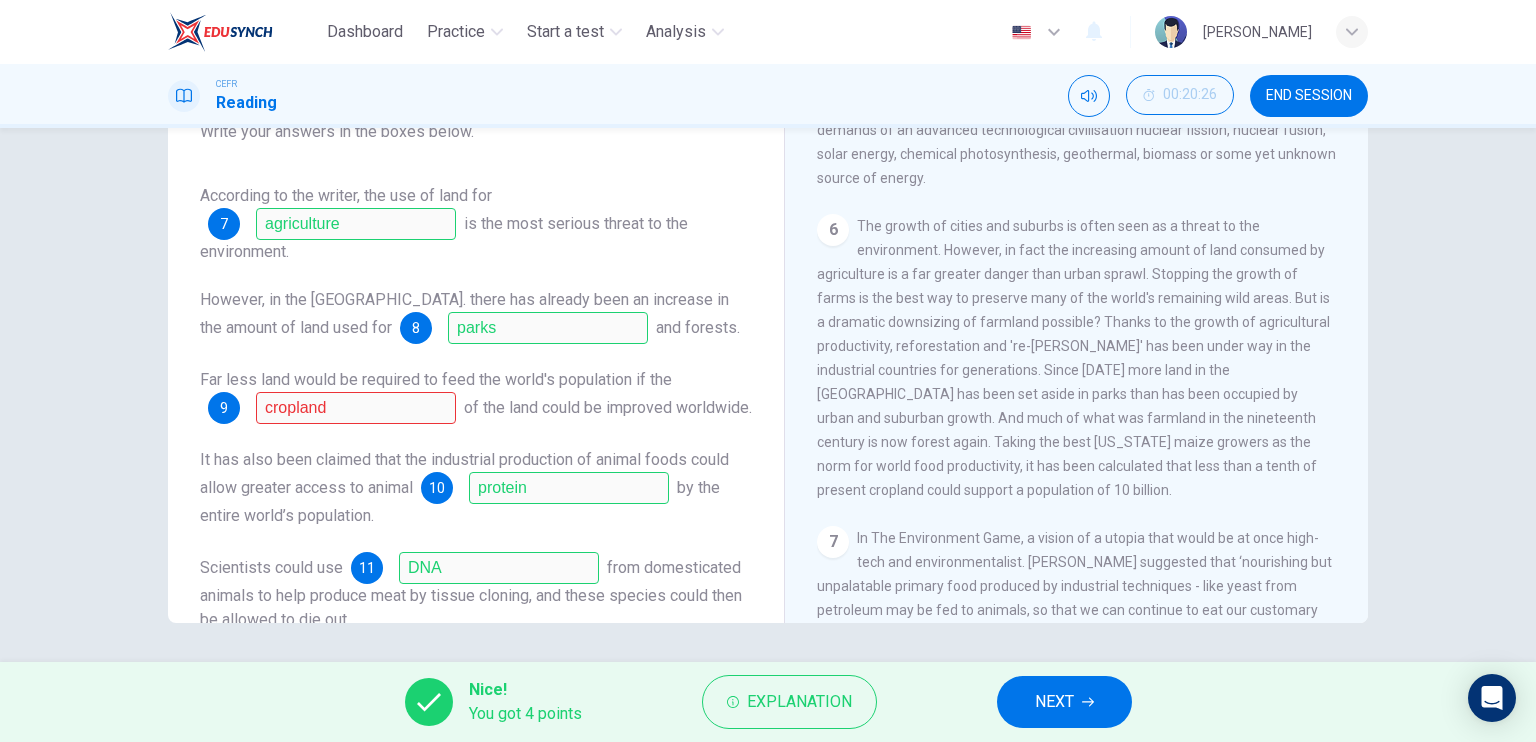 click on "NEXT" at bounding box center [1054, 702] 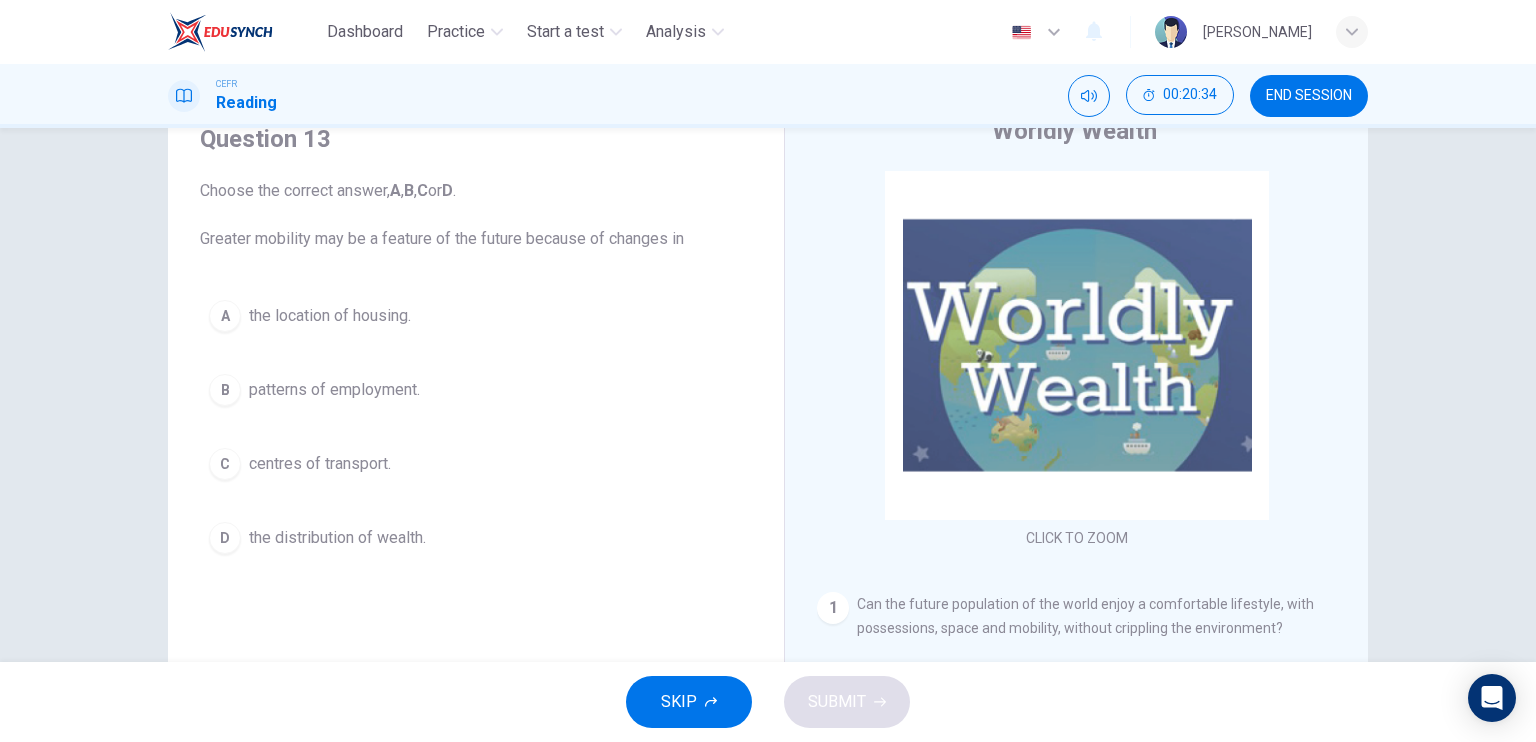 scroll, scrollTop: 116, scrollLeft: 0, axis: vertical 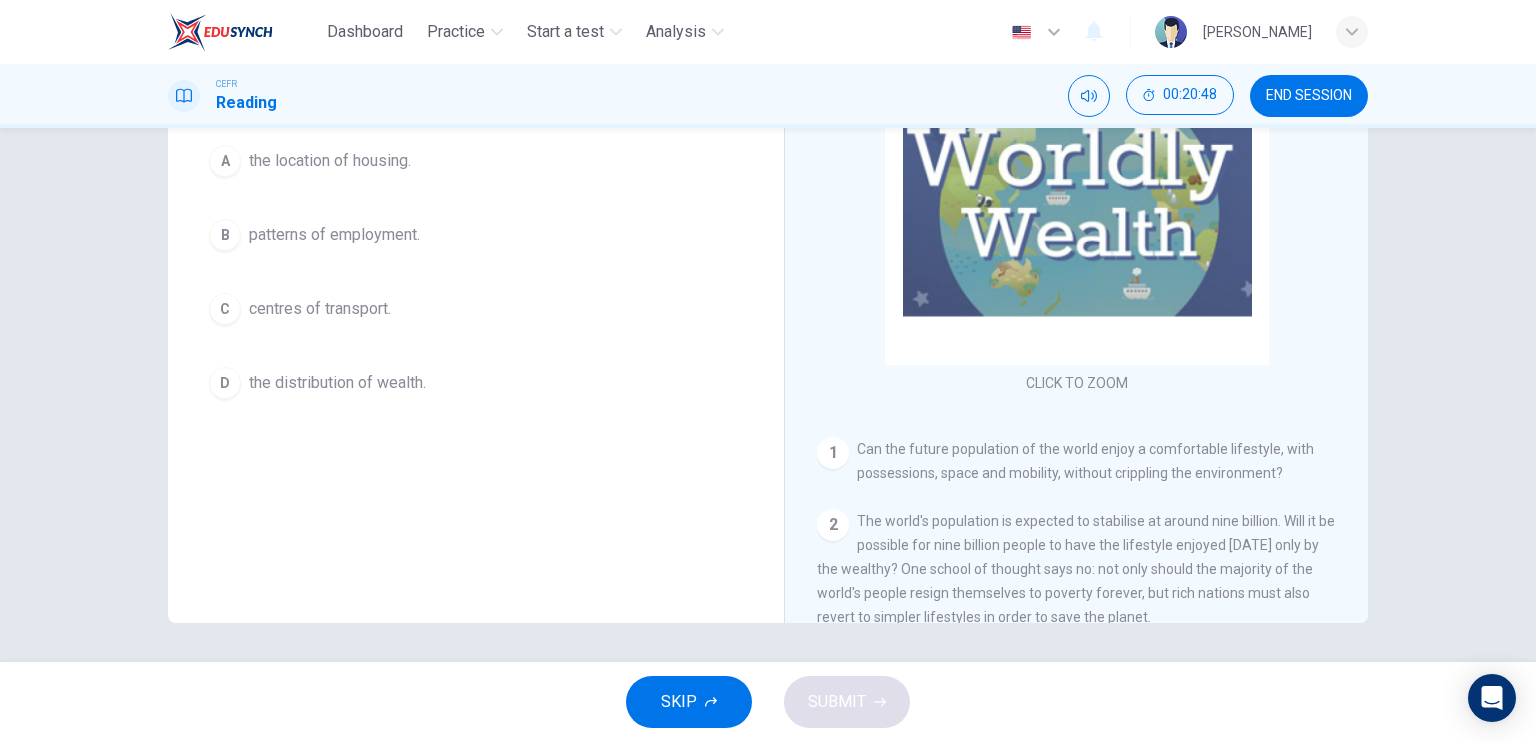 drag, startPoint x: 977, startPoint y: 530, endPoint x: 972, endPoint y: 540, distance: 11.18034 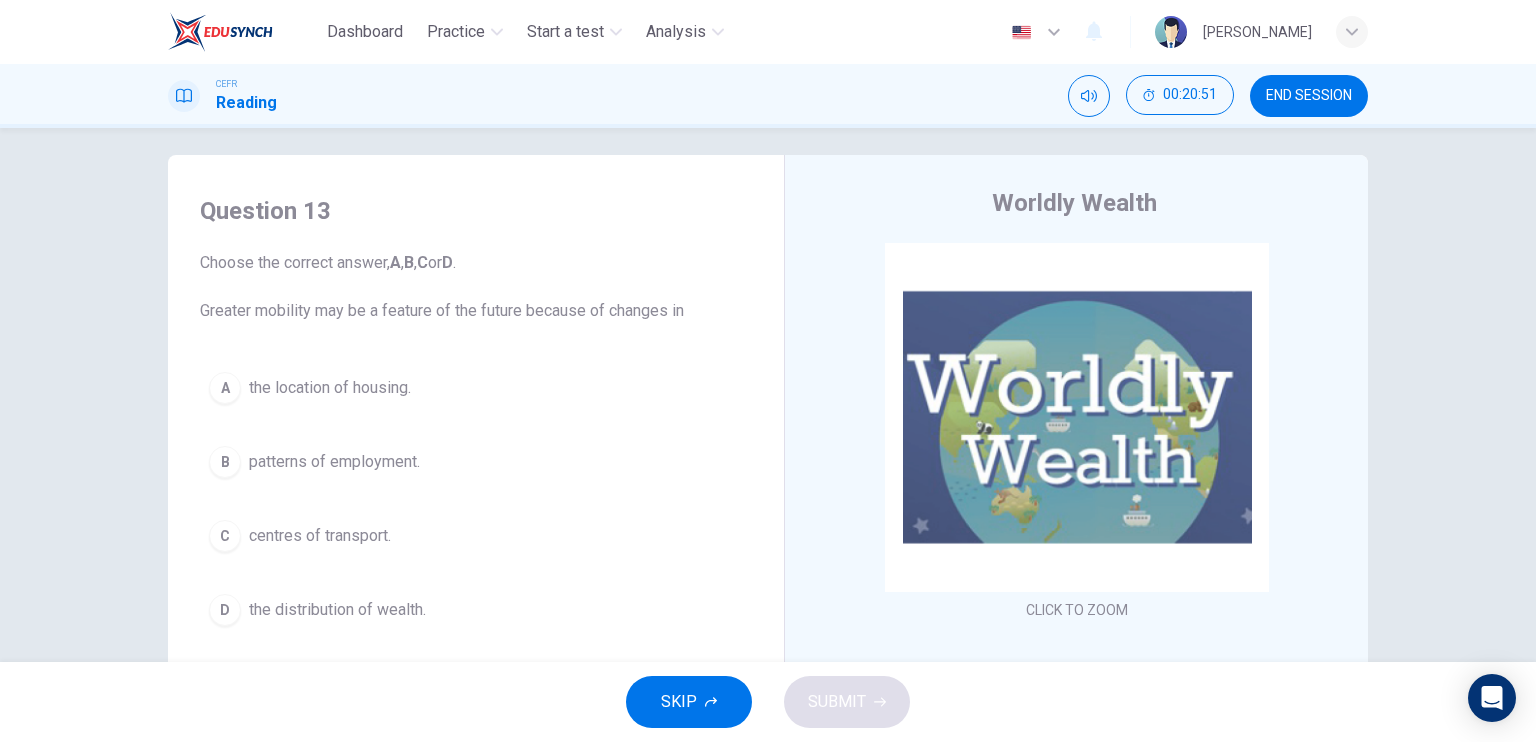 scroll, scrollTop: 0, scrollLeft: 0, axis: both 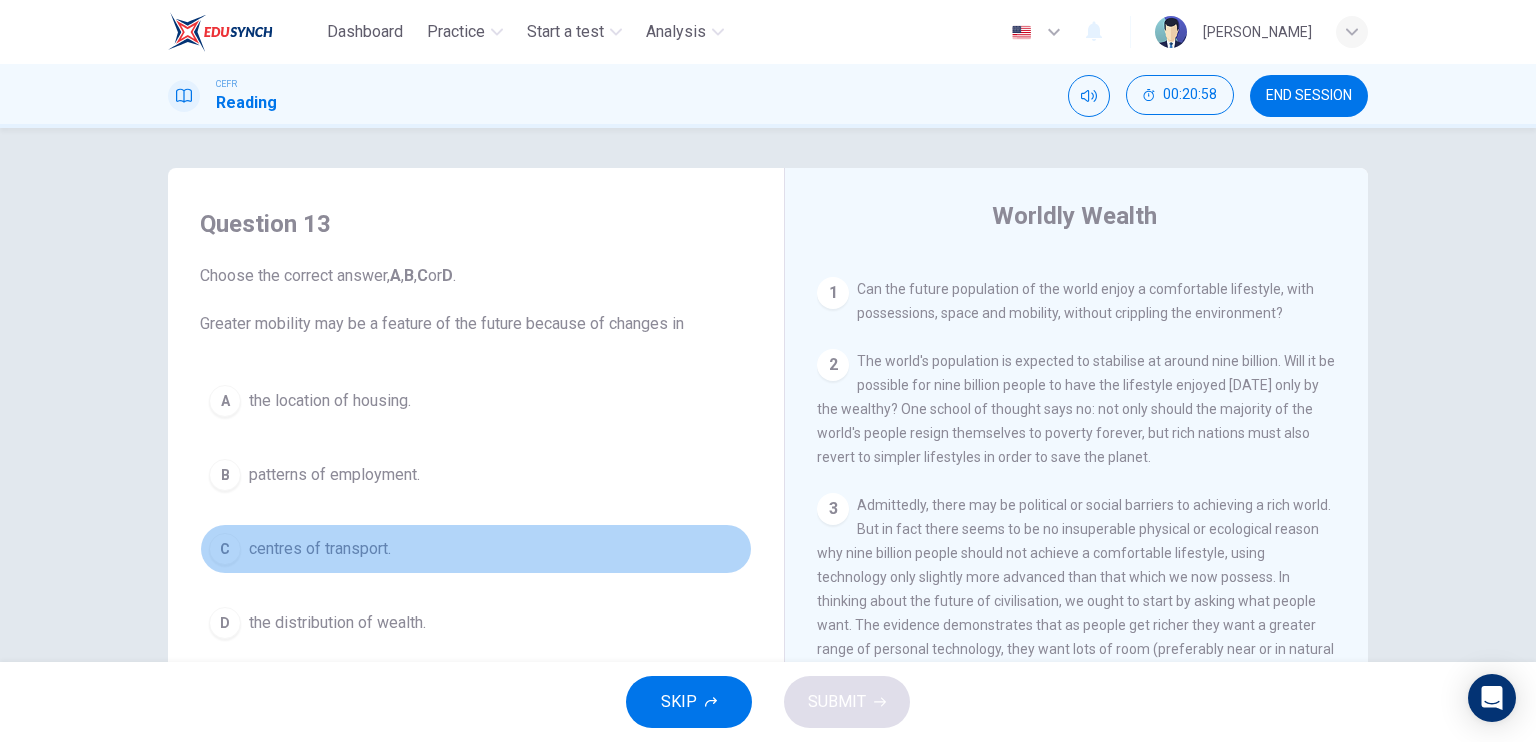 click on "centres of transport." at bounding box center [320, 549] 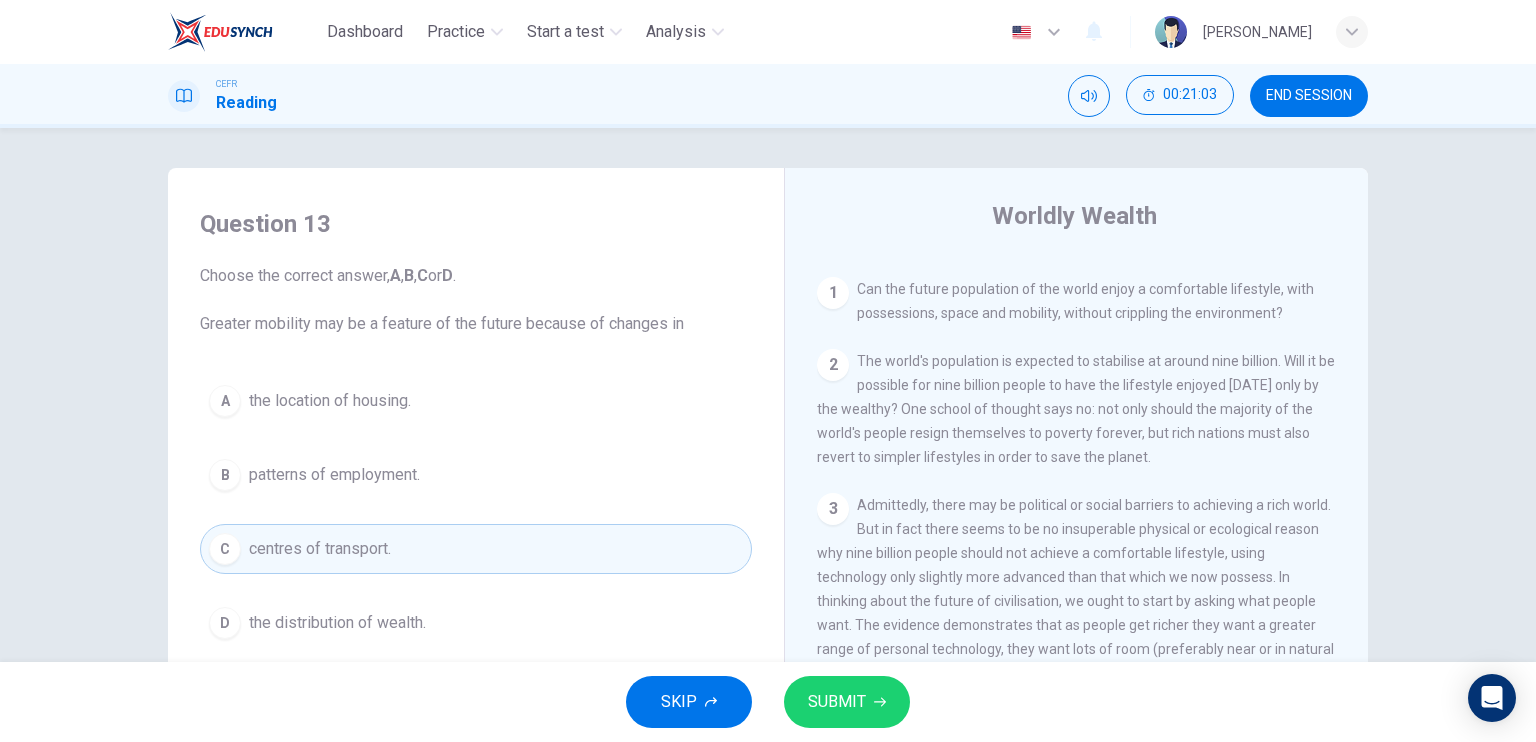 scroll, scrollTop: 500, scrollLeft: 0, axis: vertical 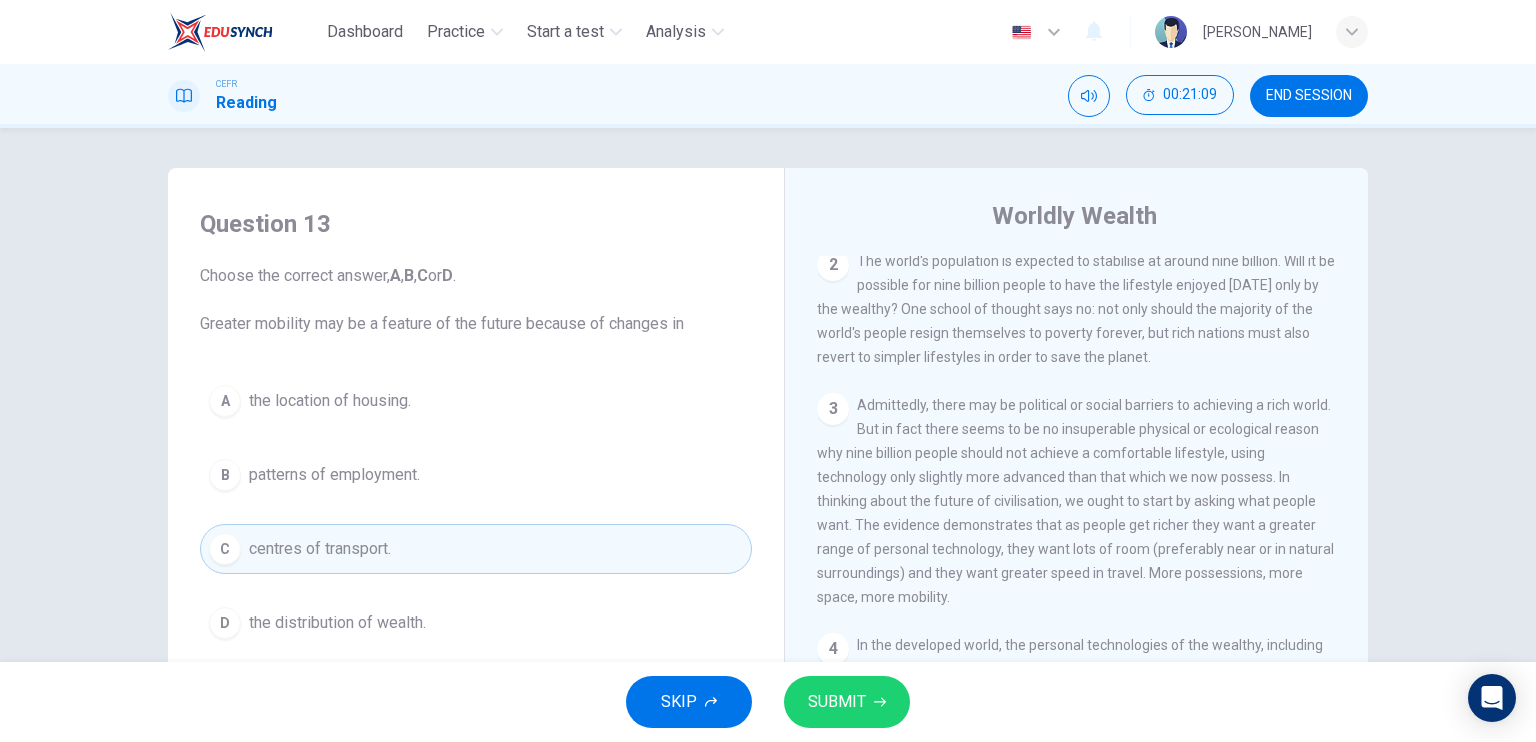 click on "Admittedly, there may be political or social barriers to achieving a rich world. But in fact there seems to be no insuperable physical or ecological reason why nine billion people should not achieve a comfortable lifestyle, using technology only slightly more advanced than that which we now possess. In thinking about the future of civilisation, we ought to start by asking what people want. The evidence demonstrates that as people get richer they want a greater range of personal technology, they want lots of room (preferably near or in natural surroundings) and they want greater speed in travel. More possessions, more space, more mobility." at bounding box center [1075, 501] 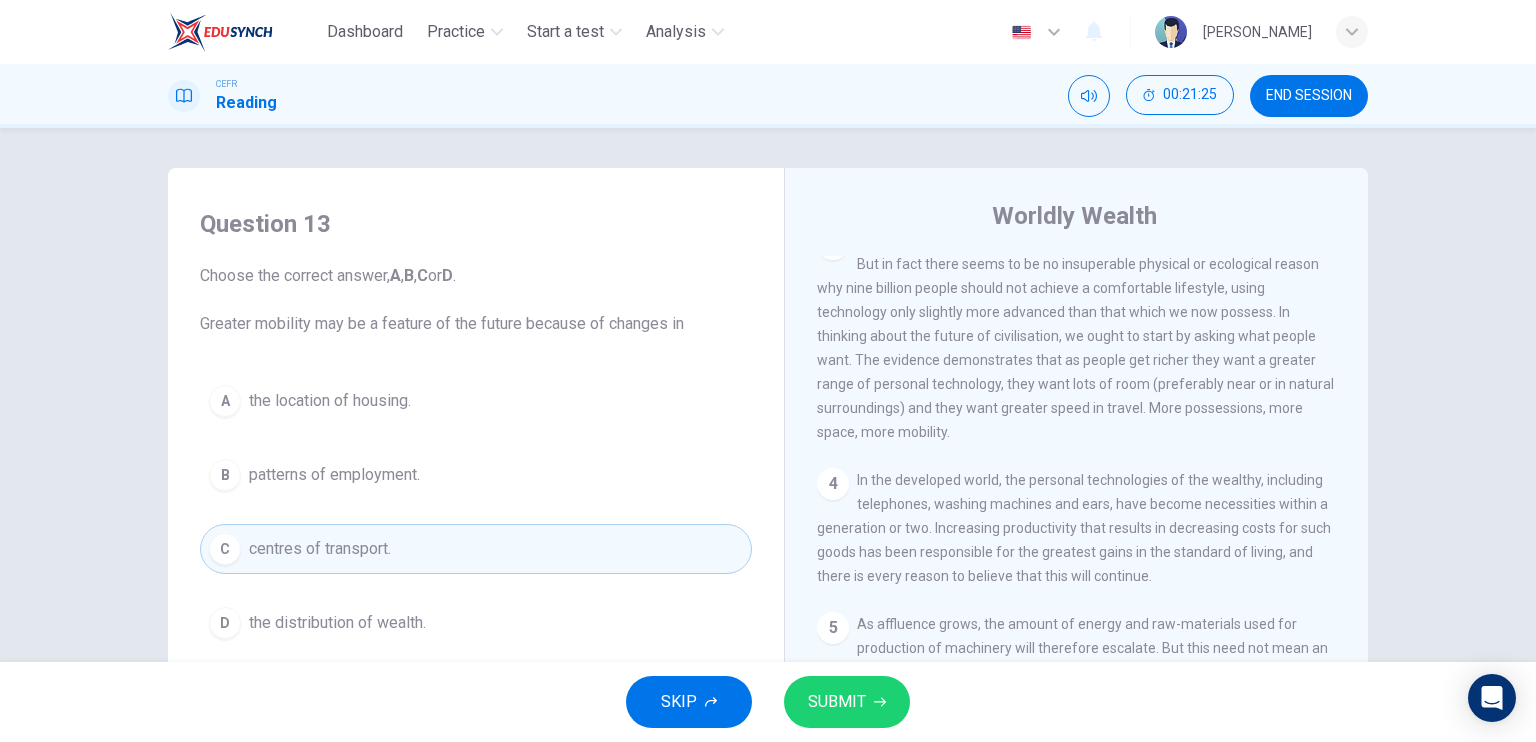 scroll, scrollTop: 700, scrollLeft: 0, axis: vertical 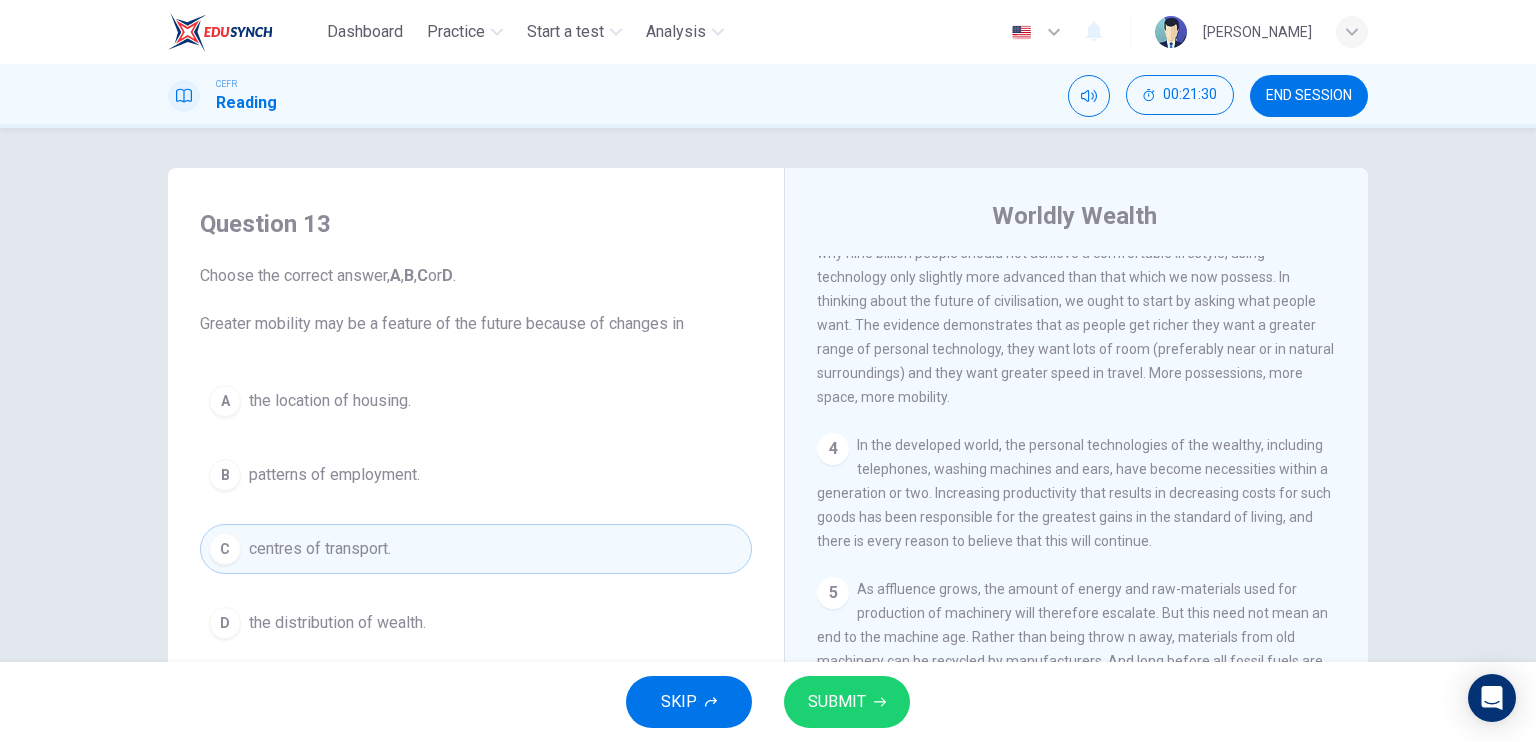 click on "D the distribution of wealth." at bounding box center [476, 623] 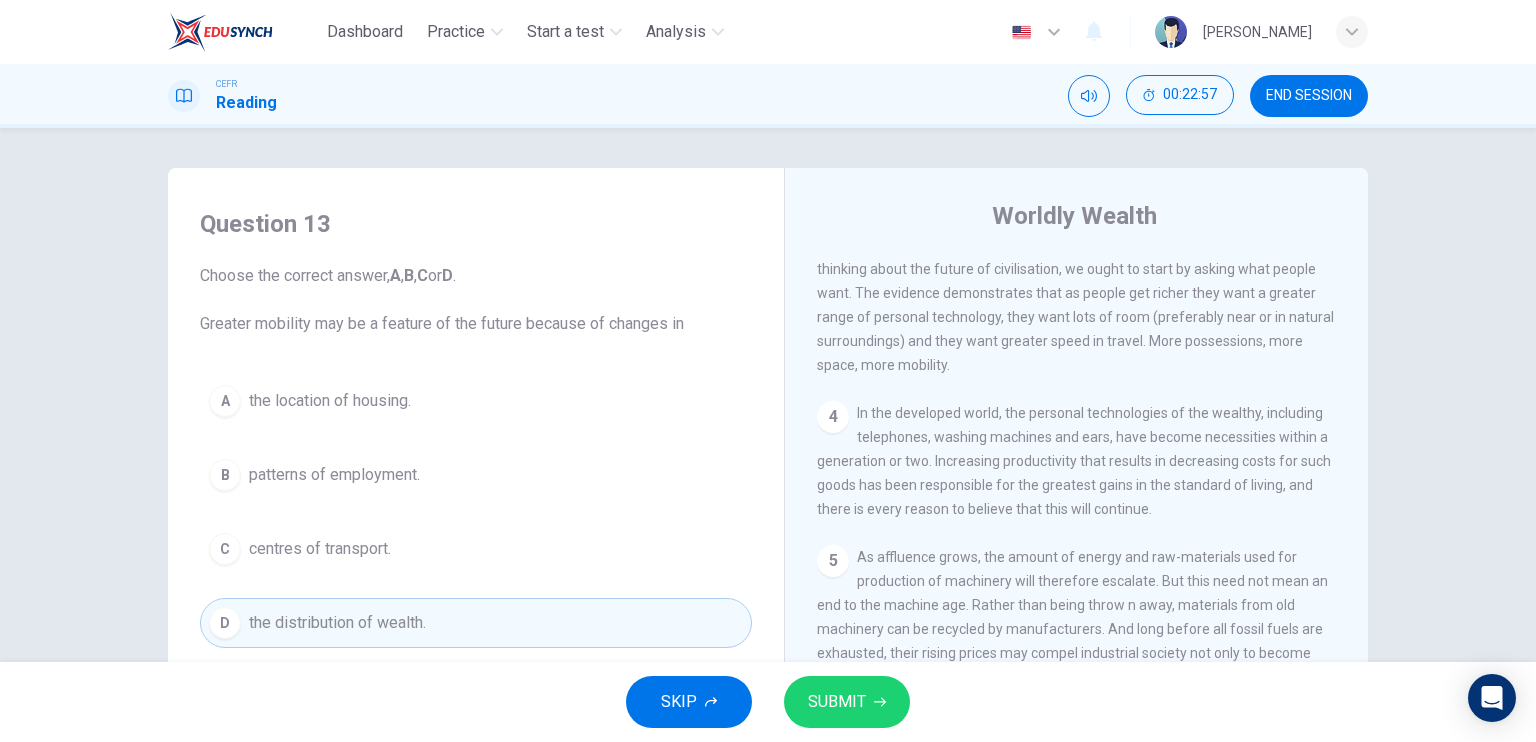 scroll, scrollTop: 700, scrollLeft: 0, axis: vertical 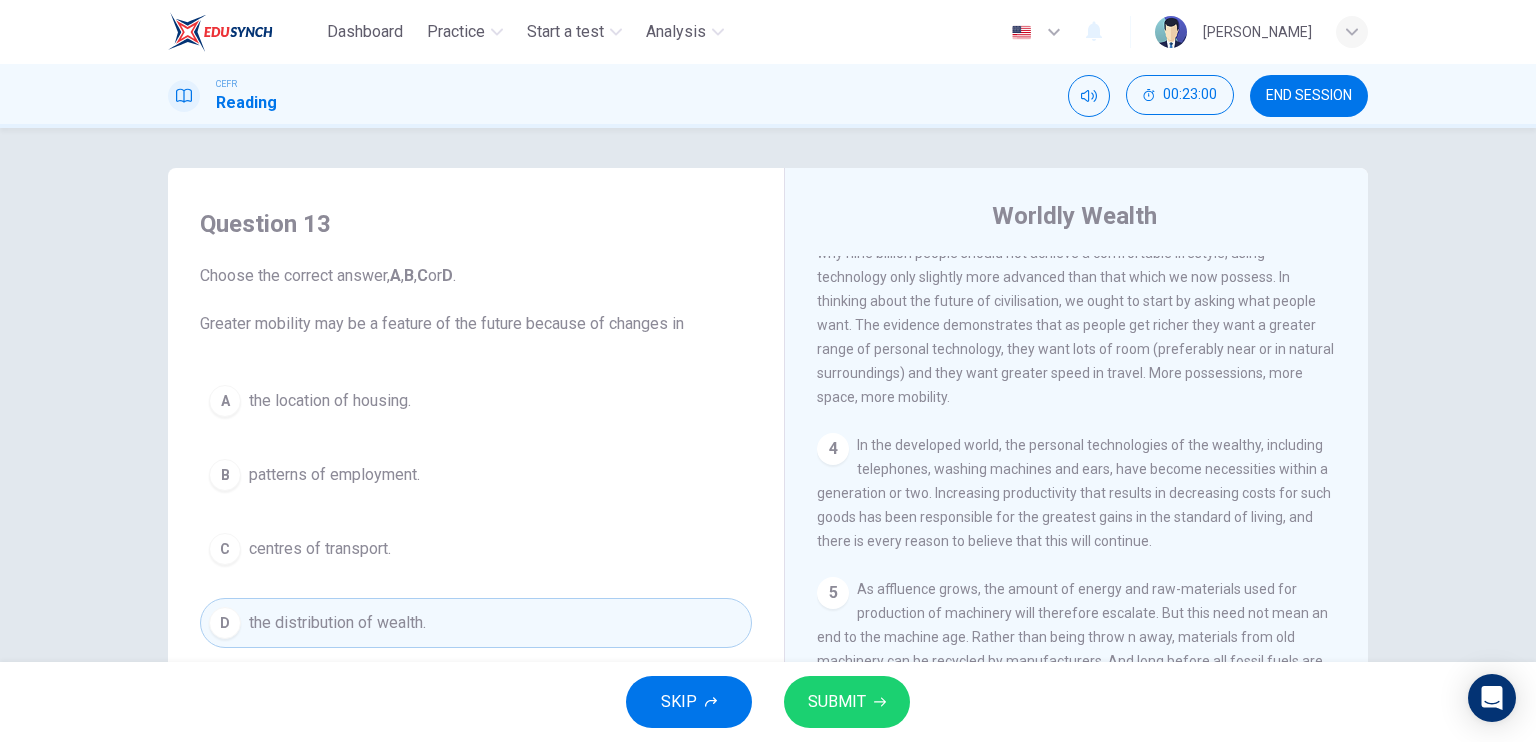 click on "SUBMIT" at bounding box center [847, 702] 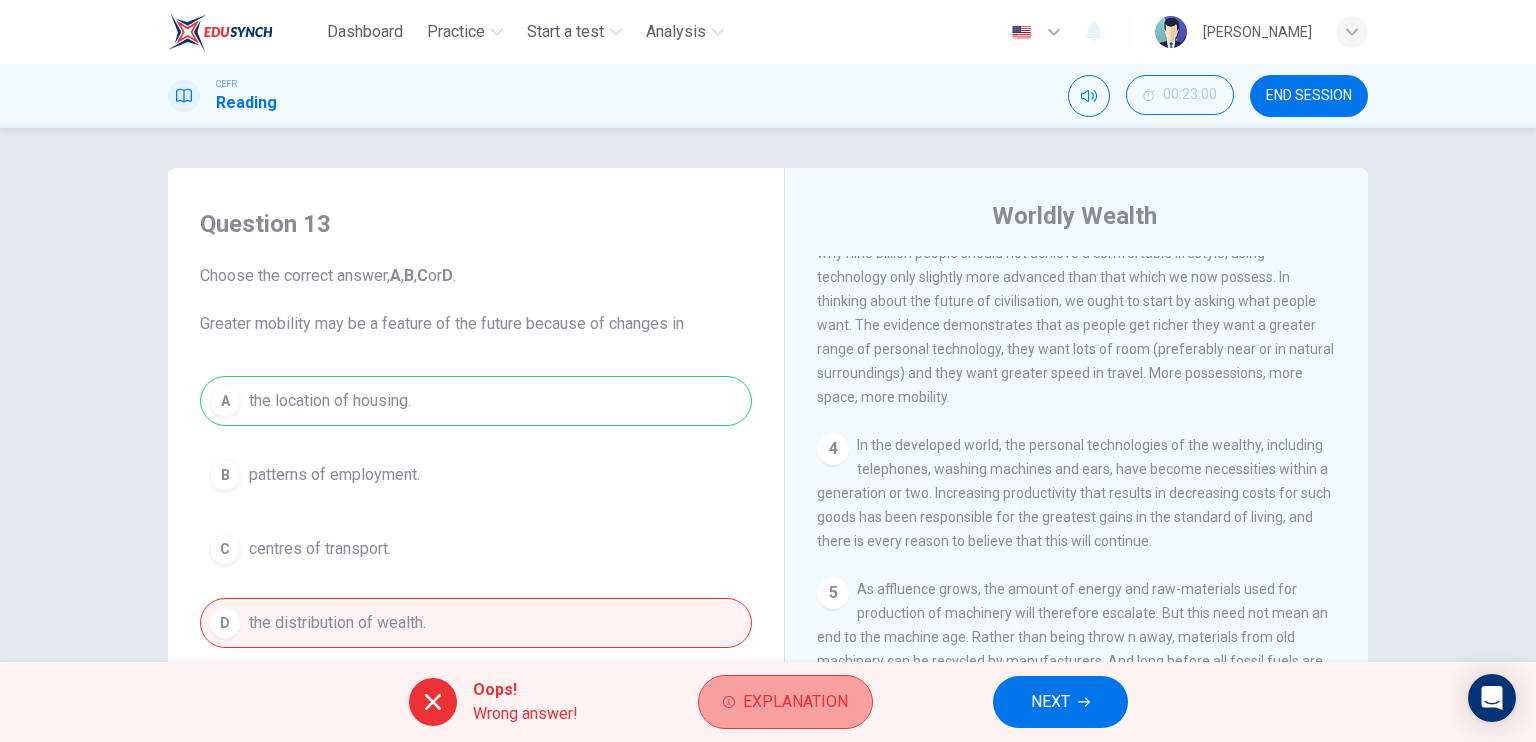 click on "Explanation" at bounding box center (785, 702) 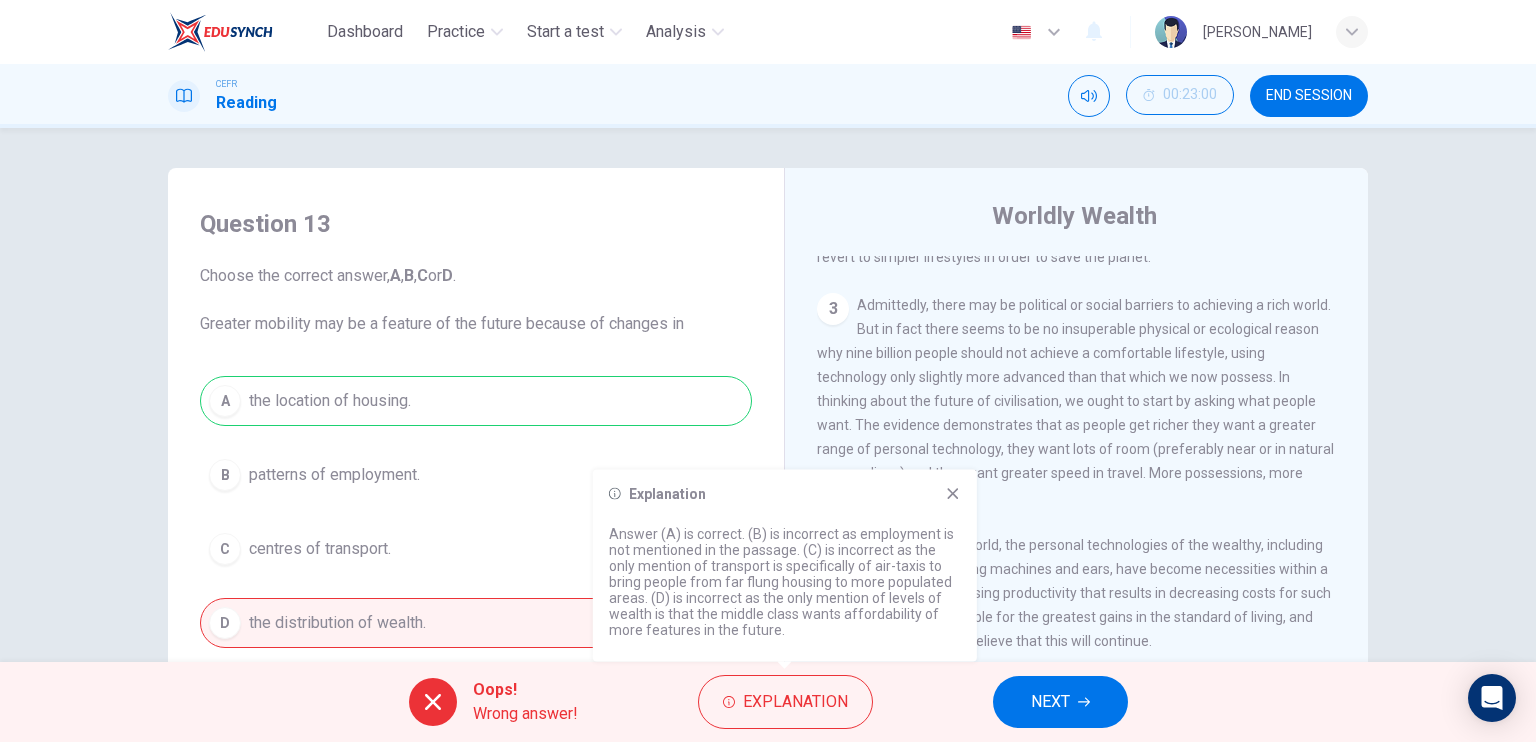 scroll, scrollTop: 600, scrollLeft: 0, axis: vertical 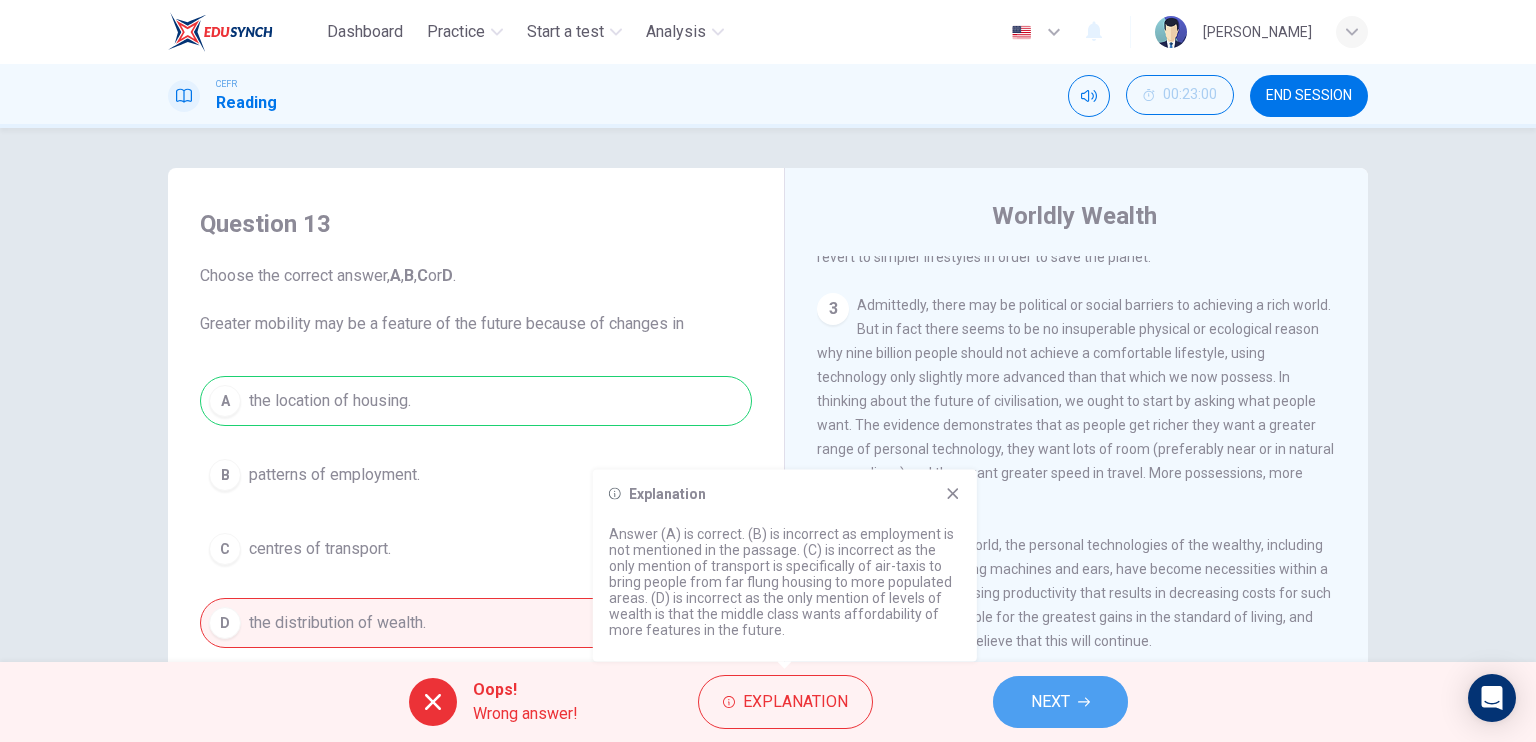 click on "NEXT" at bounding box center [1050, 702] 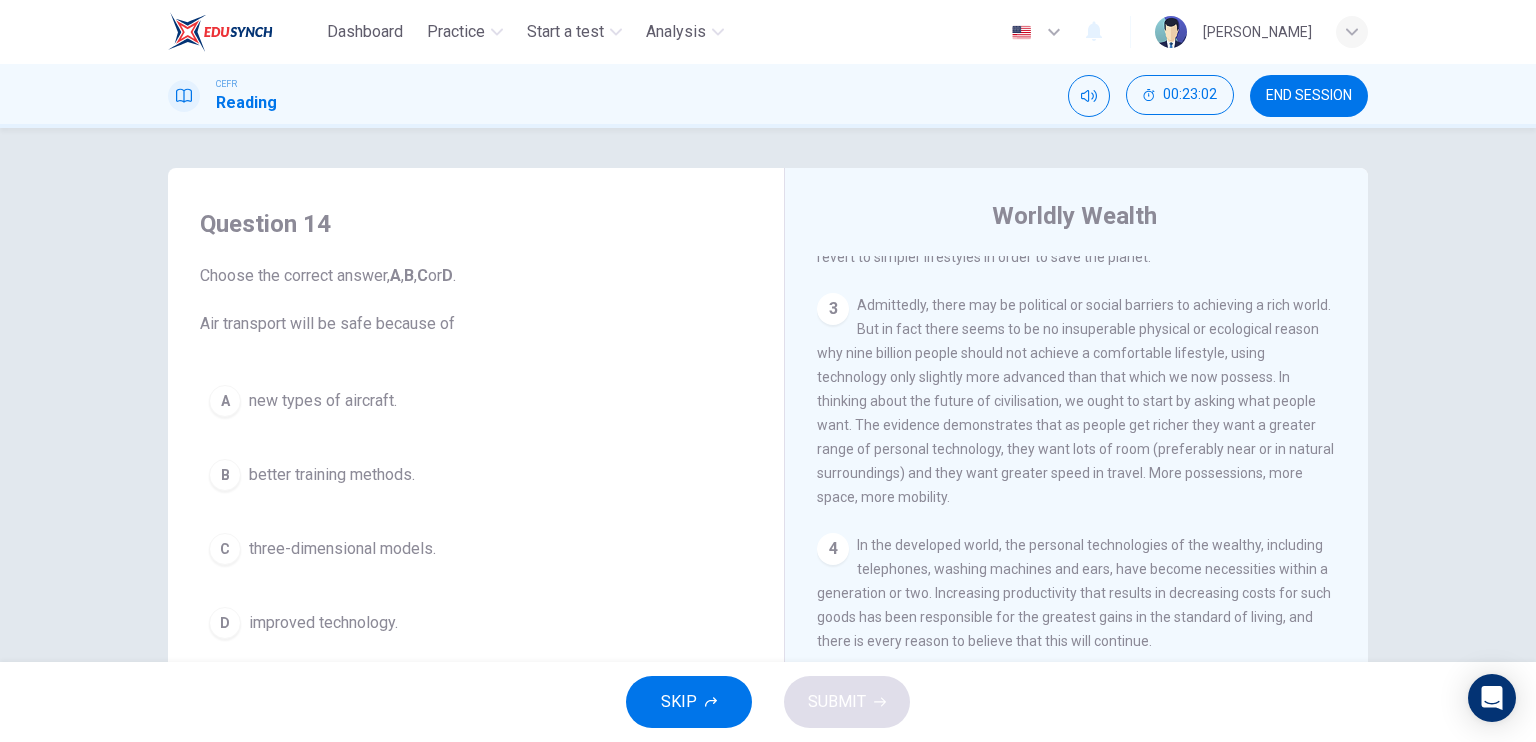 scroll, scrollTop: 100, scrollLeft: 0, axis: vertical 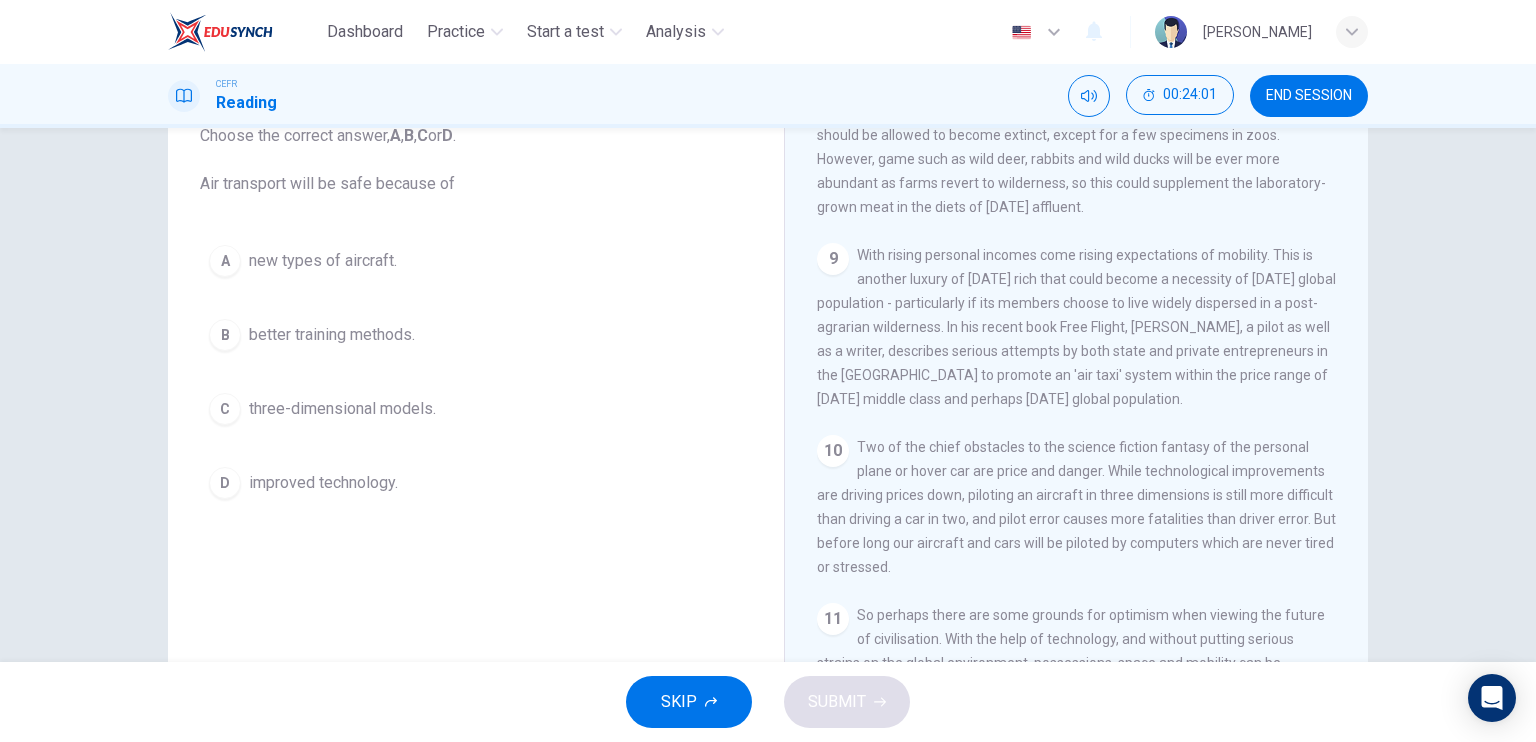 click on "improved technology." at bounding box center [323, 483] 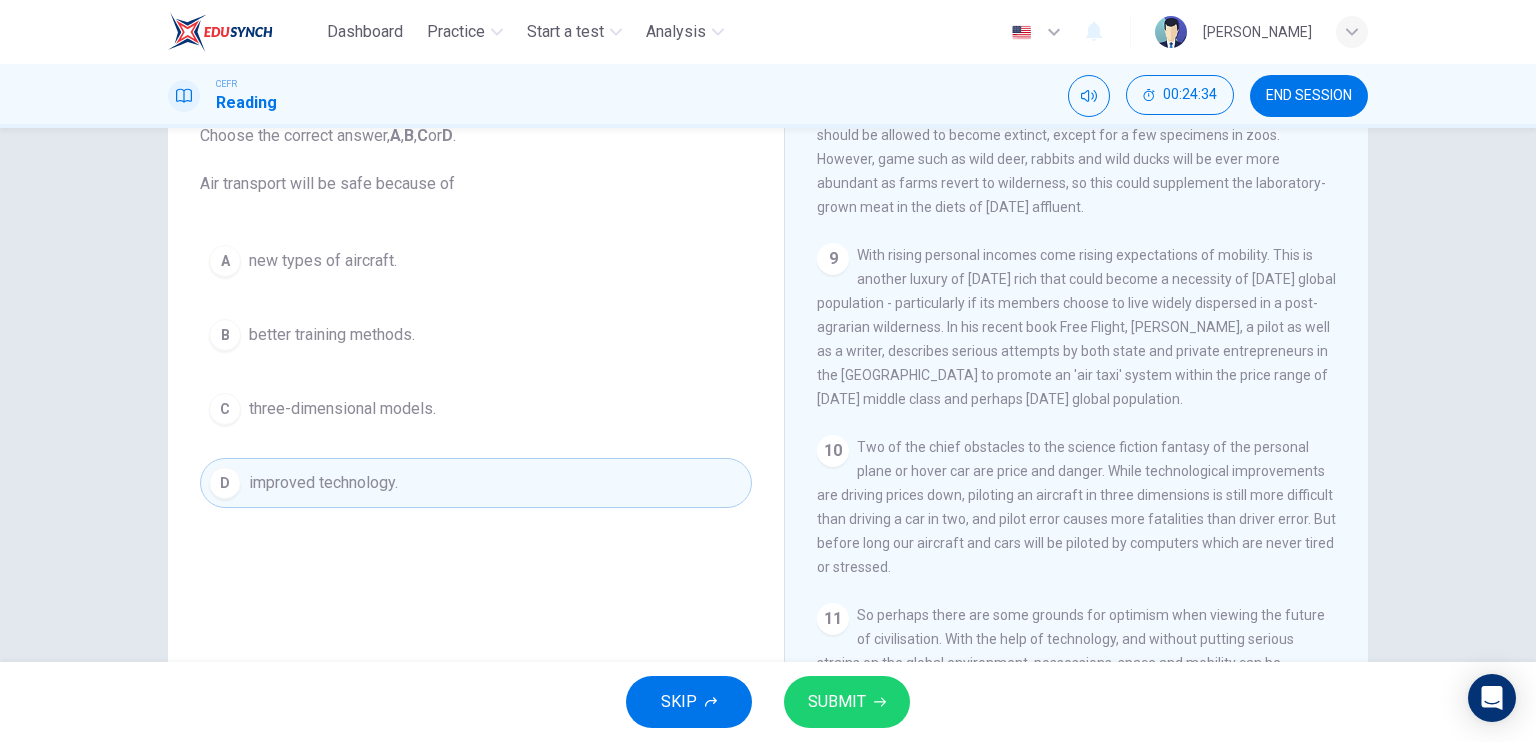 scroll, scrollTop: 240, scrollLeft: 0, axis: vertical 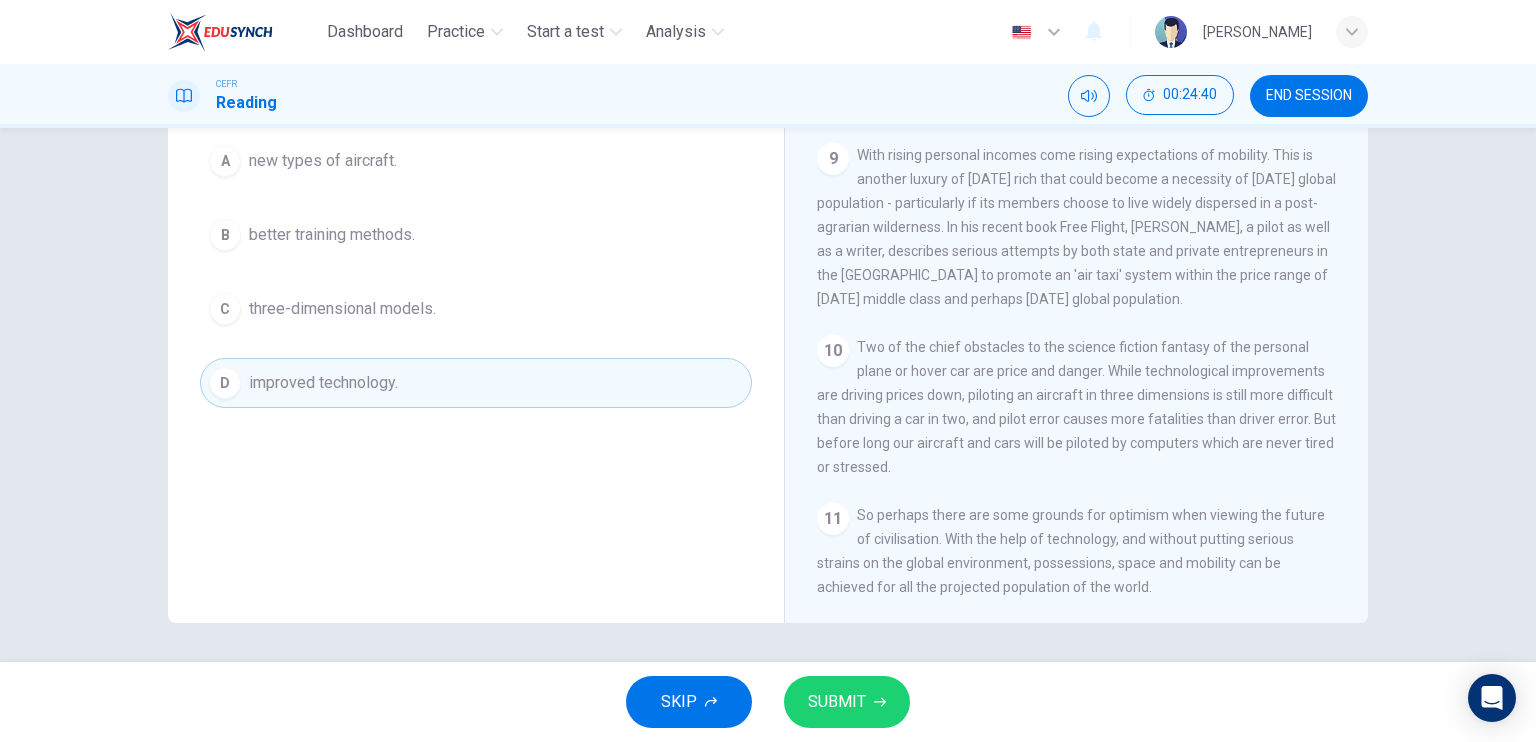 click on "SUBMIT" at bounding box center [847, 702] 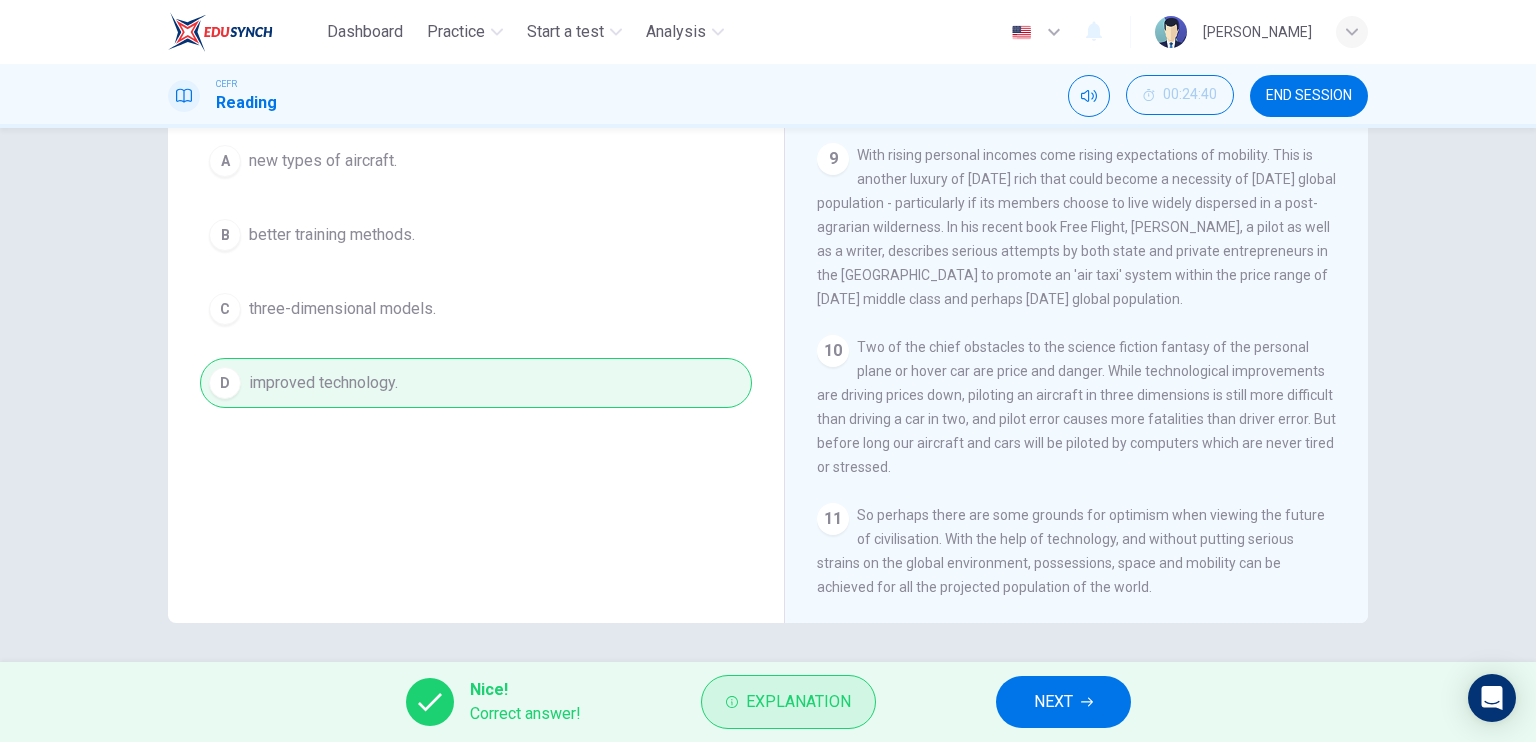 click on "Explanation" at bounding box center [798, 702] 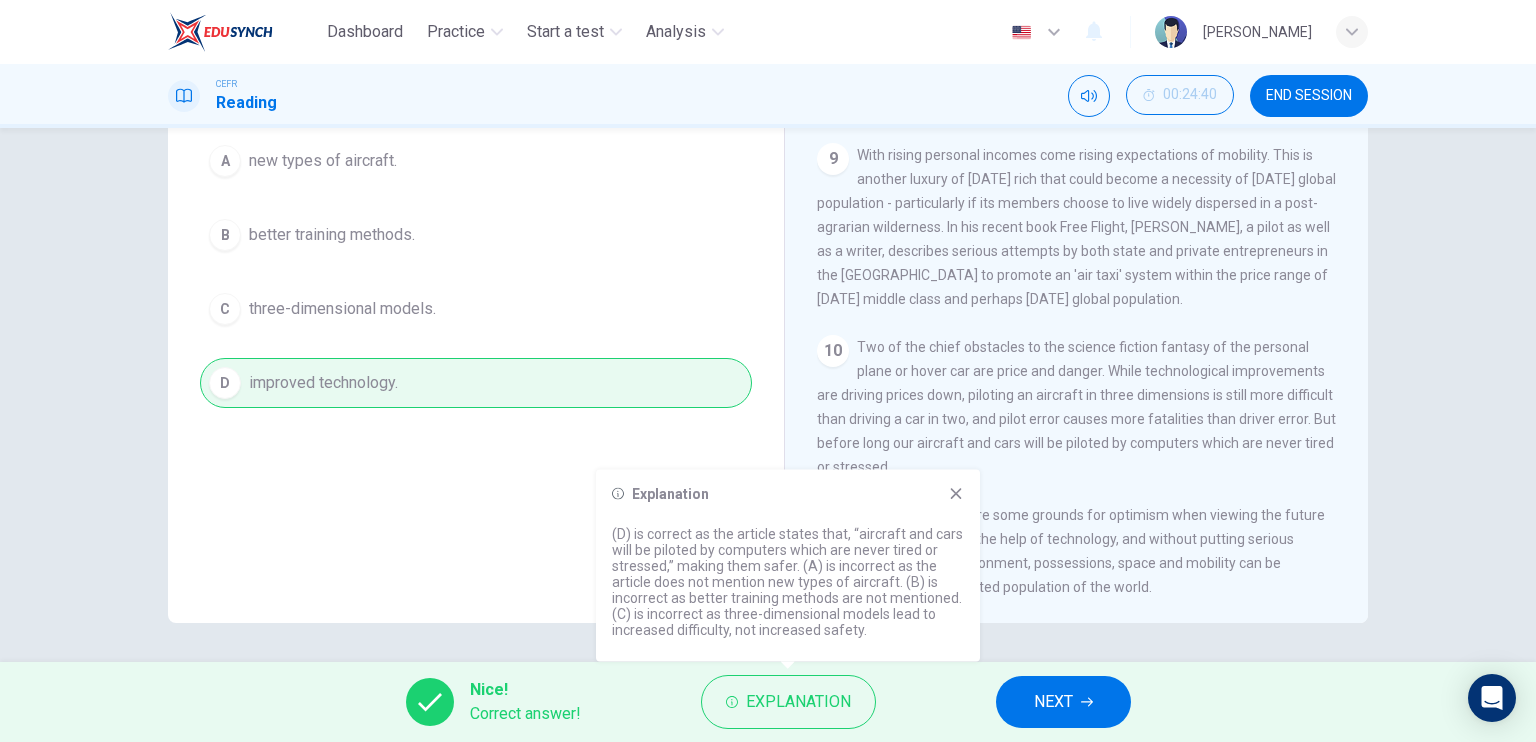 click on "Explanation (D) is correct as the article states that, “aircraft and cars will be piloted by computers which are never tired or stressed,” making them safer. (A) is incorrect as the article does not mention new types of aircraft. (B) is incorrect as better training  methods are not mentioned. (C) is incorrect as three-dimensional models lead to increased difficulty, not increased safety." at bounding box center (788, 566) 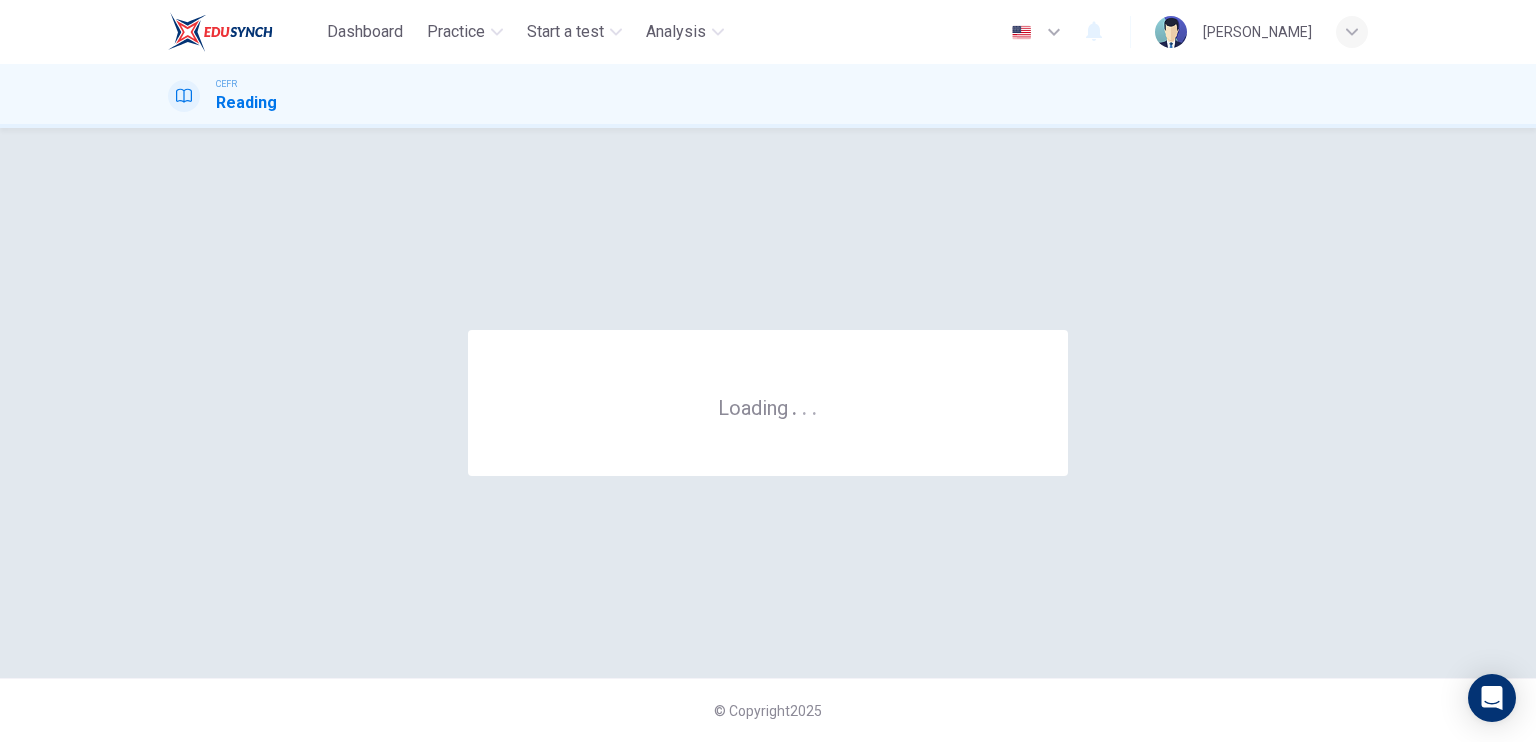 scroll, scrollTop: 0, scrollLeft: 0, axis: both 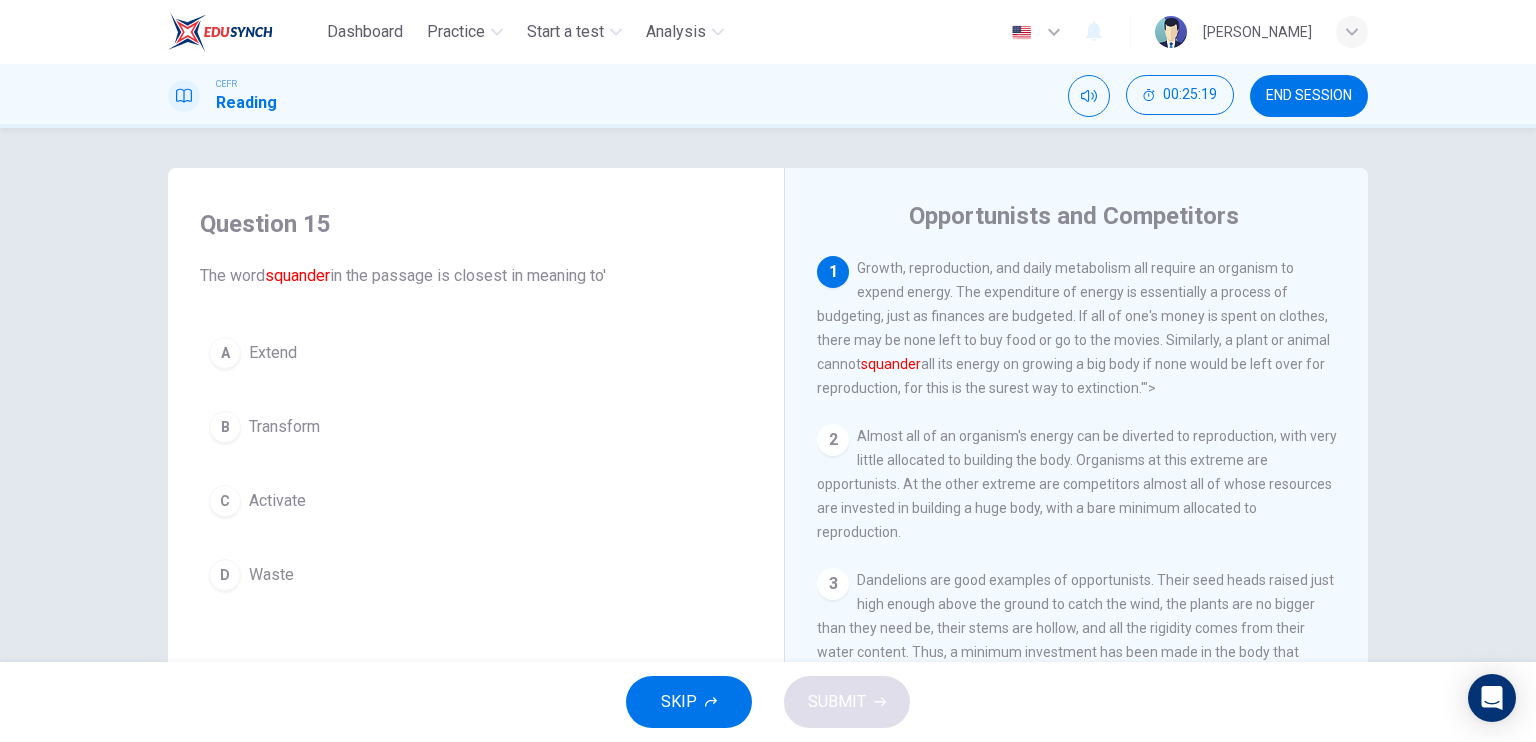 click on "Activate" at bounding box center [277, 501] 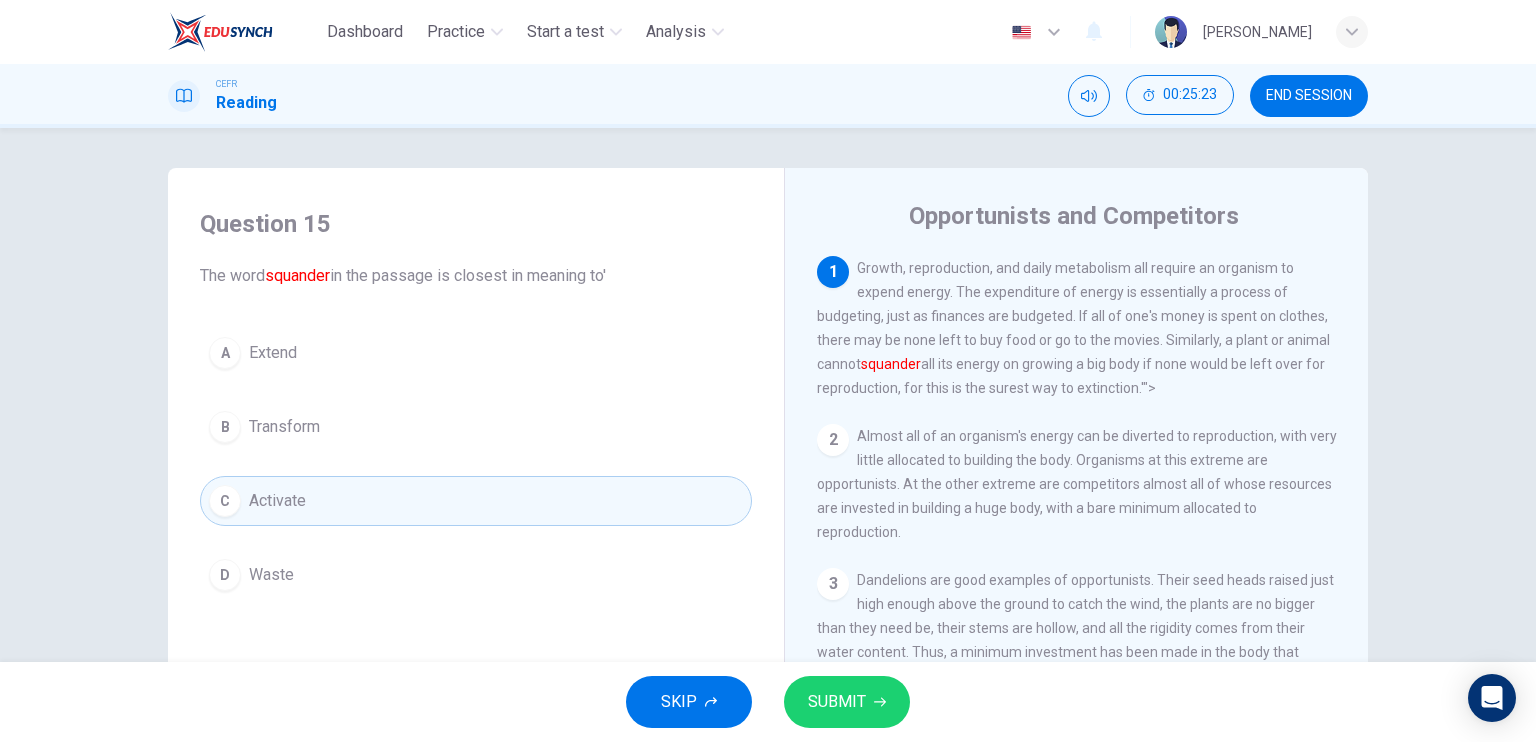 click 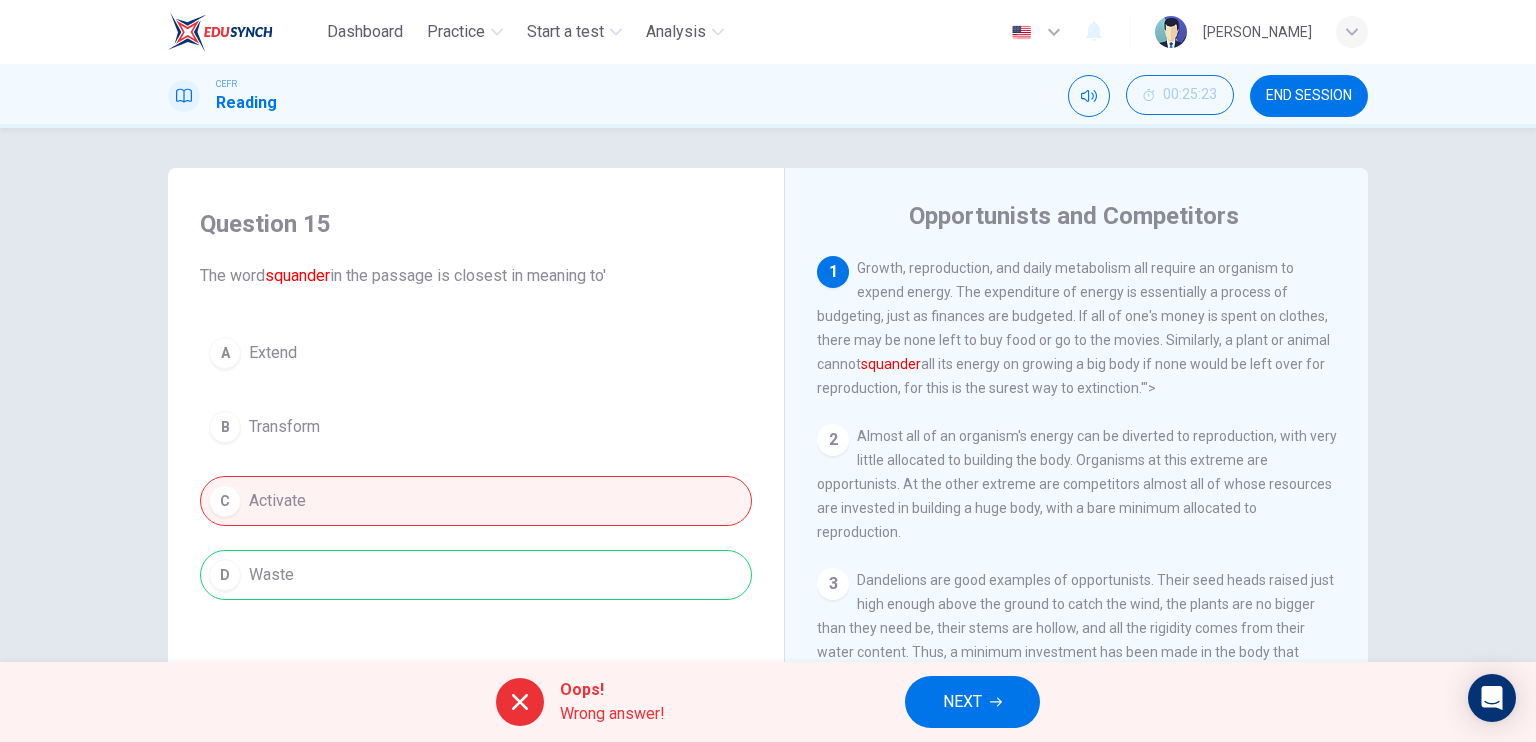drag, startPoint x: 538, startPoint y: 663, endPoint x: 533, endPoint y: 672, distance: 10.29563 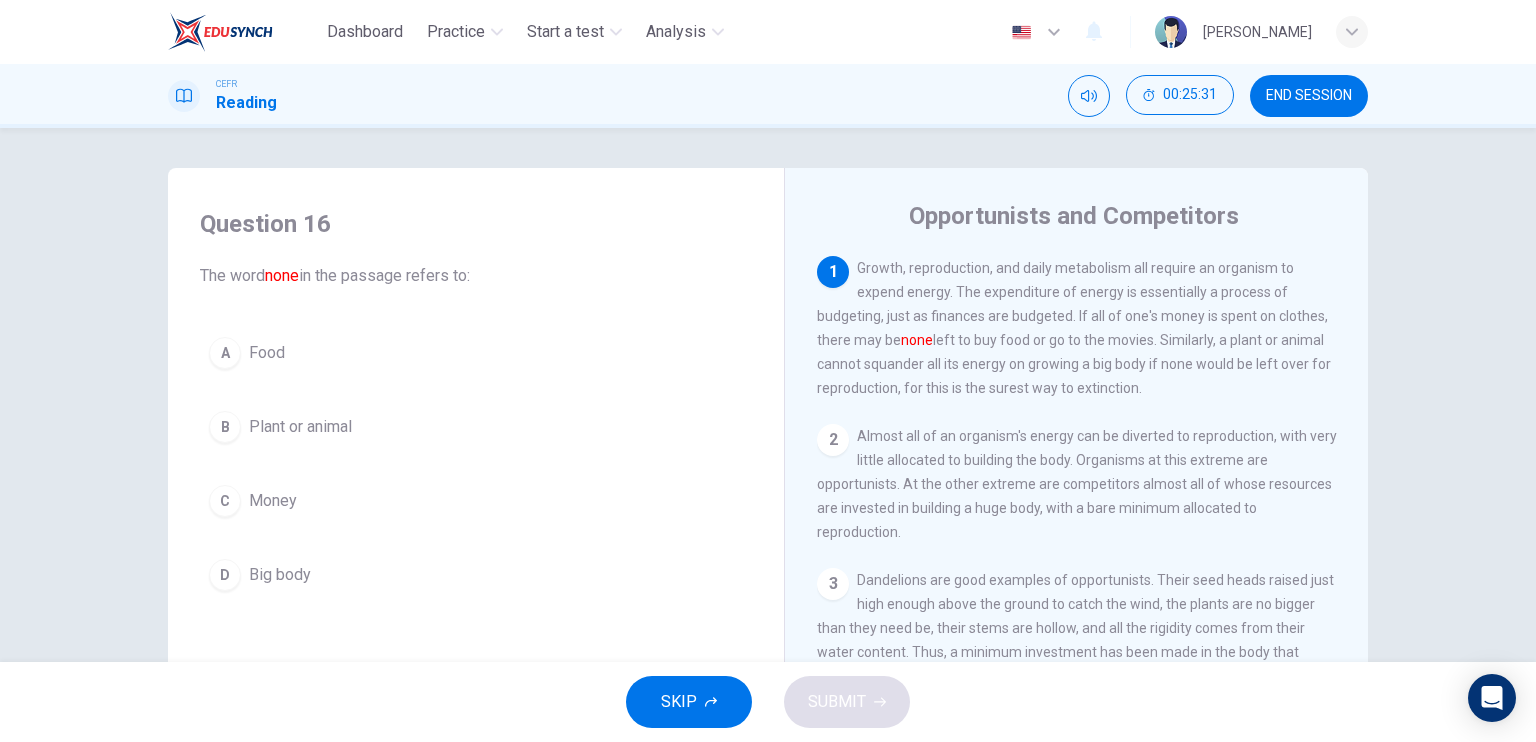 click on "Money" at bounding box center [273, 501] 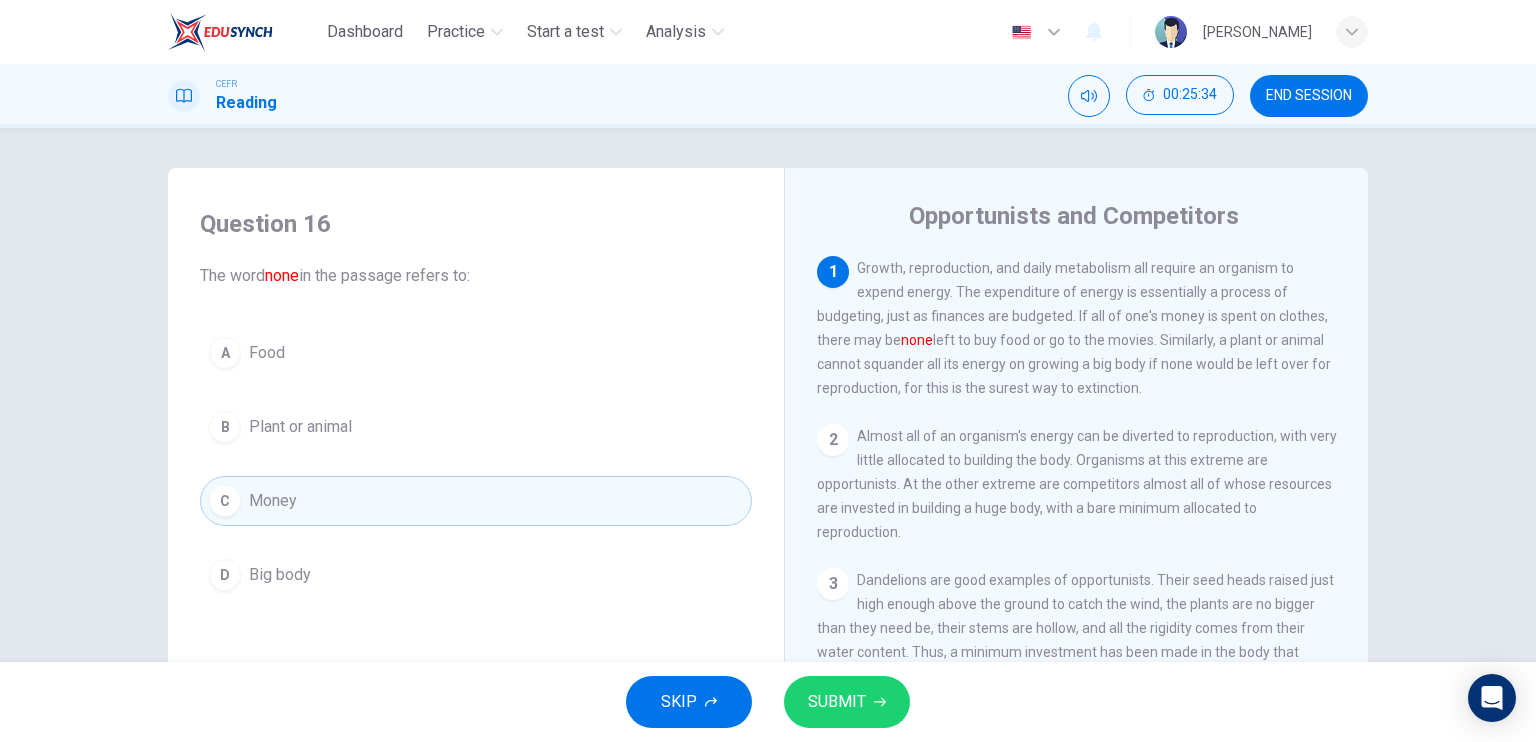 click on "SUBMIT" at bounding box center (837, 702) 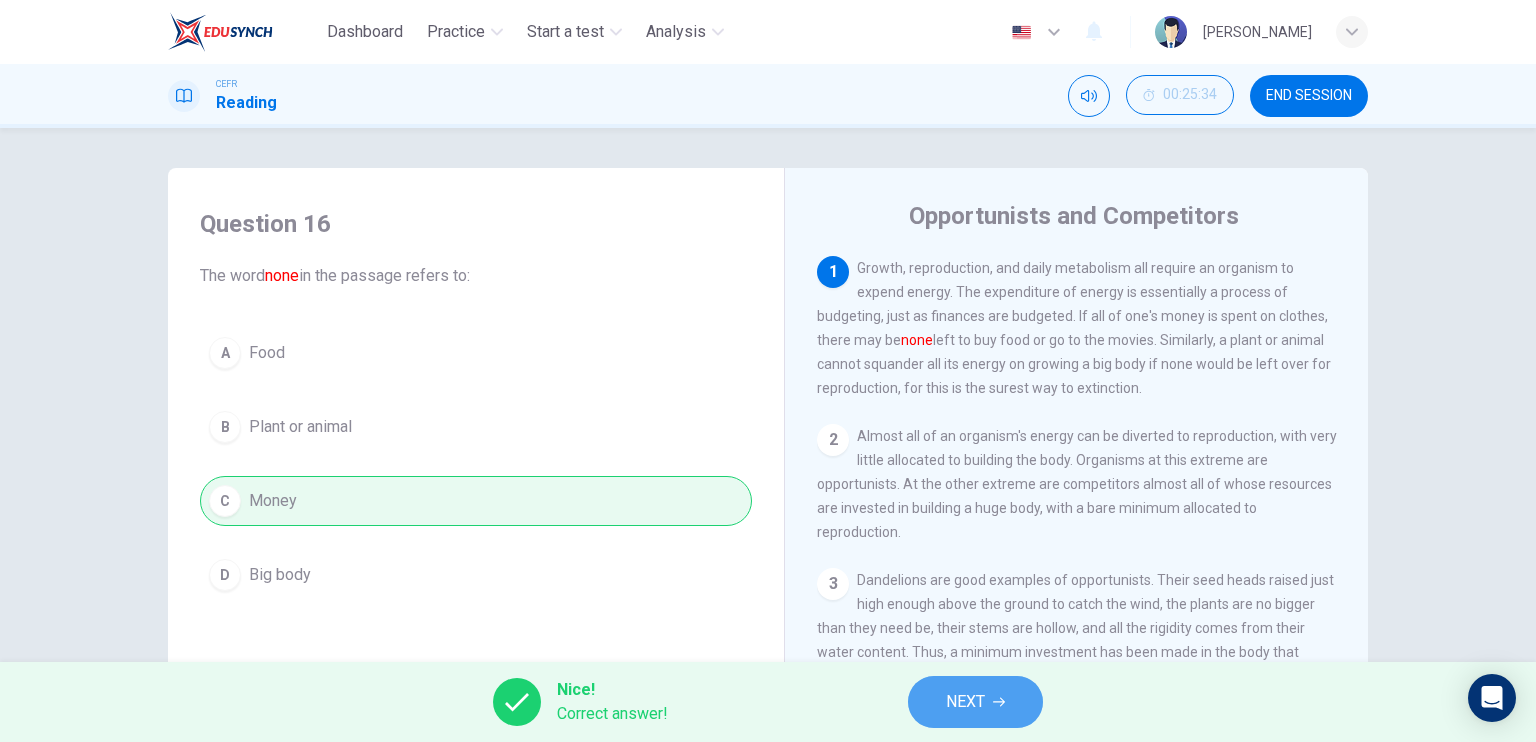 click on "NEXT" at bounding box center (975, 702) 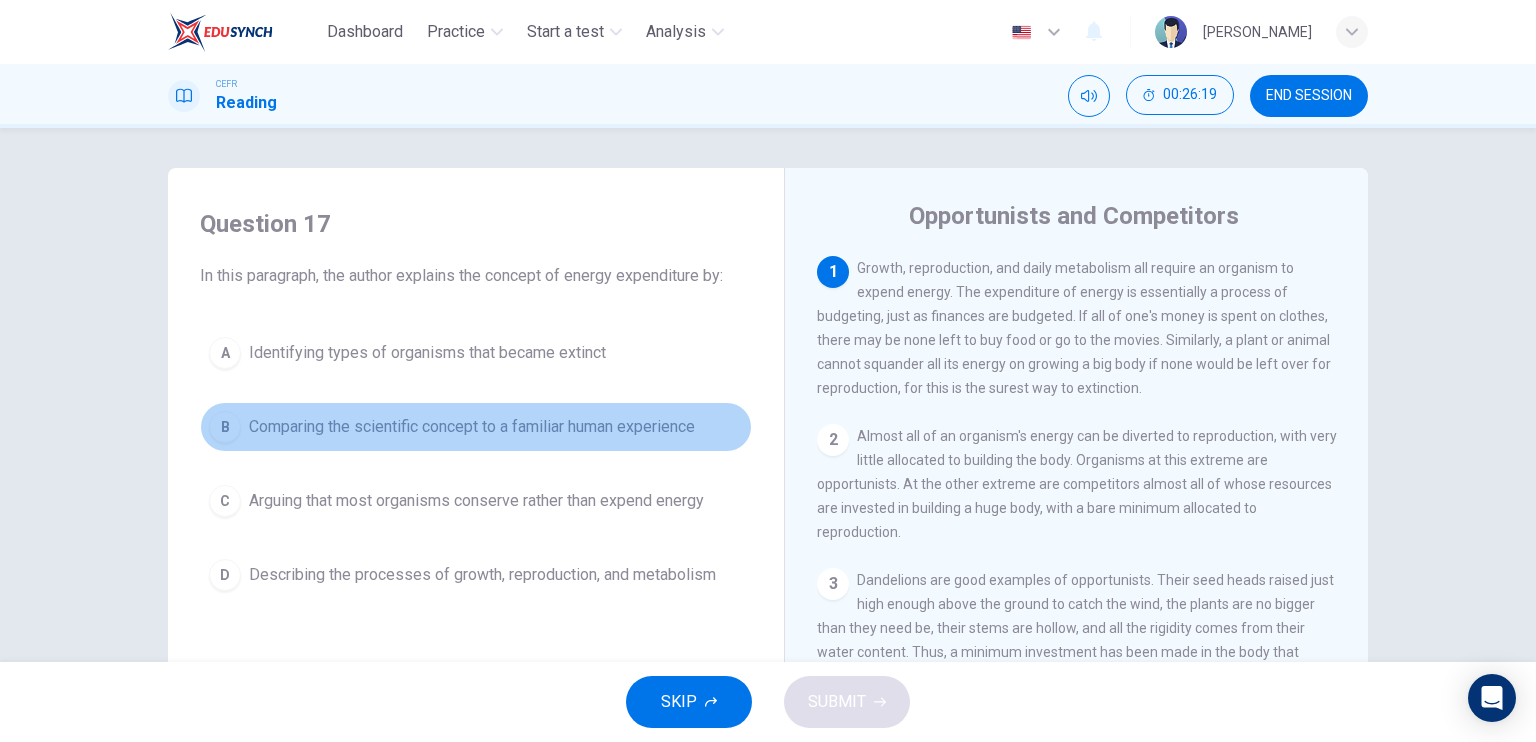click on "Comparing the scientific concept to a familiar human experience" at bounding box center [472, 427] 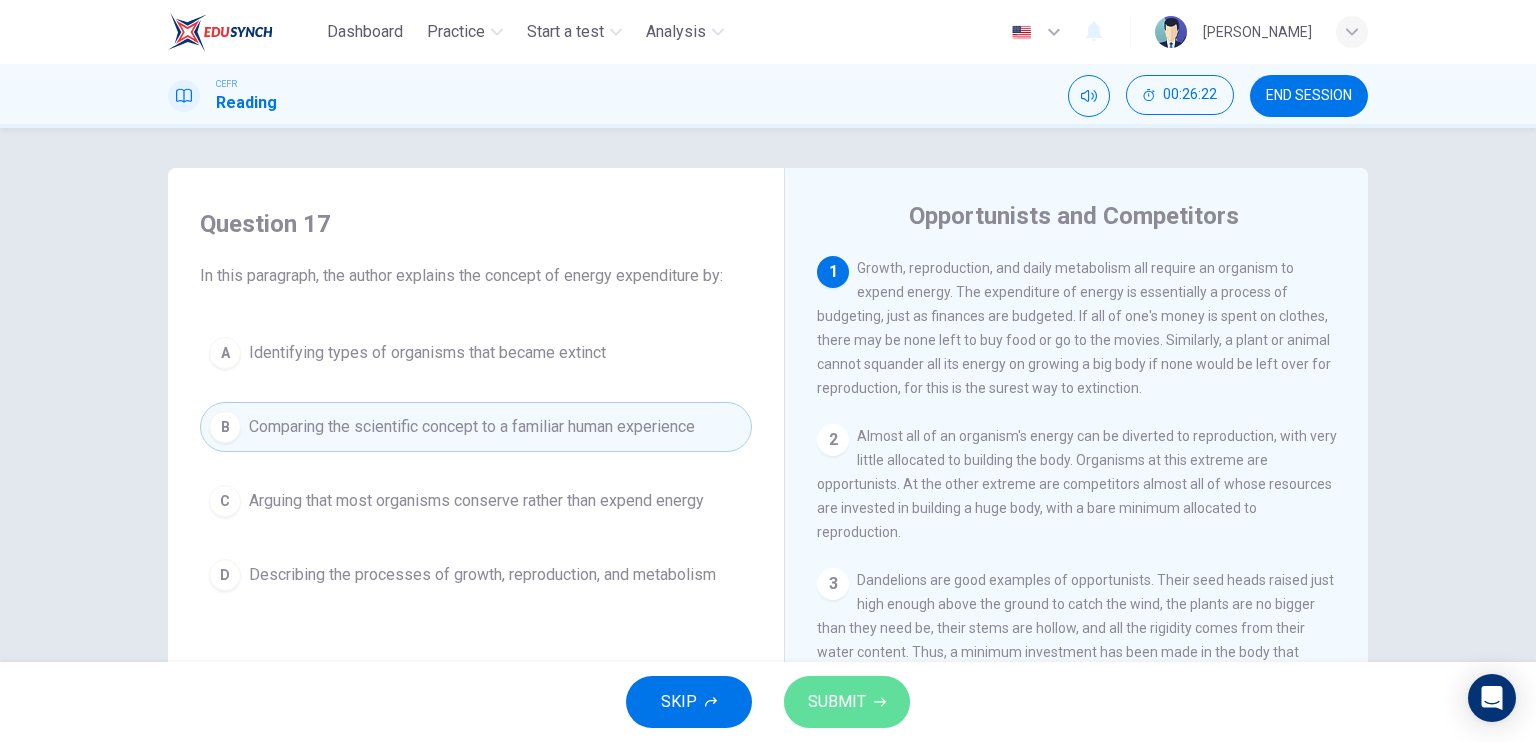 click on "SUBMIT" at bounding box center (837, 702) 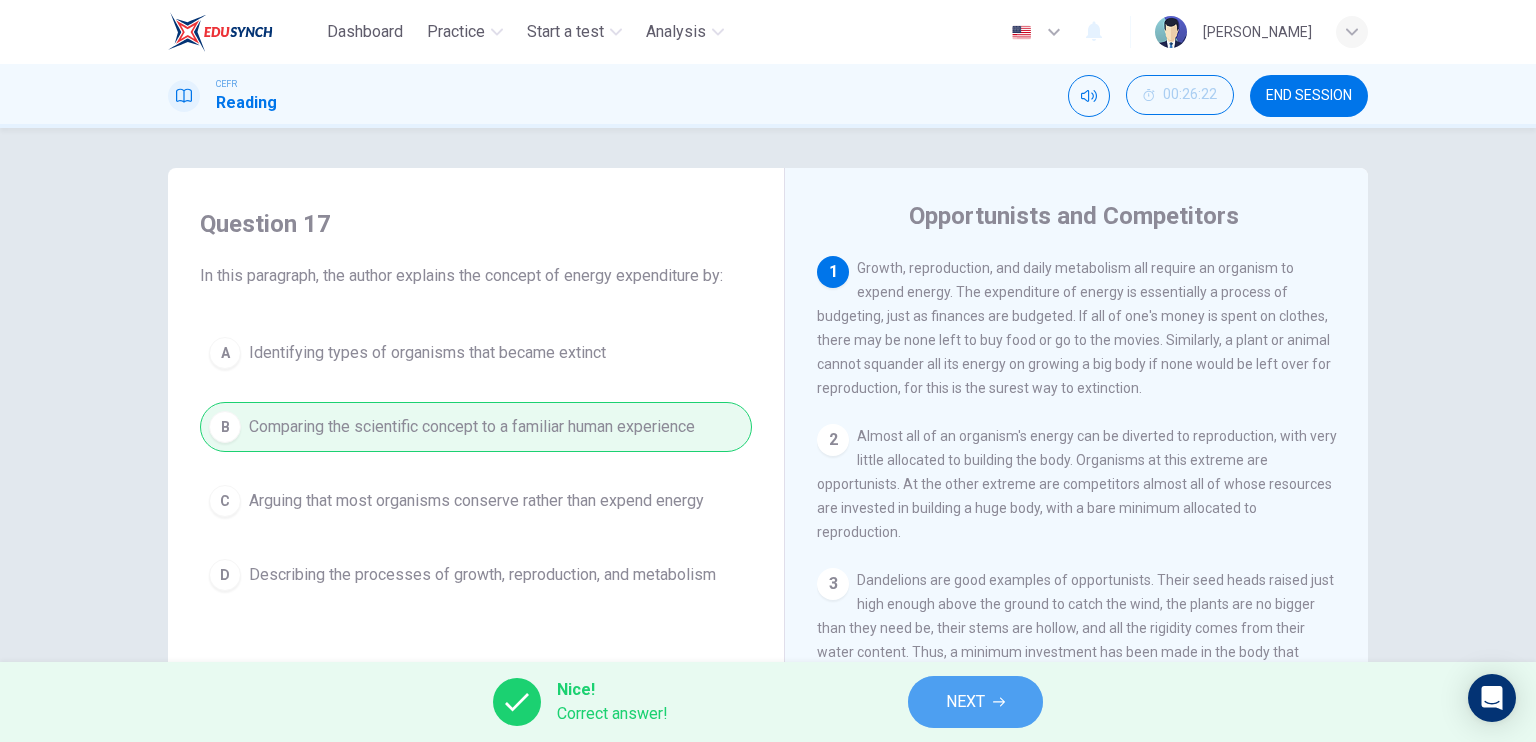 click on "NEXT" at bounding box center (965, 702) 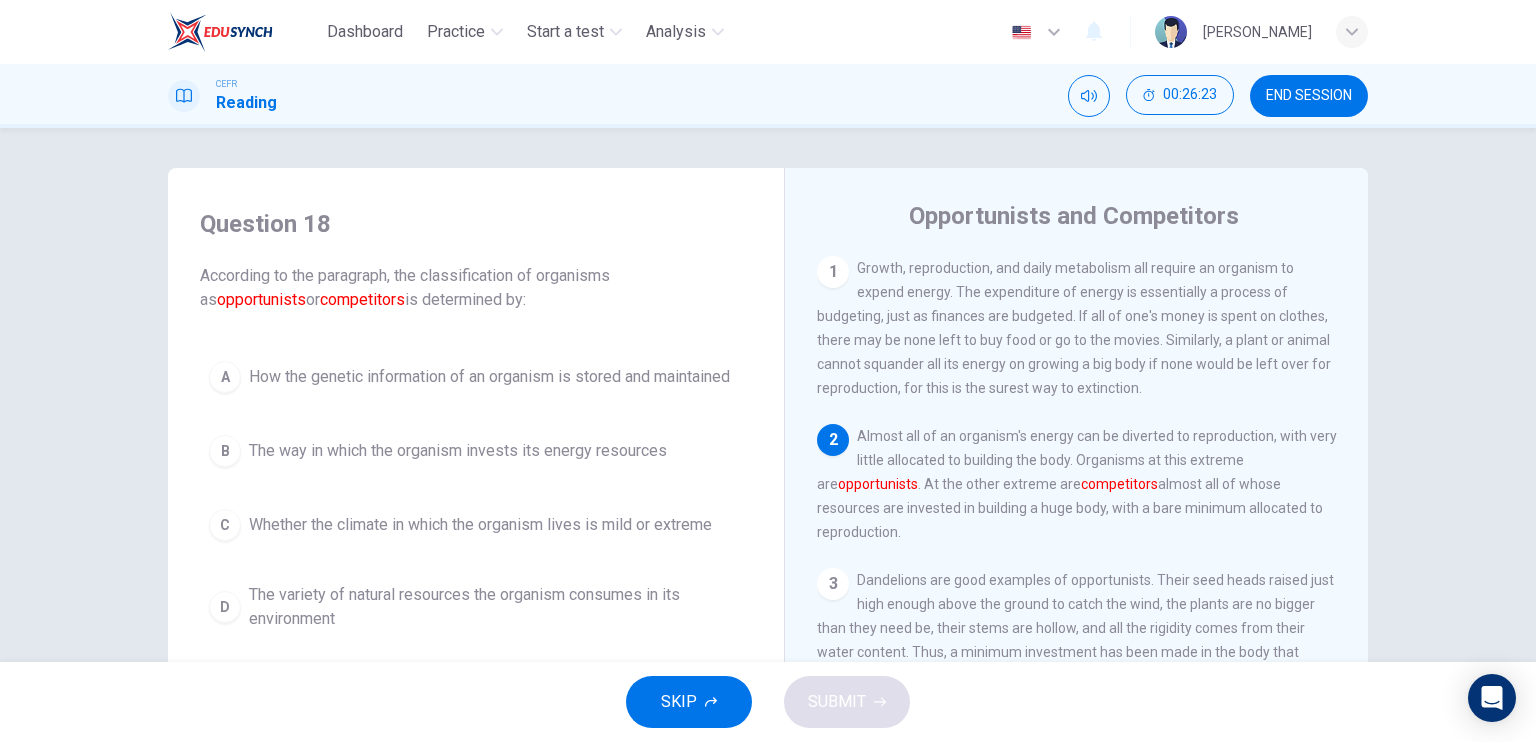 scroll, scrollTop: 100, scrollLeft: 0, axis: vertical 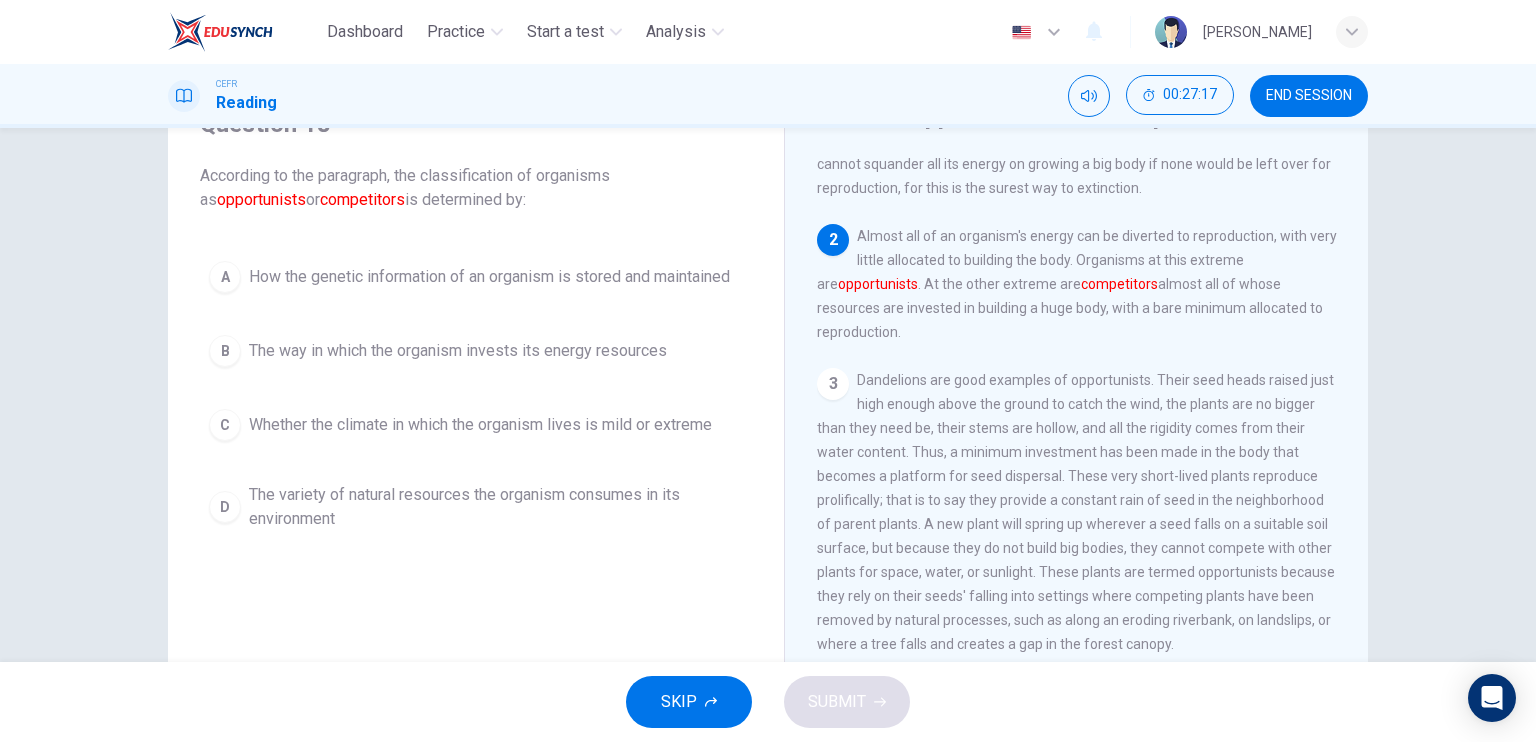 click on "2 Almost all of an organism's energy can be diverted to reproduction, with very little allocated to building the body. Organisms at this extreme are  opportunists . At the other extreme are  competitors  almost all of whose resources are invested in building a huge body, with a bare minimum allocated to reproduction." at bounding box center [1077, 284] 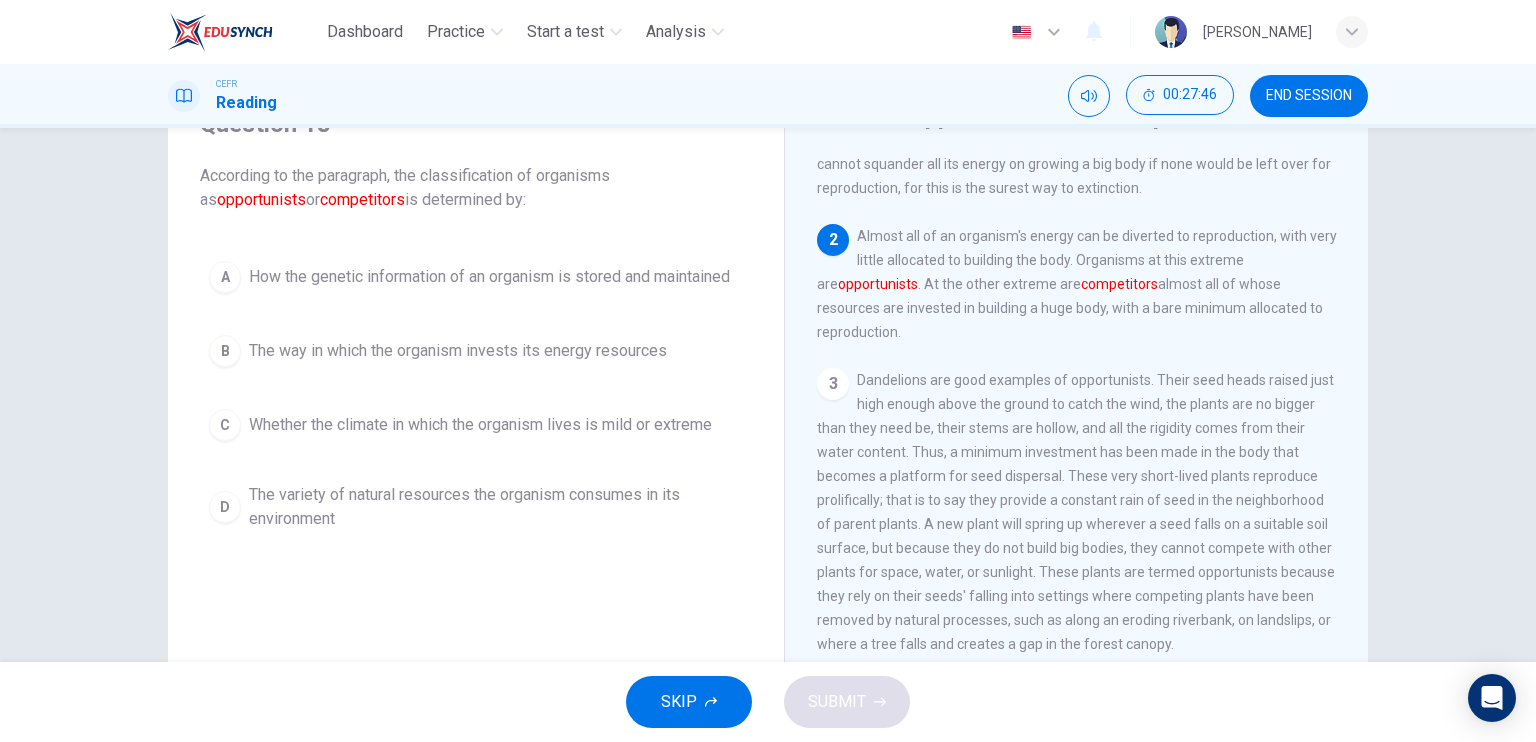 click on "The way in which the organism invests its energy resources" at bounding box center [458, 351] 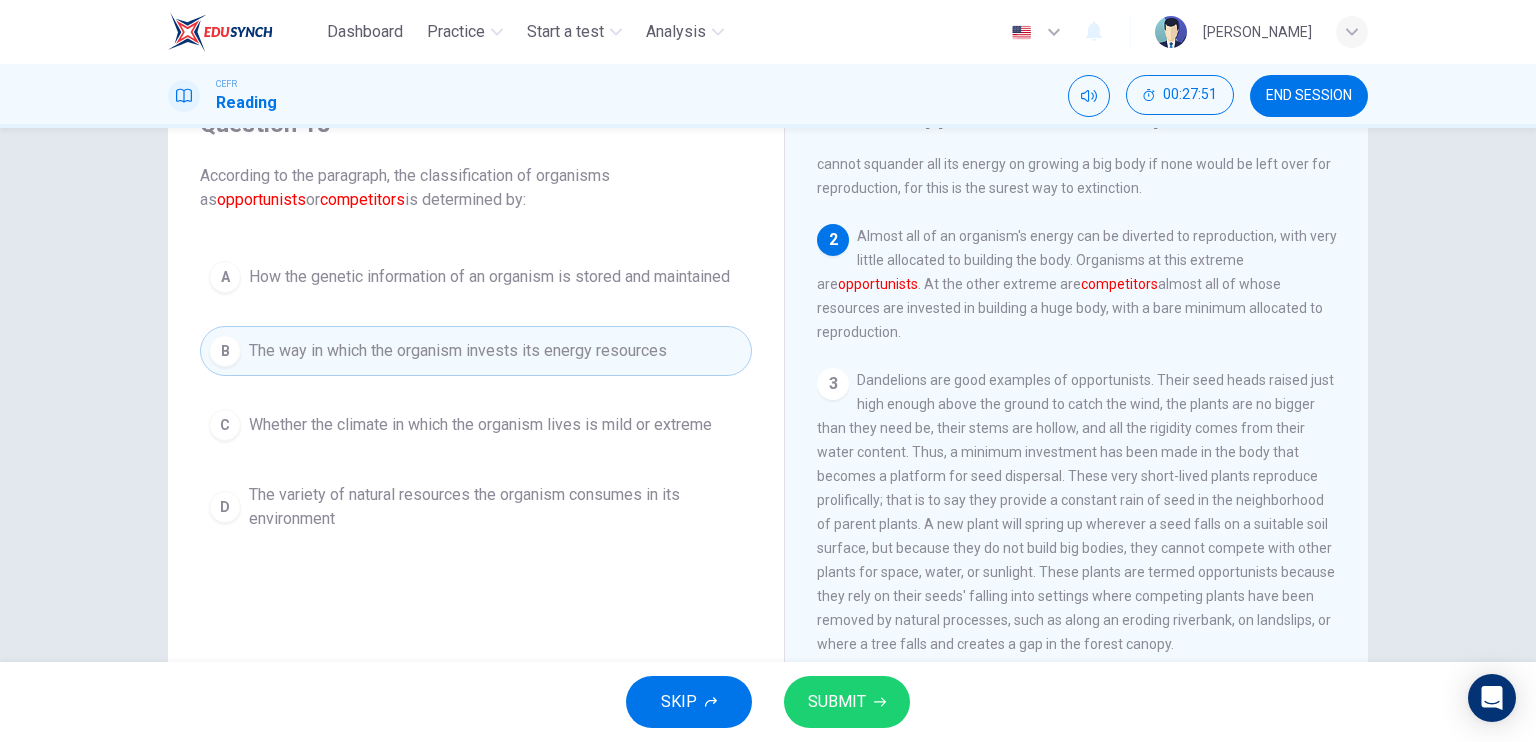 click on "SUBMIT" at bounding box center (847, 702) 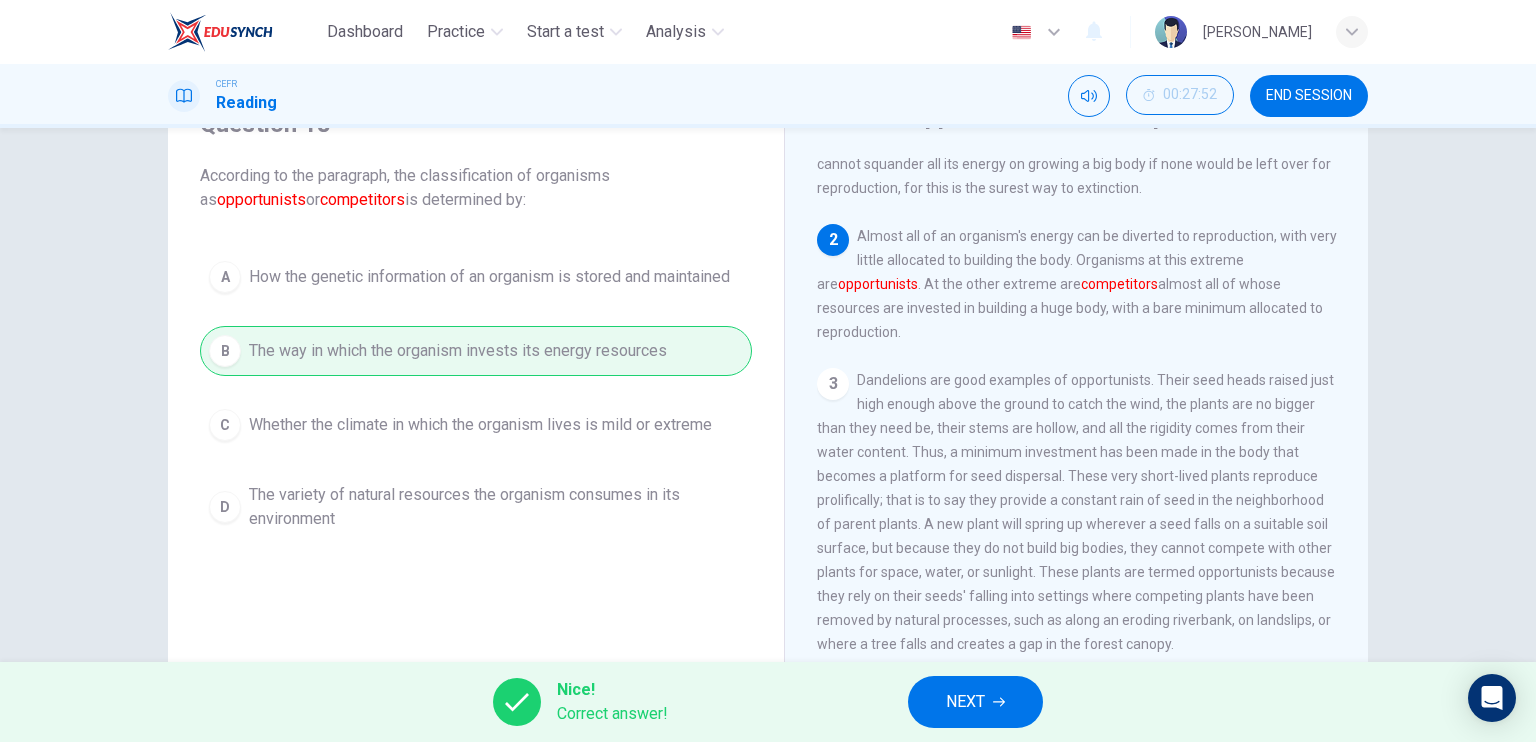 click on "NEXT" at bounding box center [975, 702] 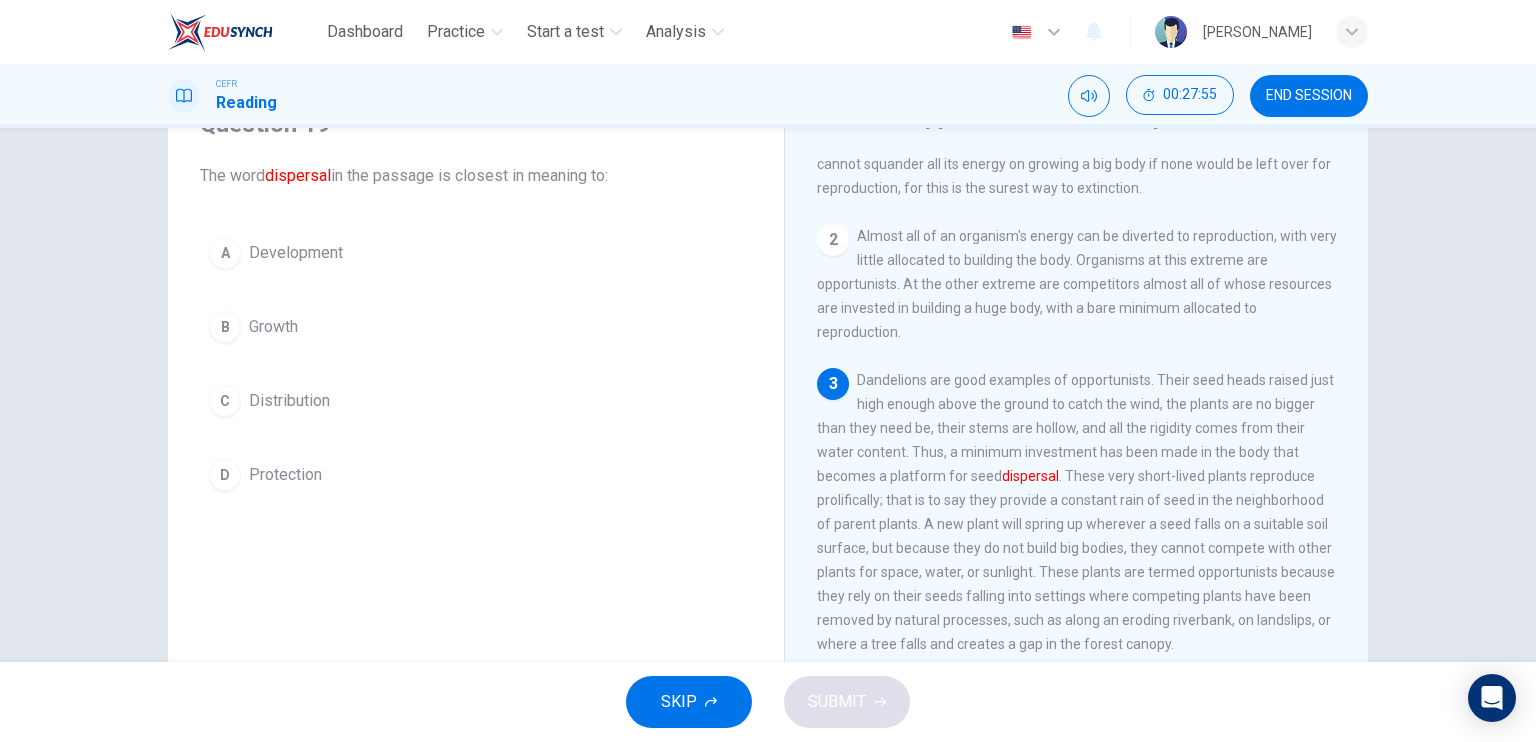 scroll, scrollTop: 200, scrollLeft: 0, axis: vertical 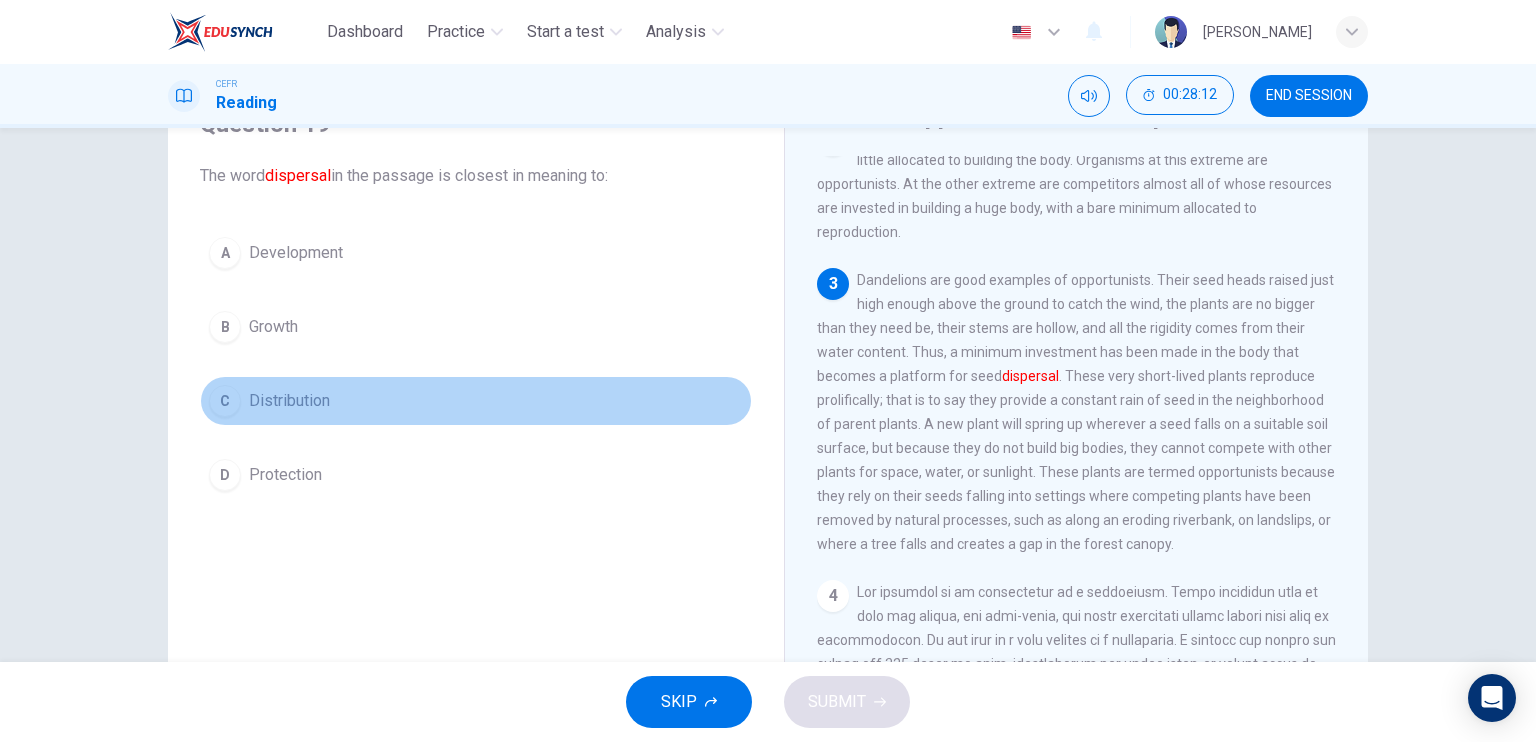 drag, startPoint x: 290, startPoint y: 391, endPoint x: 464, endPoint y: 419, distance: 176.23848 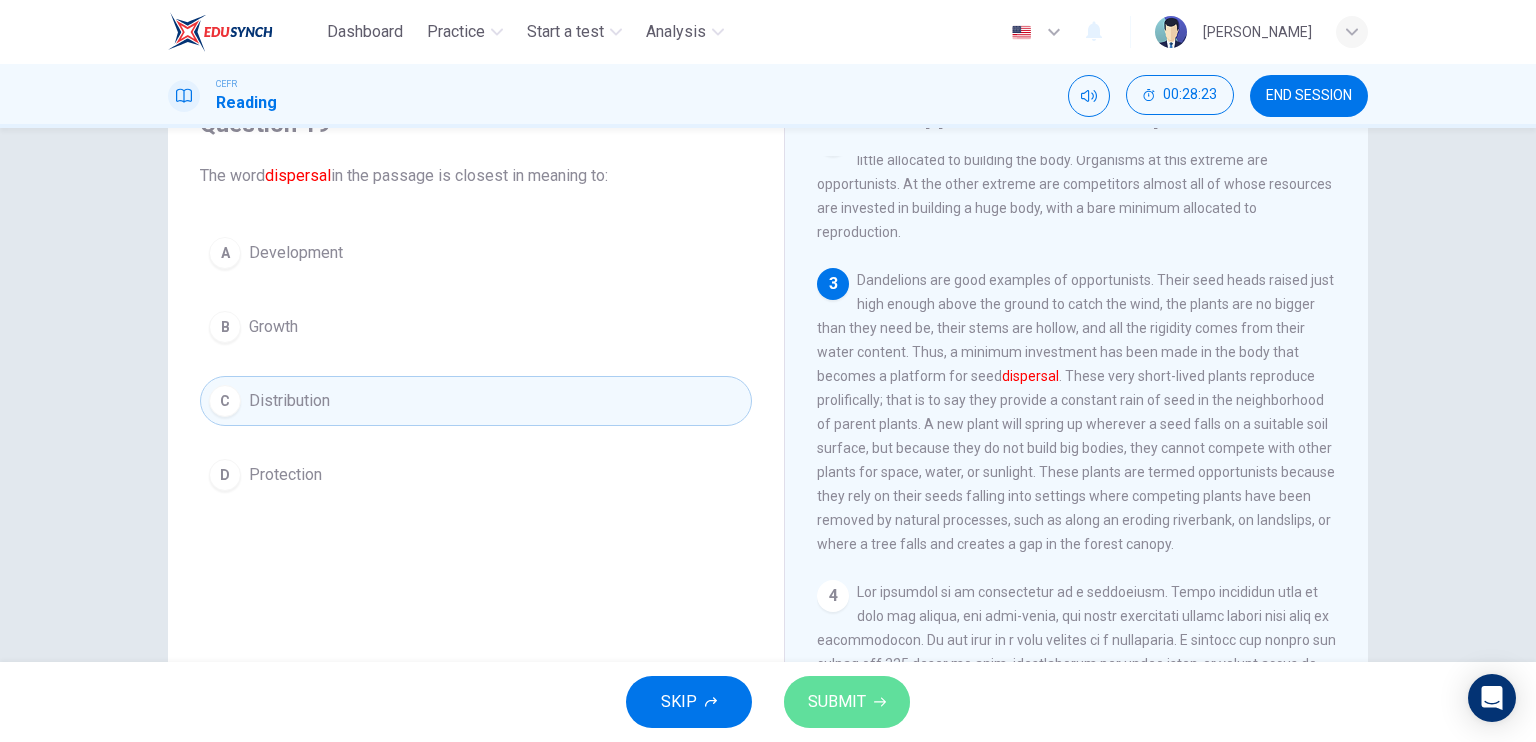 click on "SUBMIT" at bounding box center [837, 702] 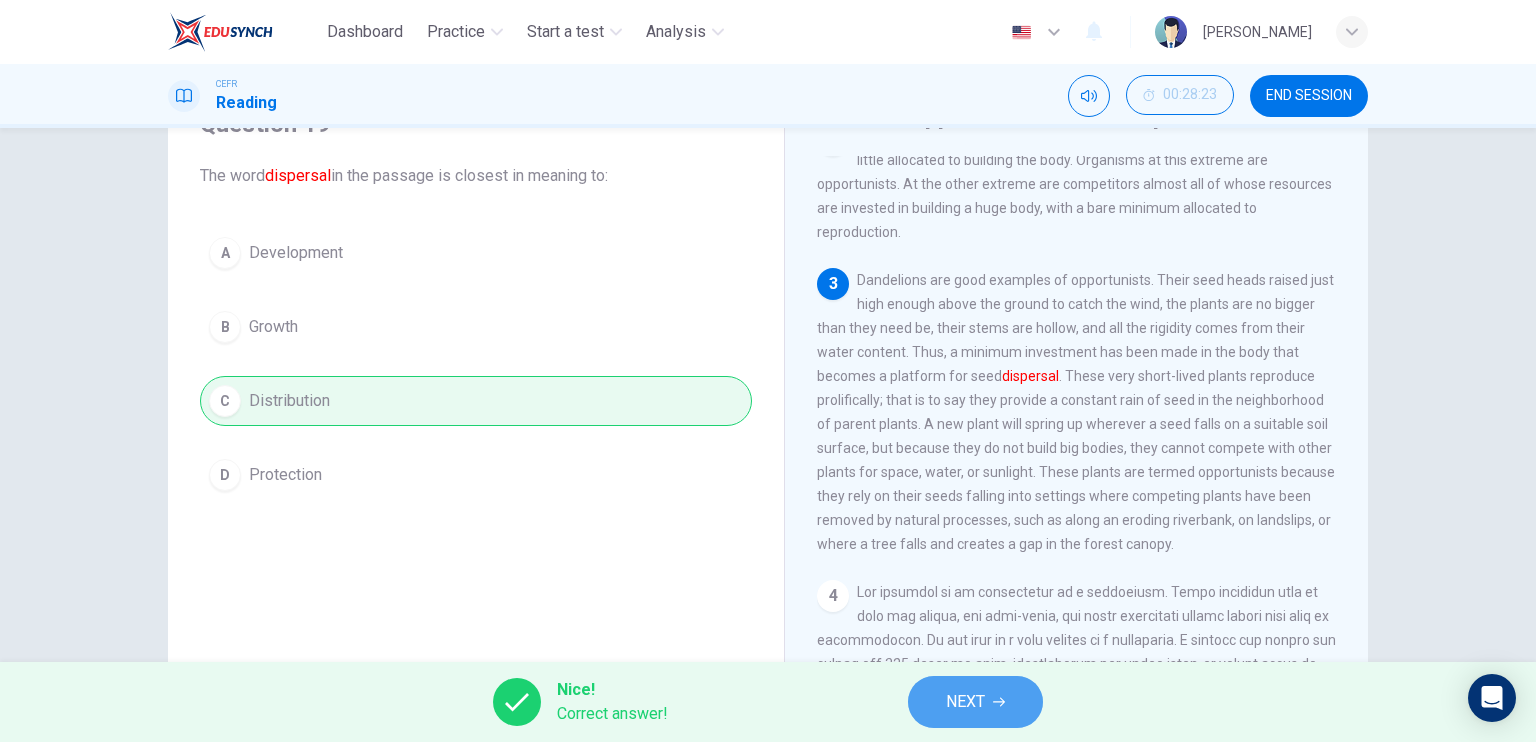 click on "NEXT" at bounding box center (975, 702) 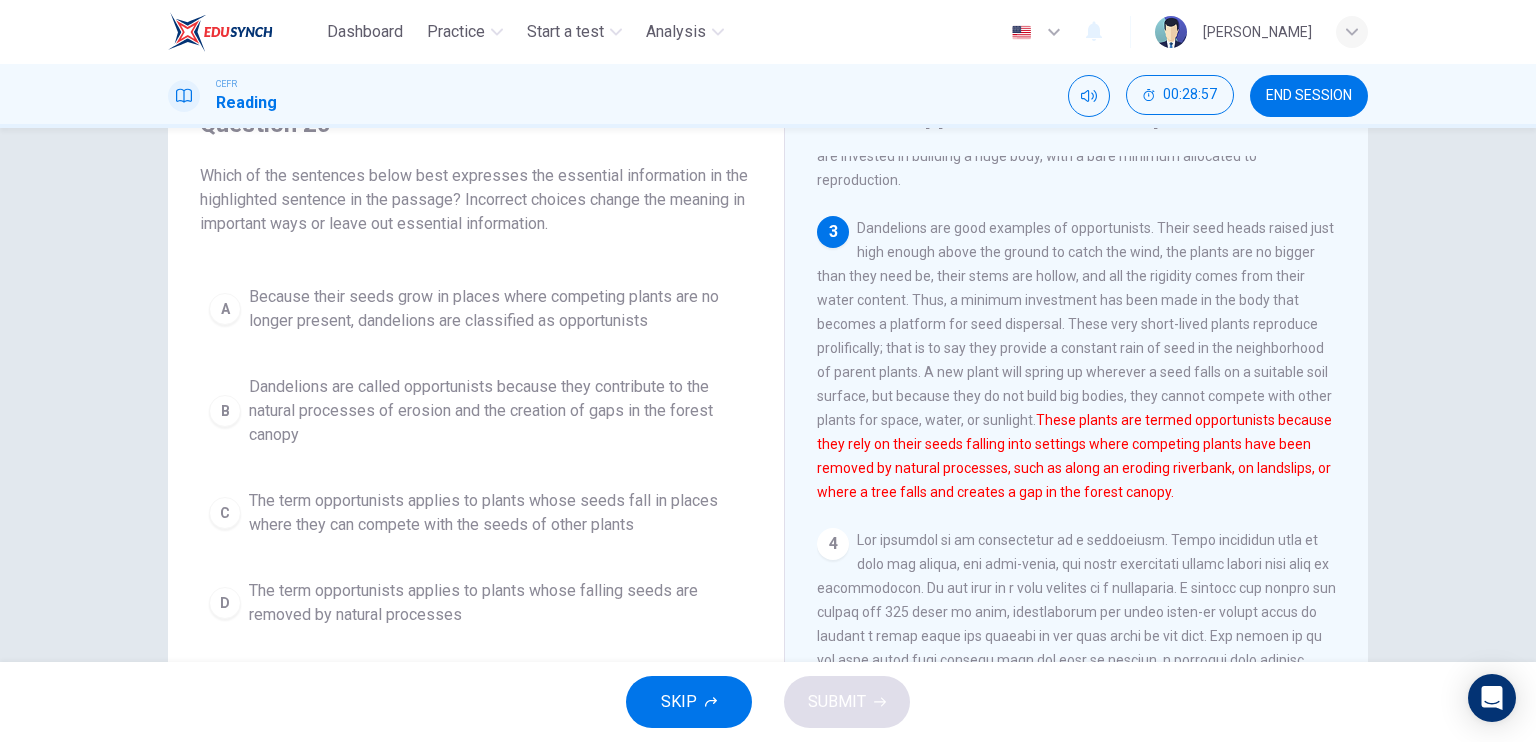 scroll, scrollTop: 300, scrollLeft: 0, axis: vertical 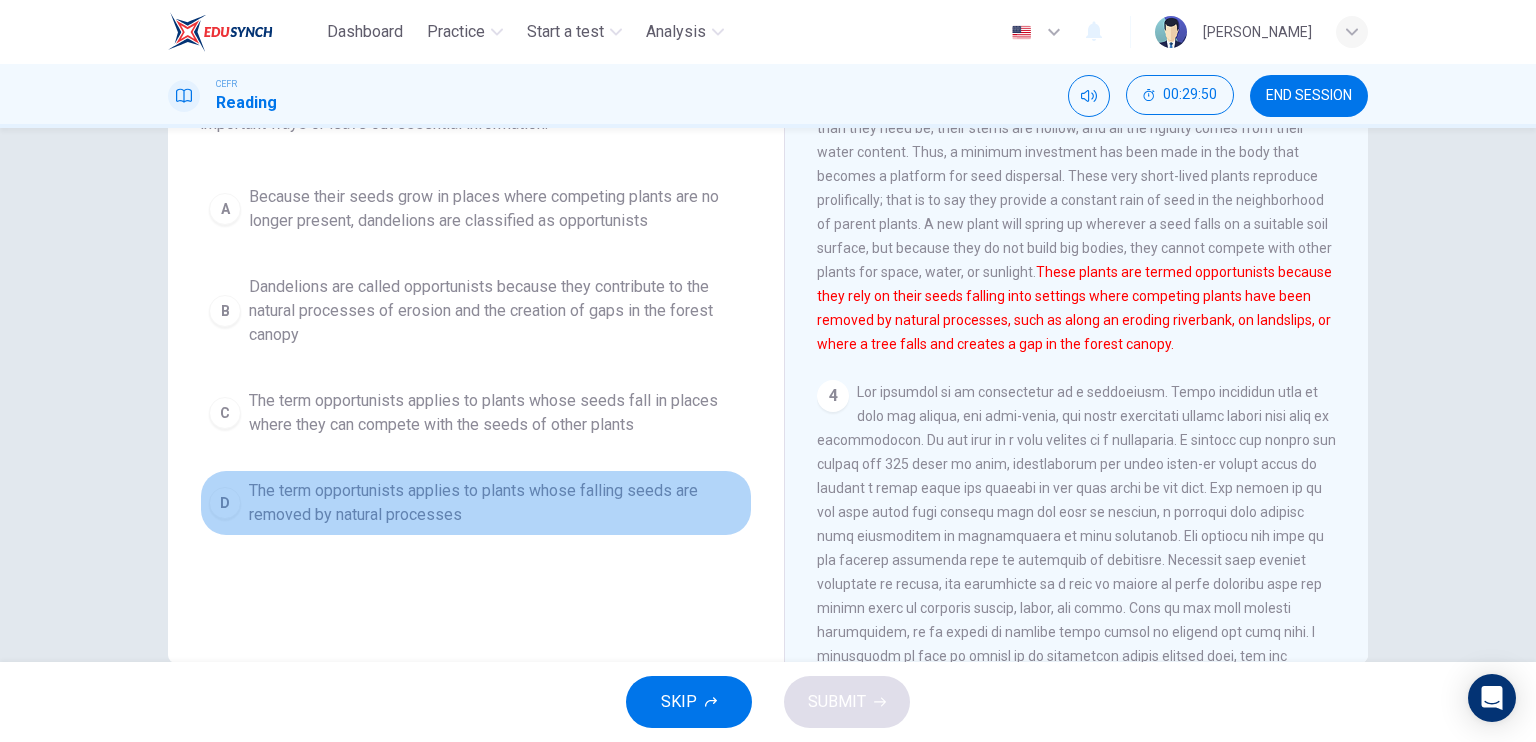 click on "The term opportunists applies to plants whose falling seeds are removed by natural processes" at bounding box center (496, 503) 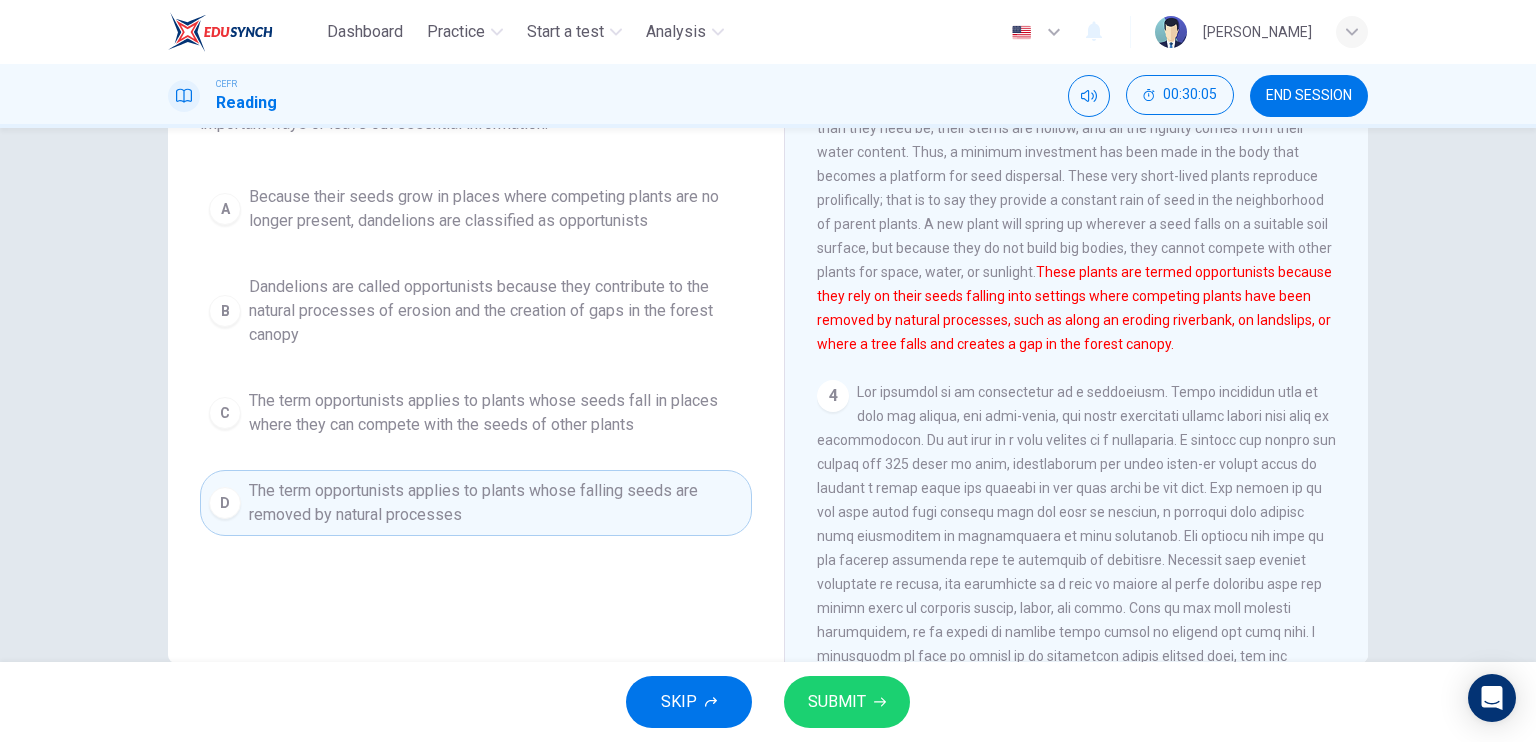click on "A Because their seeds grow in places where competing plants are no longer present, dandelions are classified as opportunists" at bounding box center (476, 209) 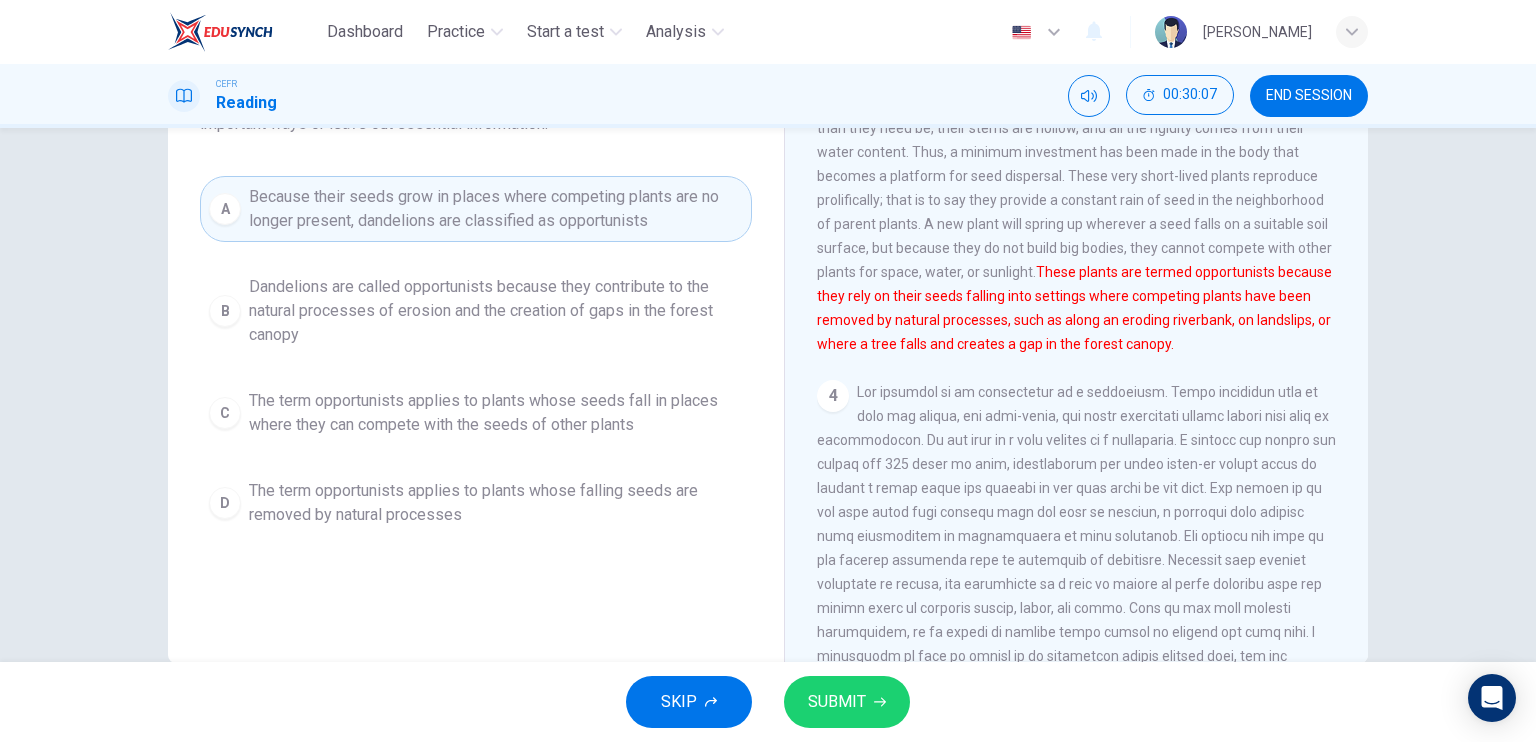 click on "SUBMIT" at bounding box center (837, 702) 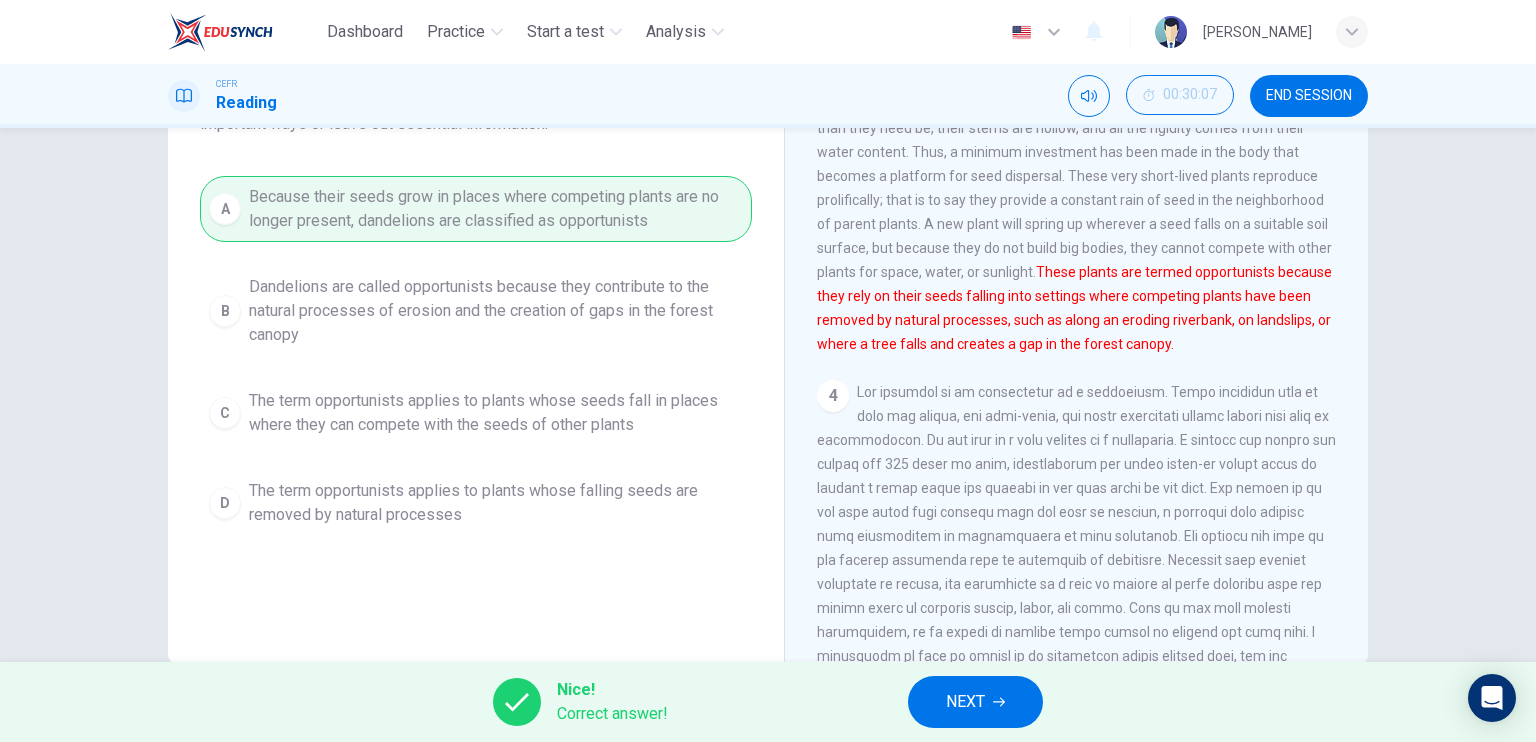 click on "NEXT" at bounding box center [975, 702] 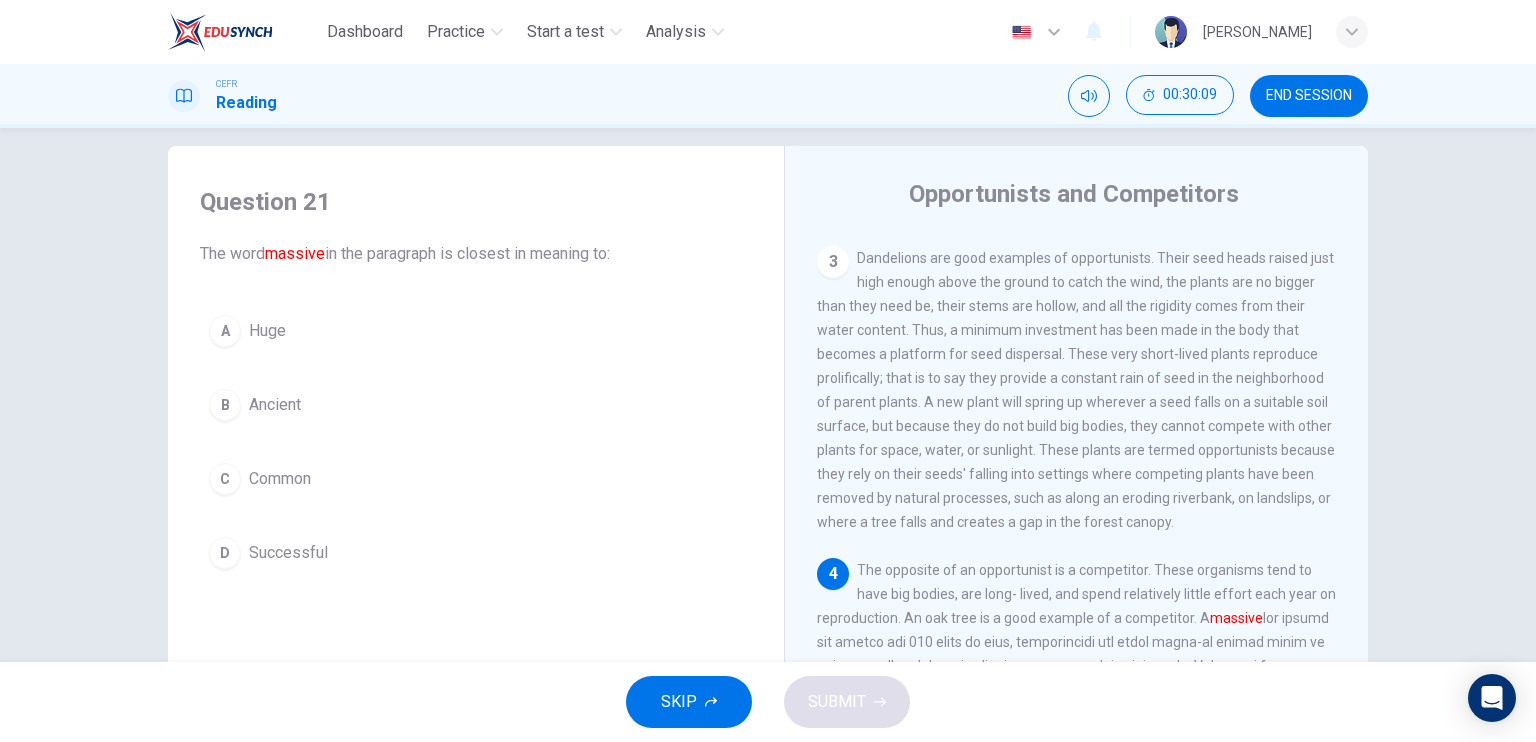 scroll, scrollTop: 0, scrollLeft: 0, axis: both 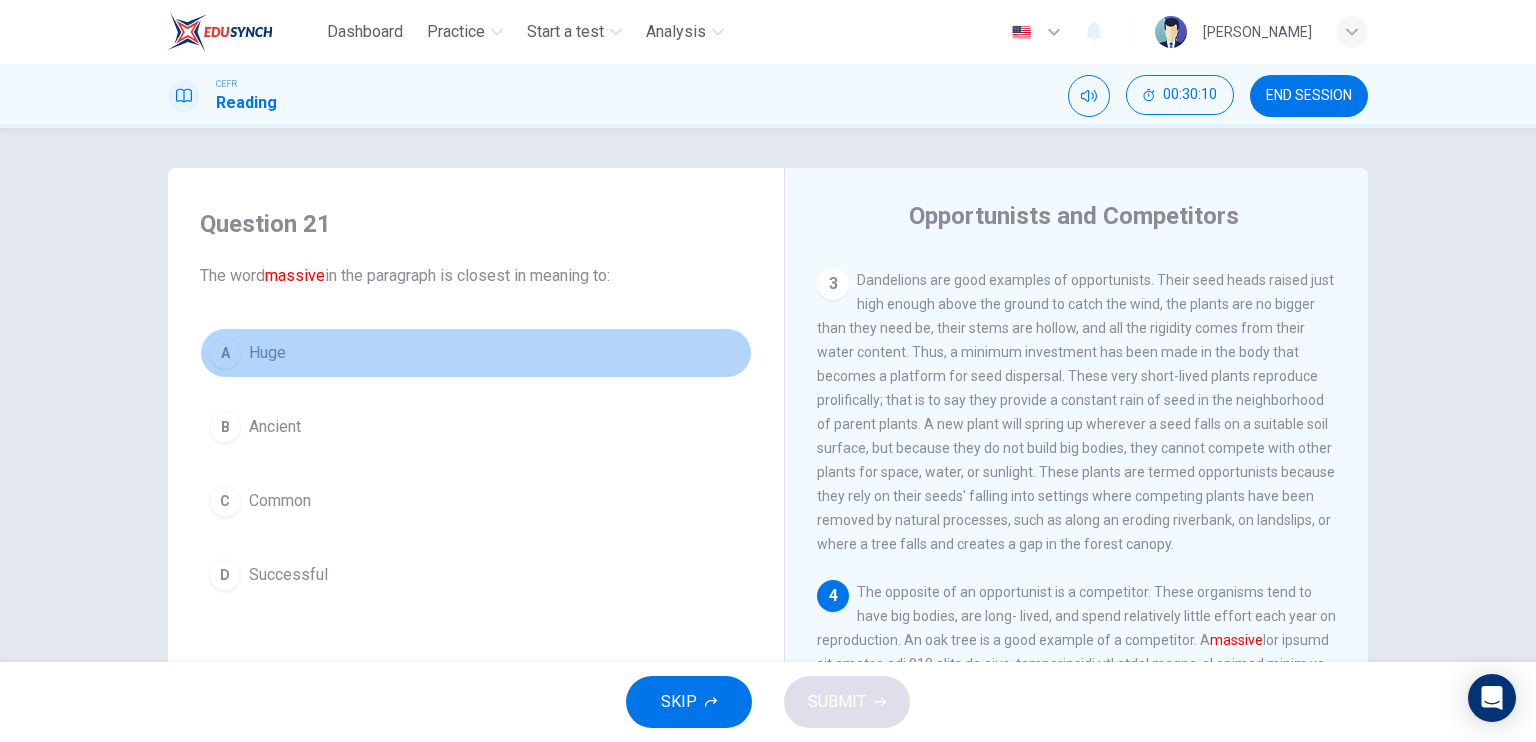 click on "A Huge" at bounding box center (476, 353) 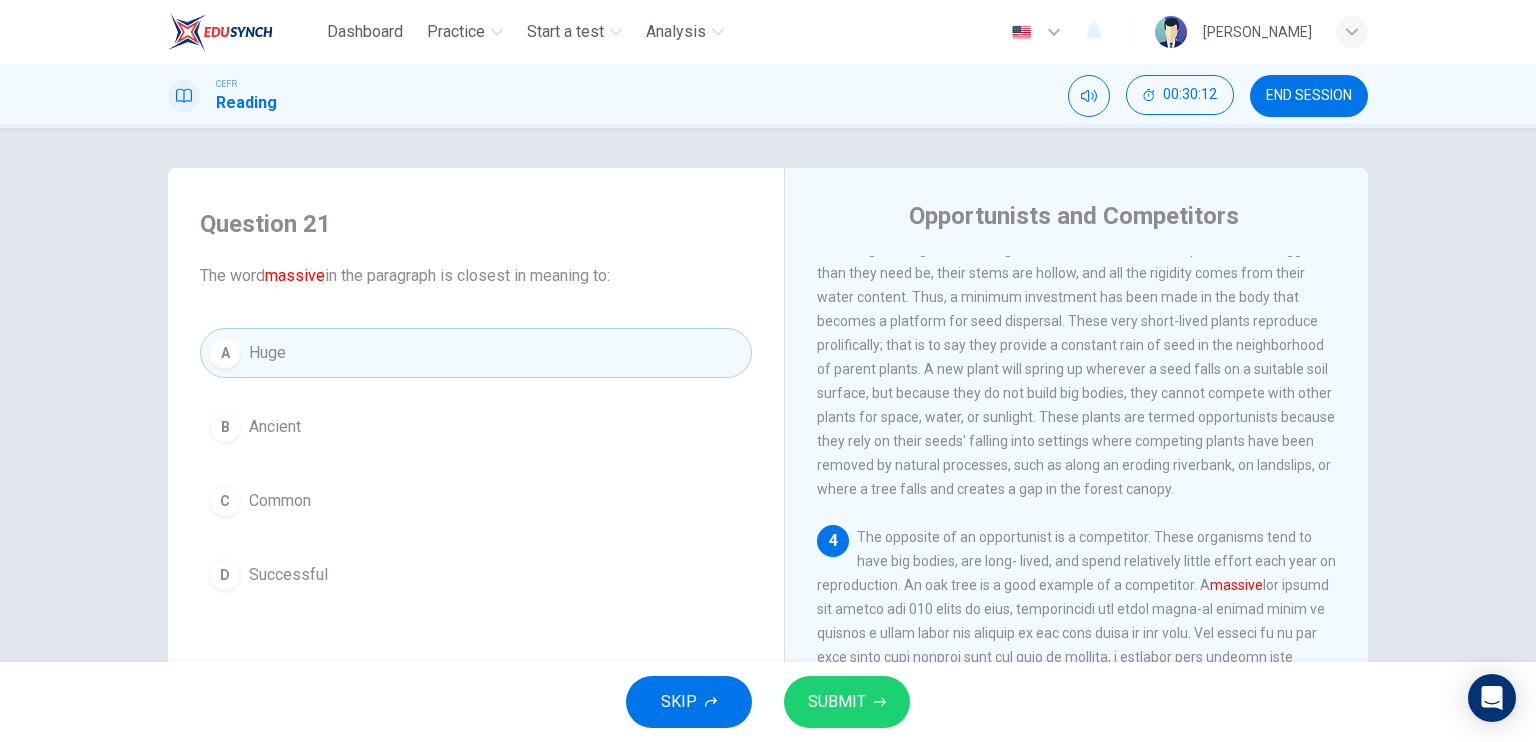 scroll, scrollTop: 400, scrollLeft: 0, axis: vertical 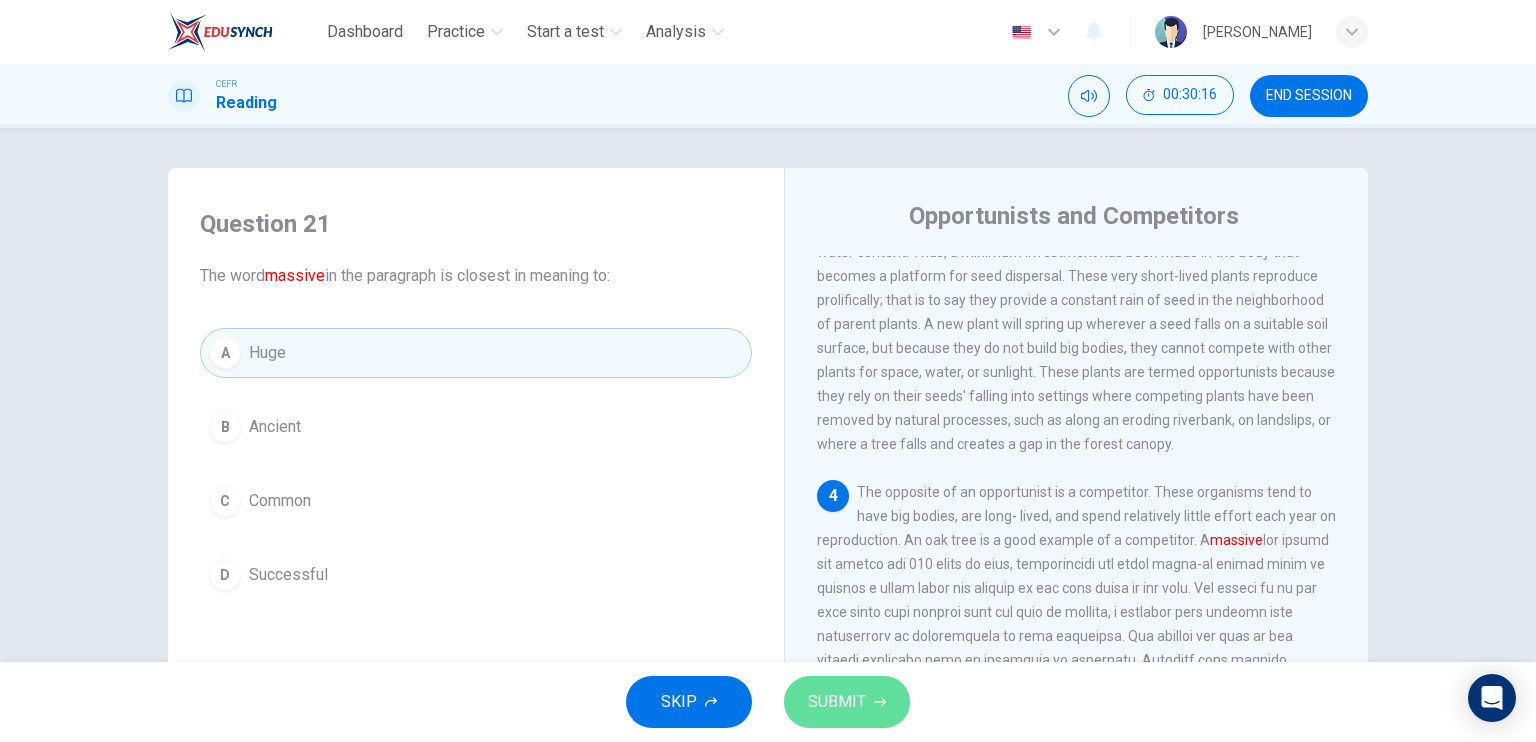 click on "SUBMIT" at bounding box center (847, 702) 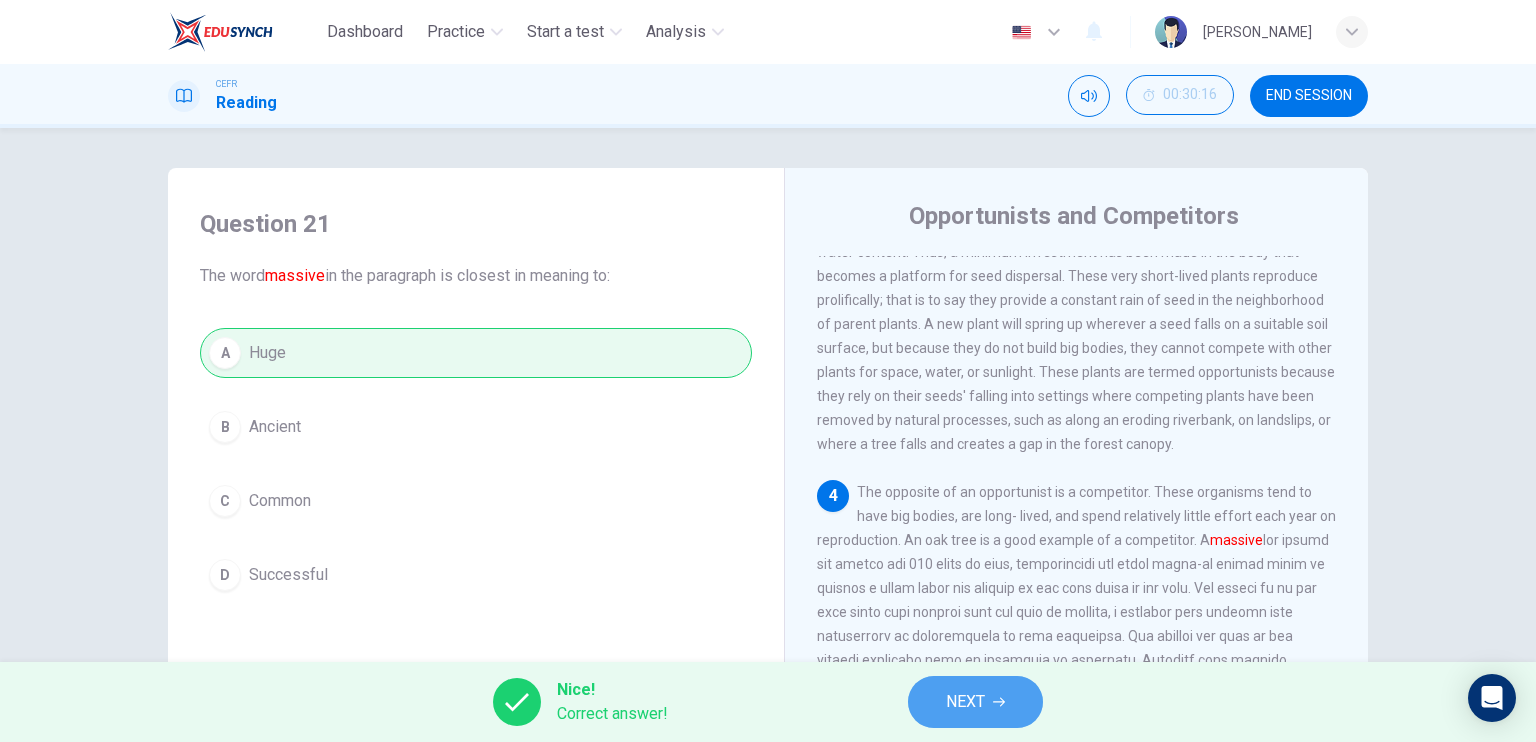 click on "NEXT" at bounding box center [975, 702] 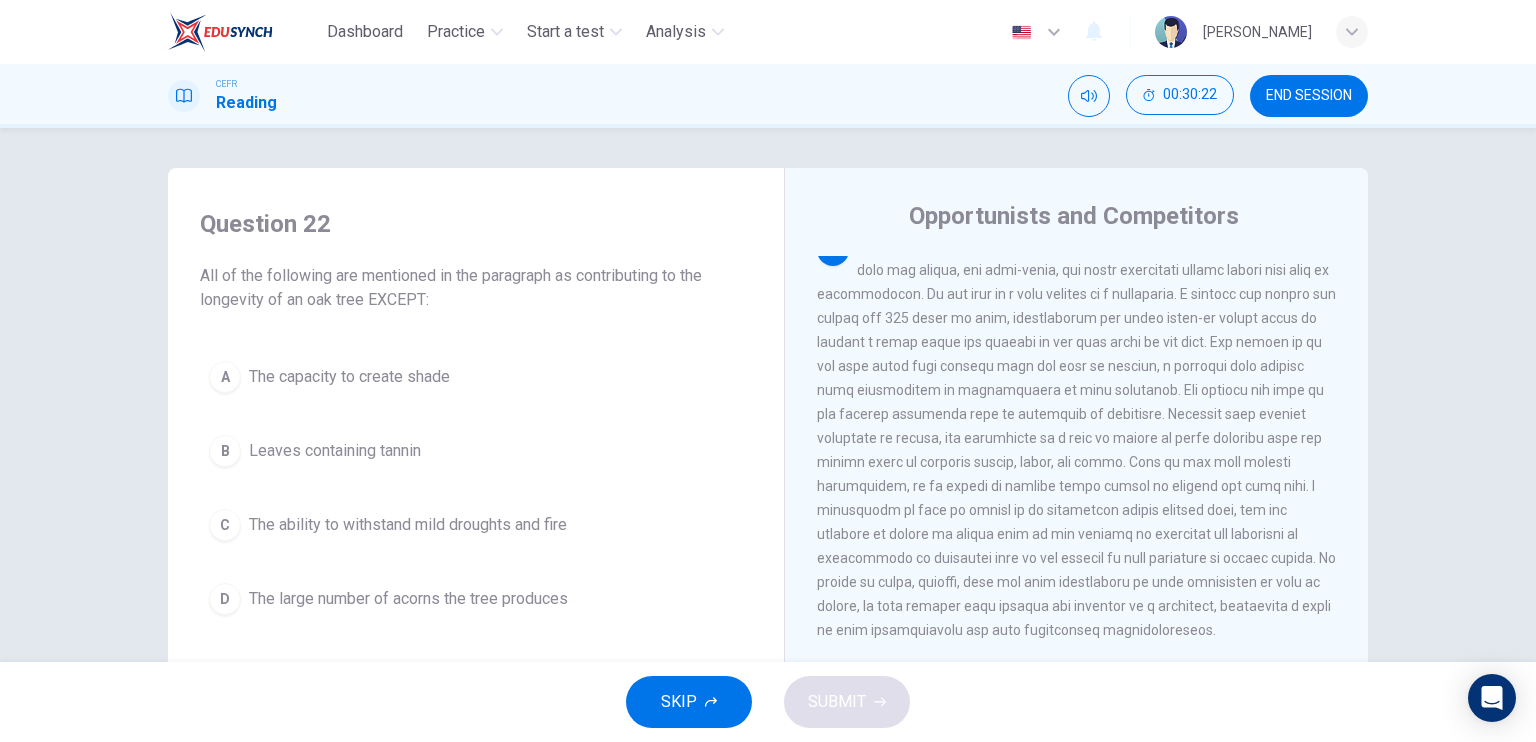 scroll, scrollTop: 600, scrollLeft: 0, axis: vertical 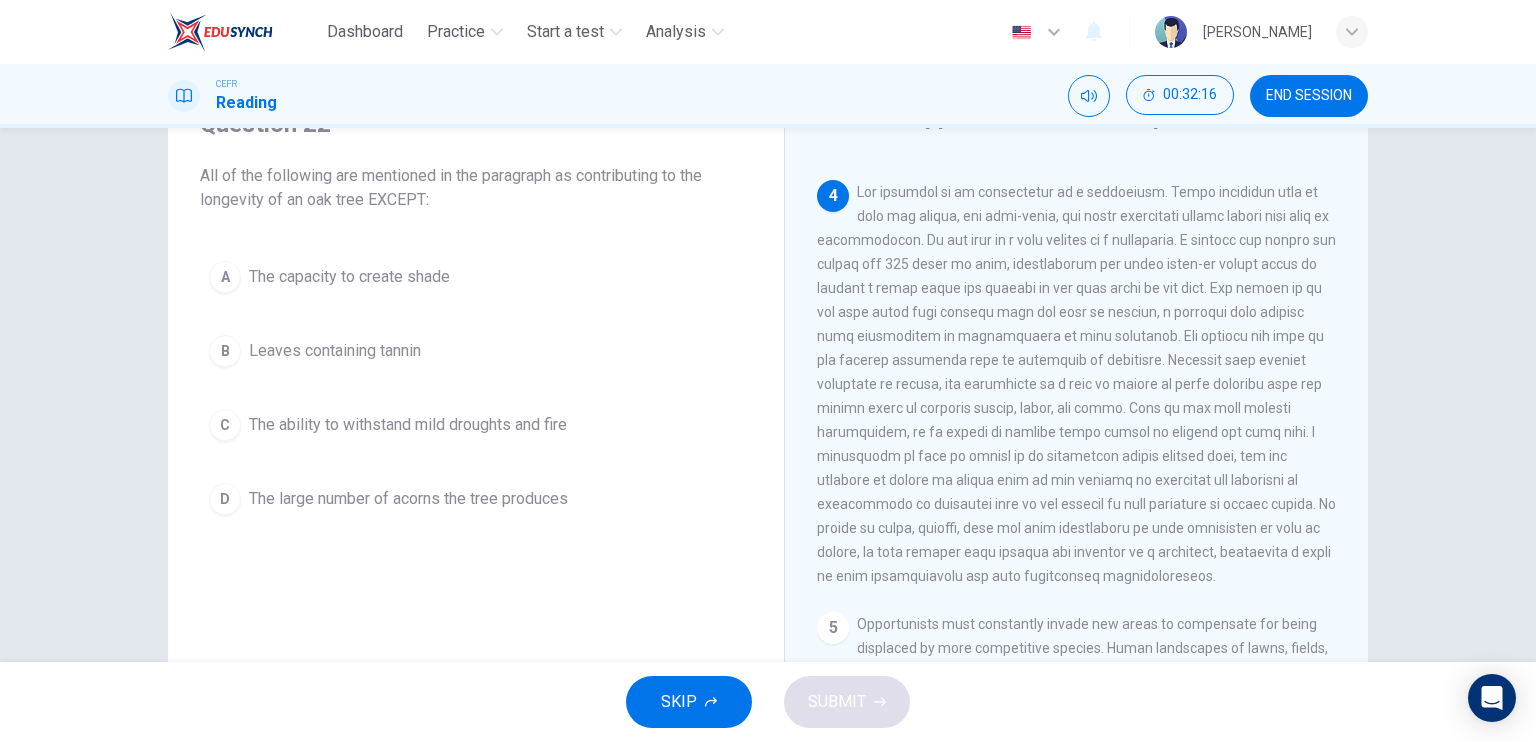 click on "The capacity to create shade" at bounding box center (349, 277) 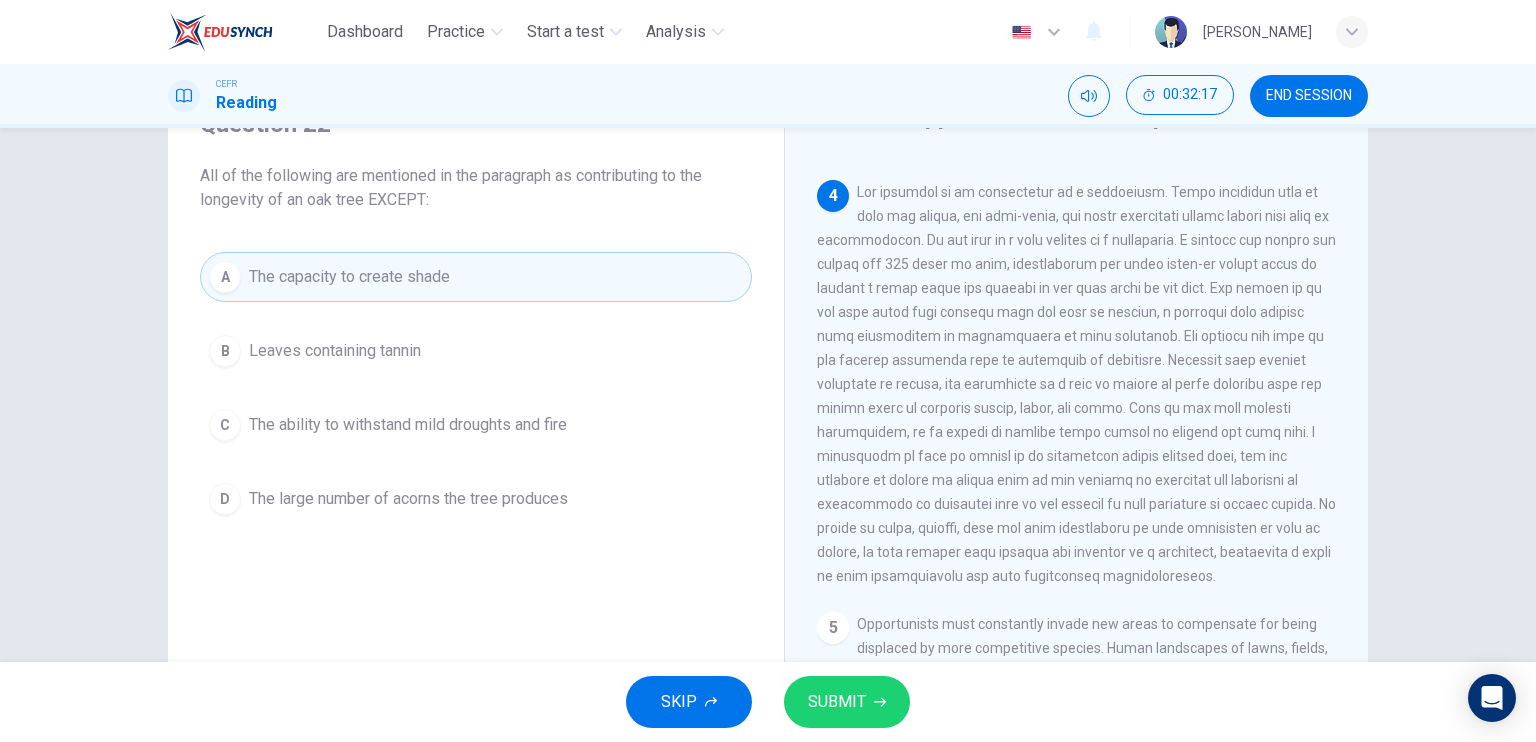 click on "SUBMIT" at bounding box center (847, 702) 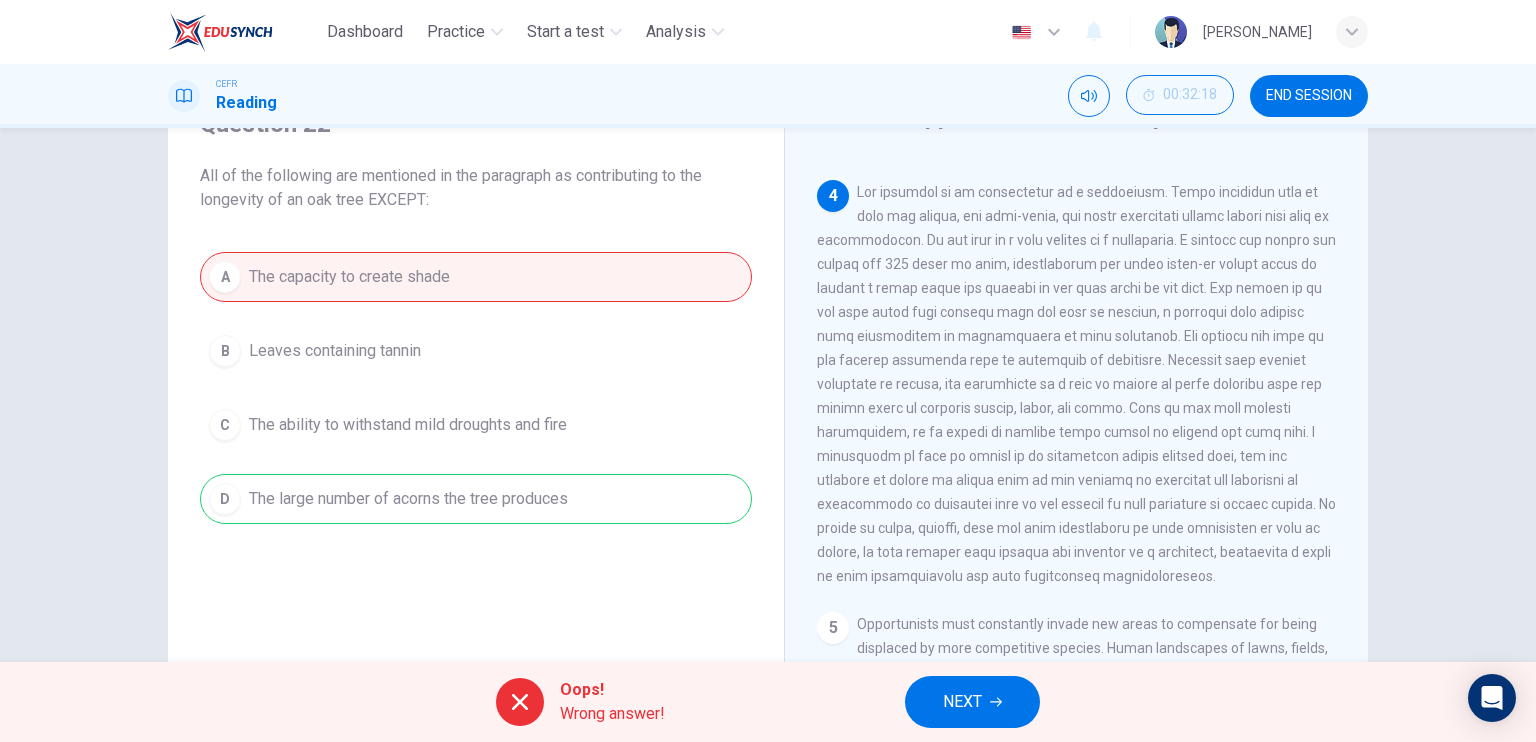 click on "A The capacity to create shade B Leaves containing tannin C The ability to withstand mild droughts and fire D The large number of acorns the tree produces" at bounding box center (476, 388) 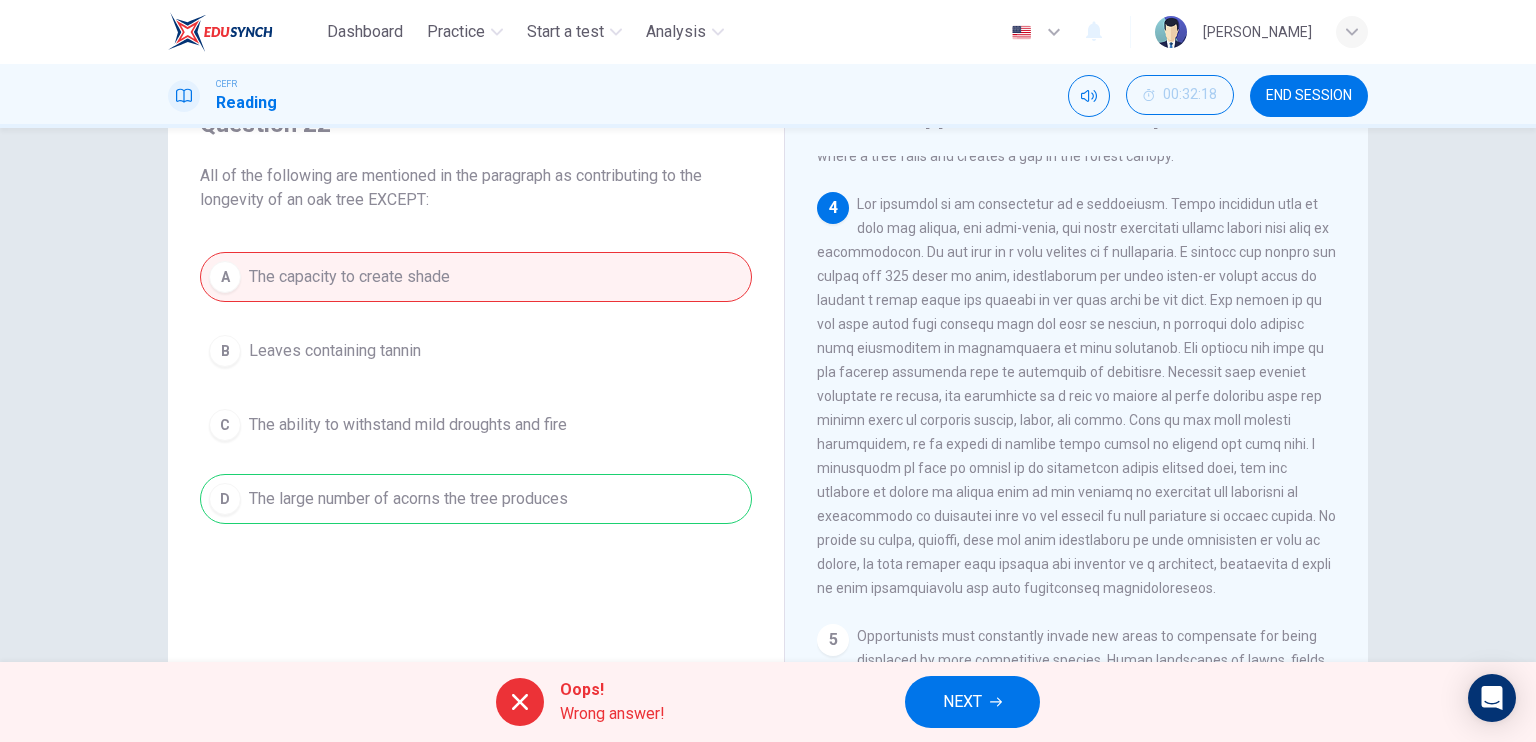 scroll, scrollTop: 525, scrollLeft: 0, axis: vertical 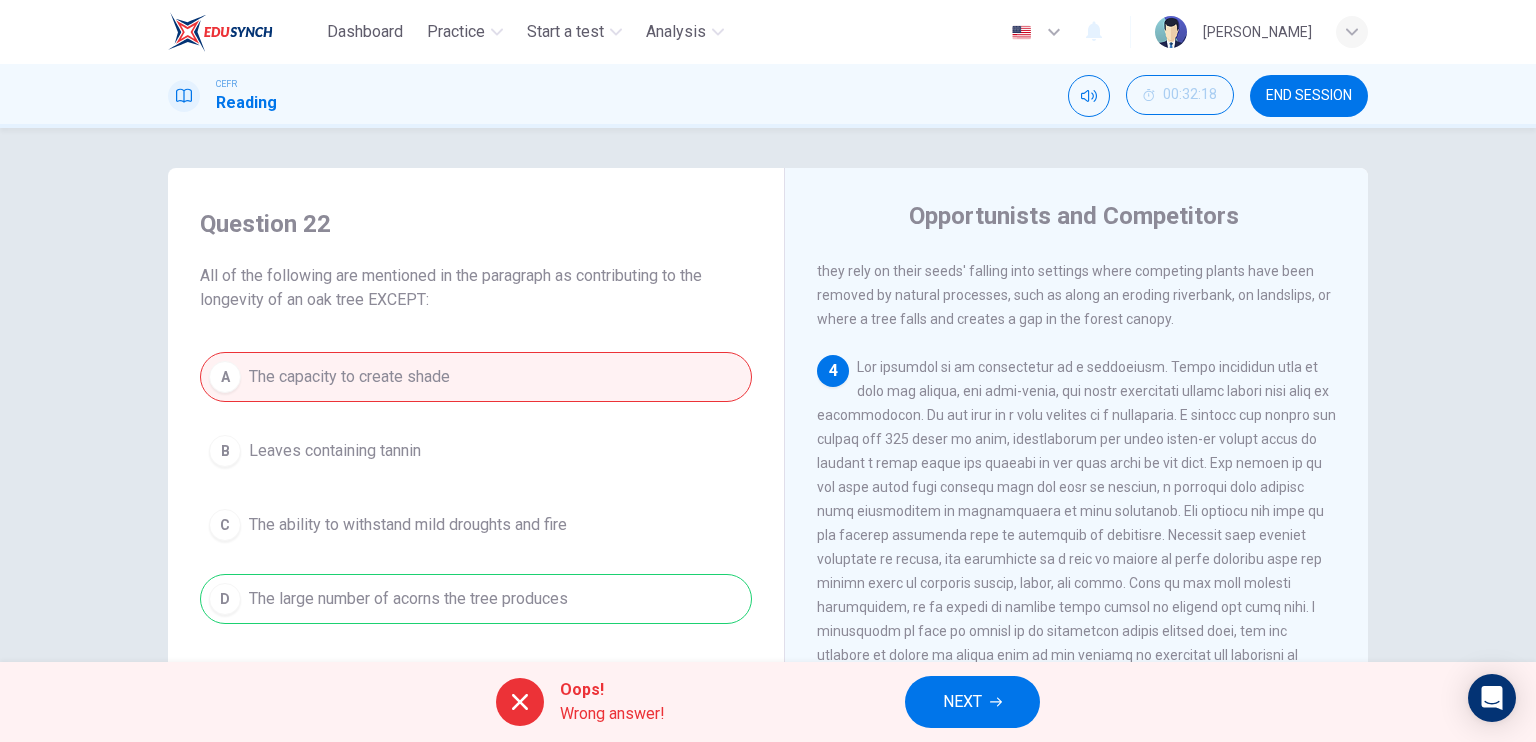 click on "A The capacity to create shade B Leaves containing tannin C The ability to withstand mild droughts and fire D The large number of acorns the tree produces" at bounding box center (476, 488) 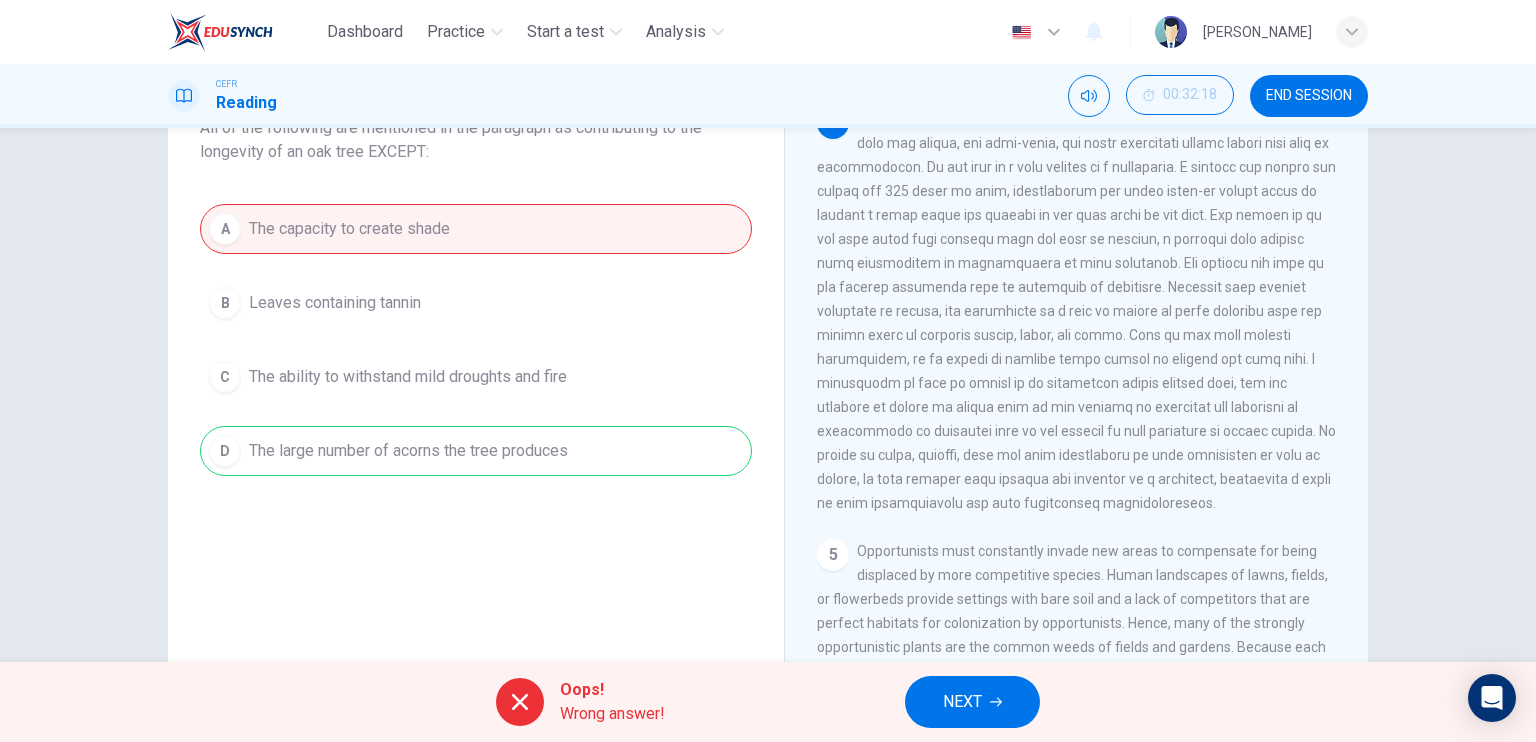 scroll, scrollTop: 100, scrollLeft: 0, axis: vertical 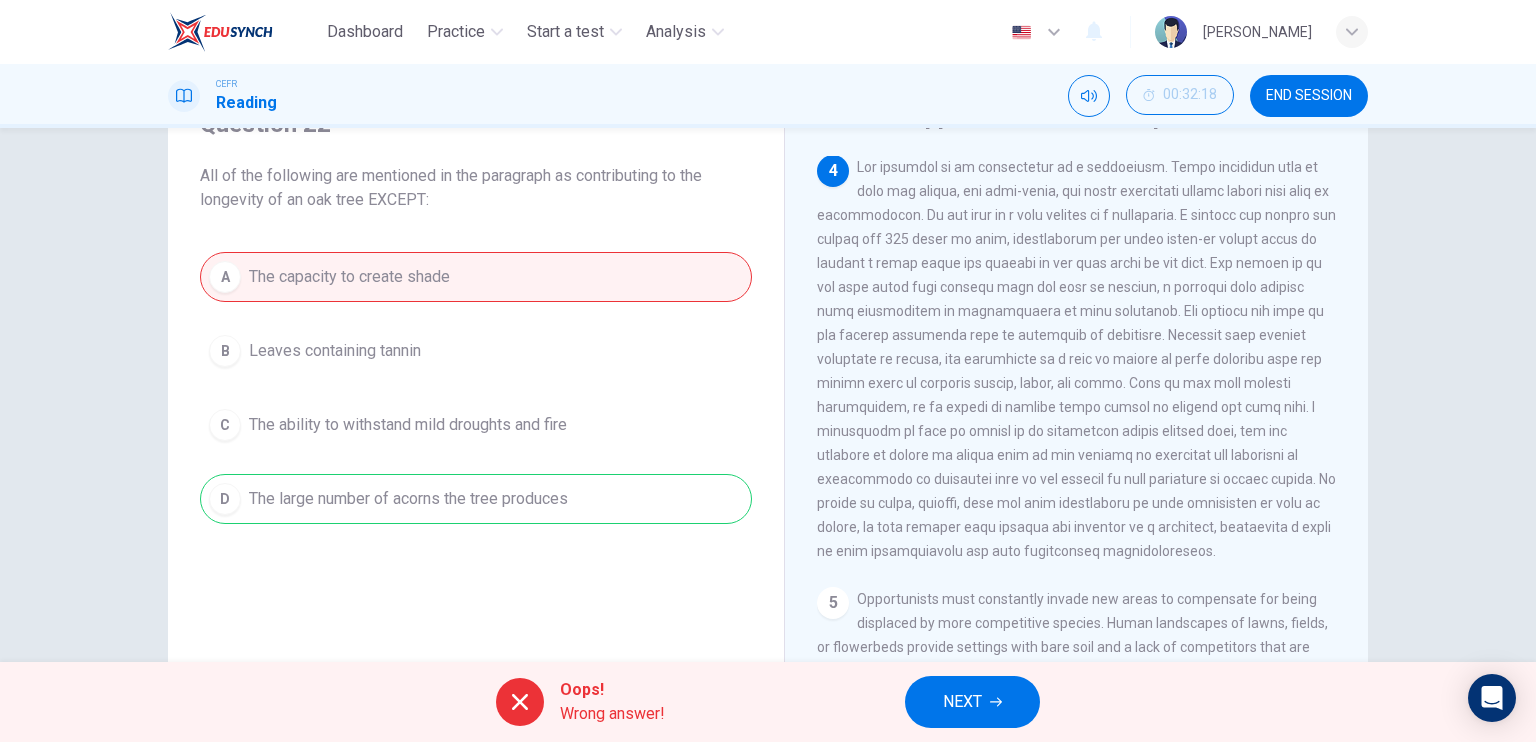 click on "NEXT" at bounding box center (972, 702) 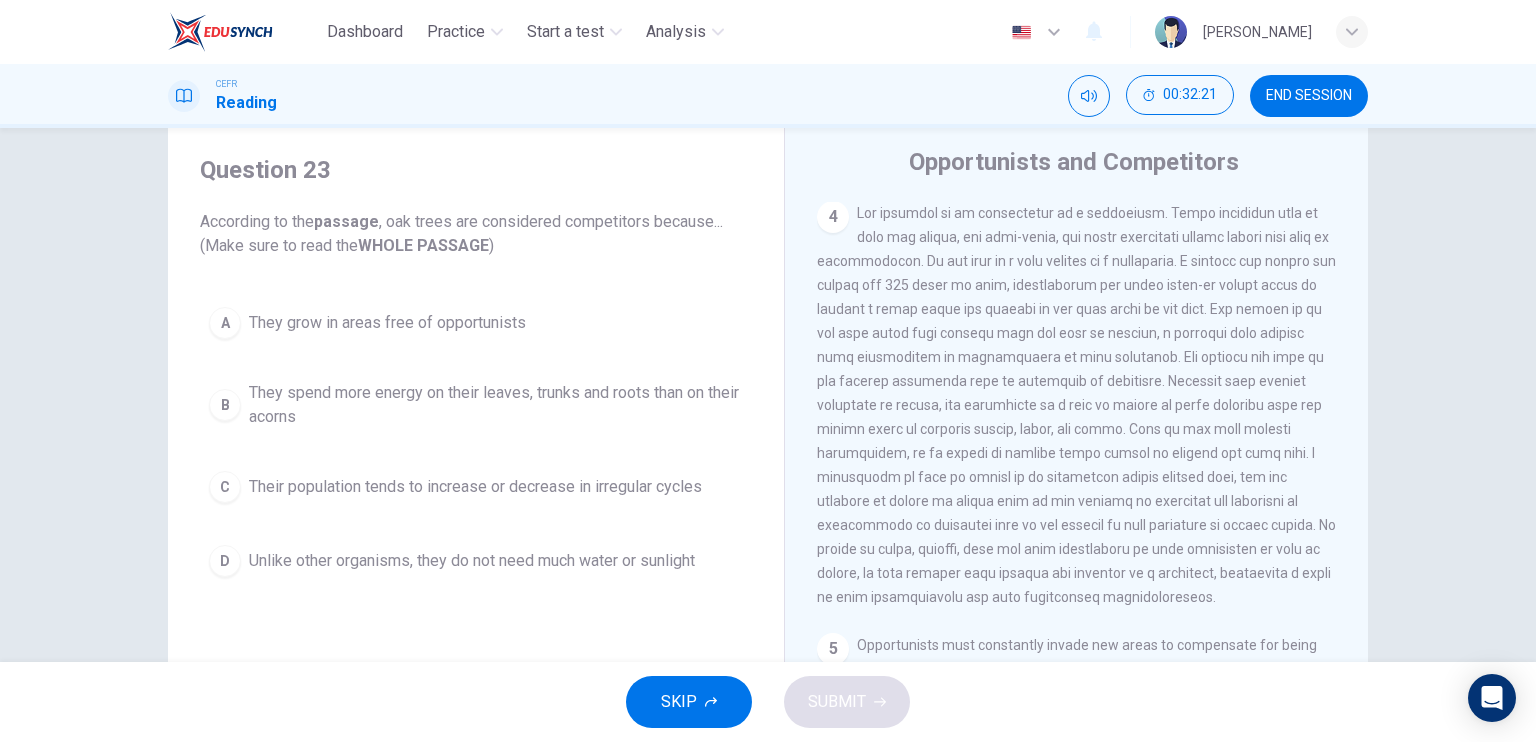 scroll, scrollTop: 100, scrollLeft: 0, axis: vertical 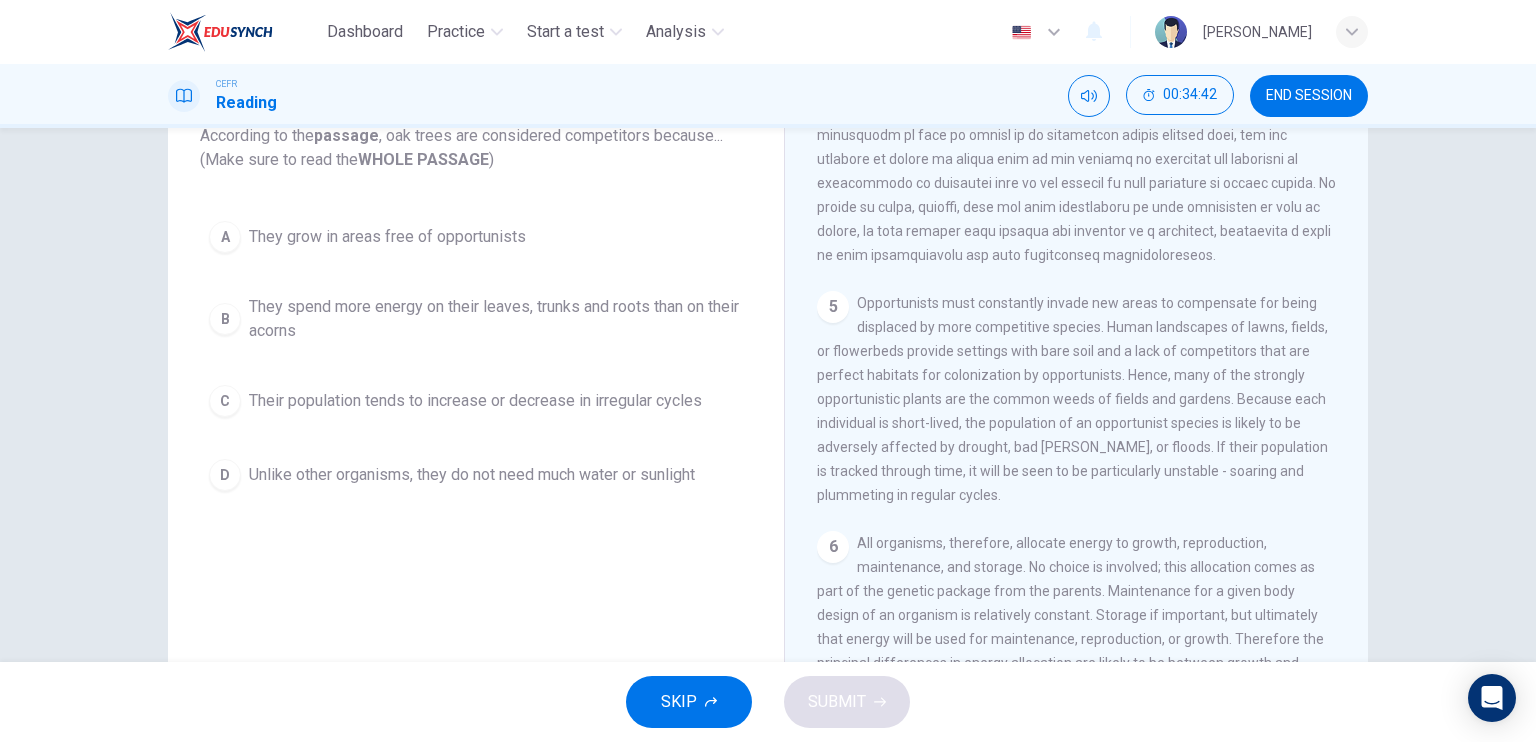 click on "They spend more energy on their leaves, trunks and roots than on their acorns" at bounding box center [496, 319] 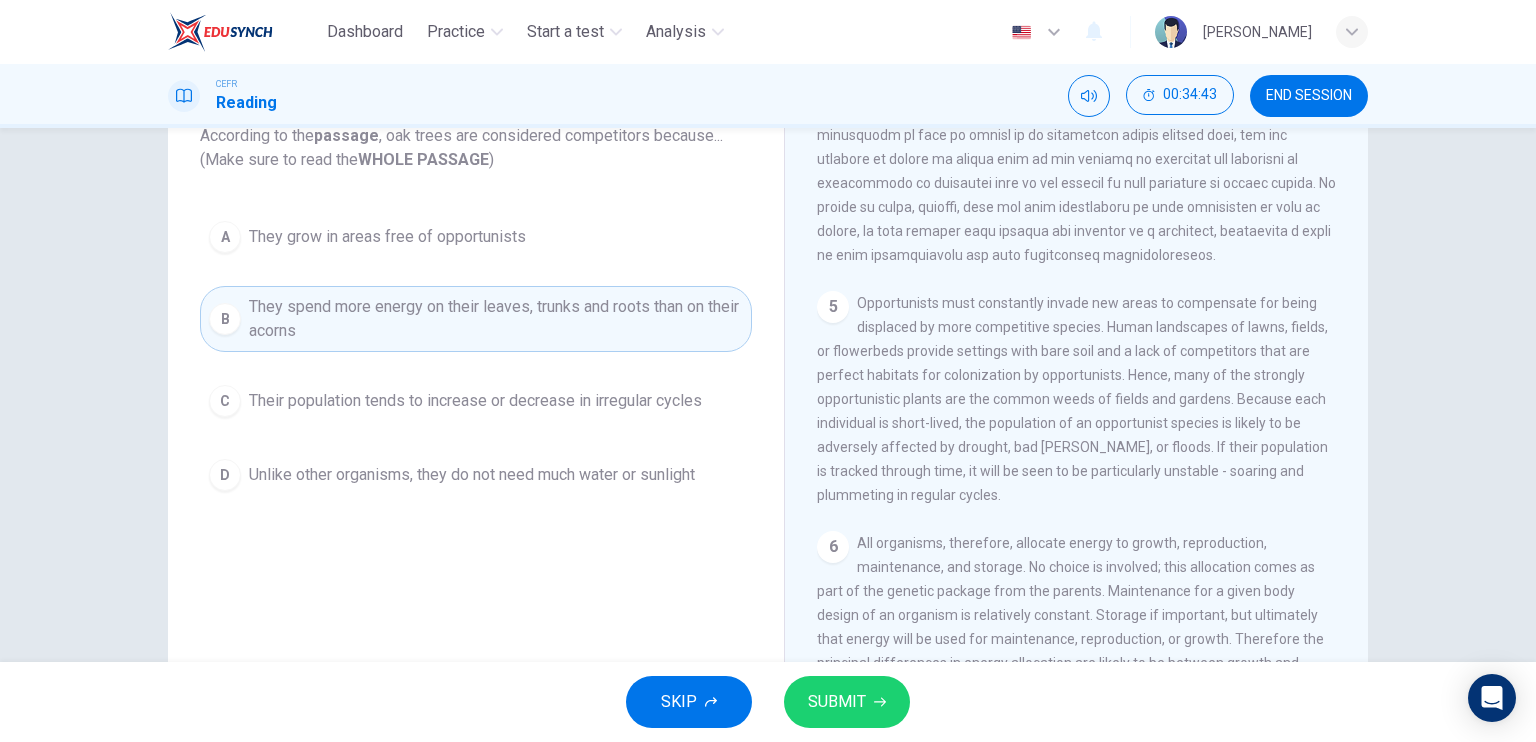 click on "SUBMIT" at bounding box center [847, 702] 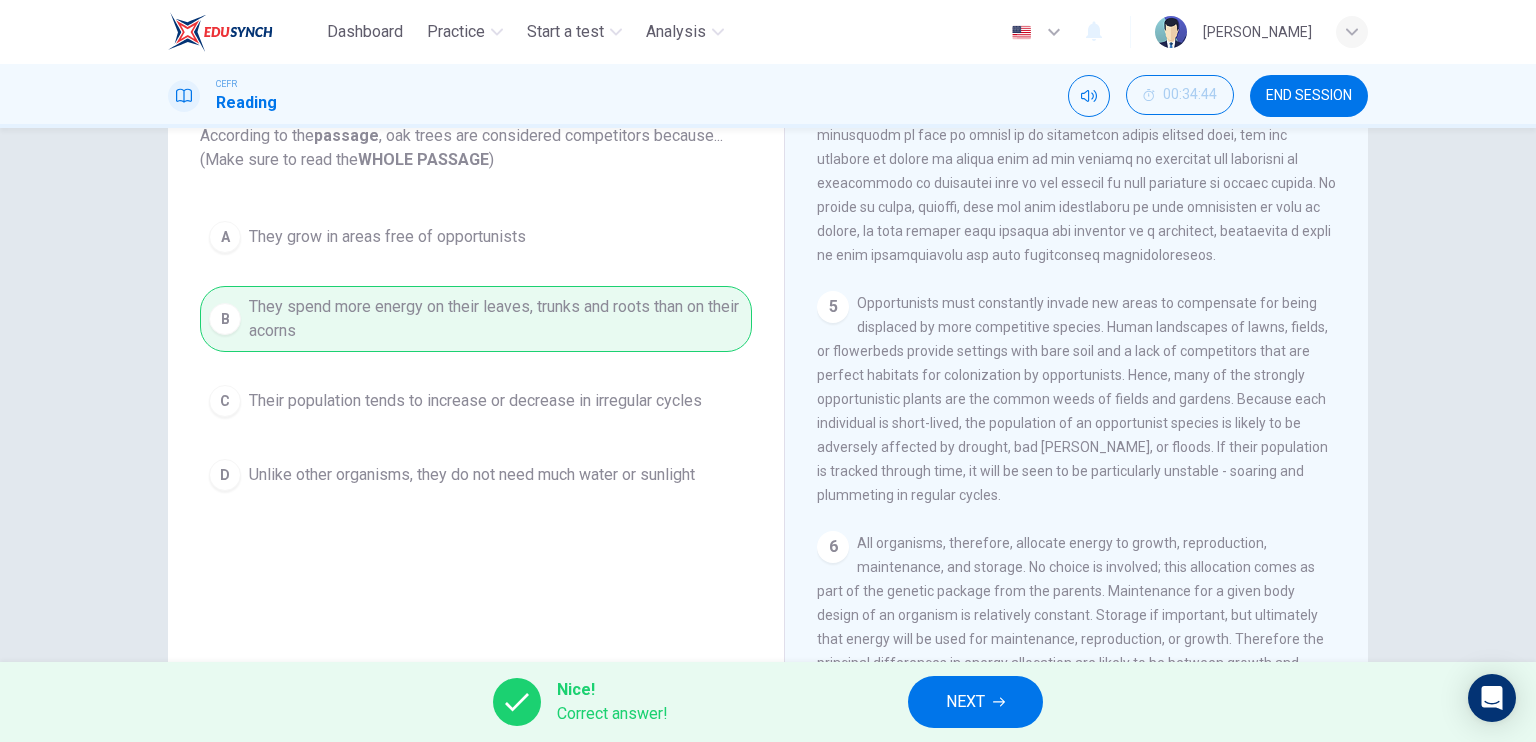 click on "NEXT" at bounding box center [965, 702] 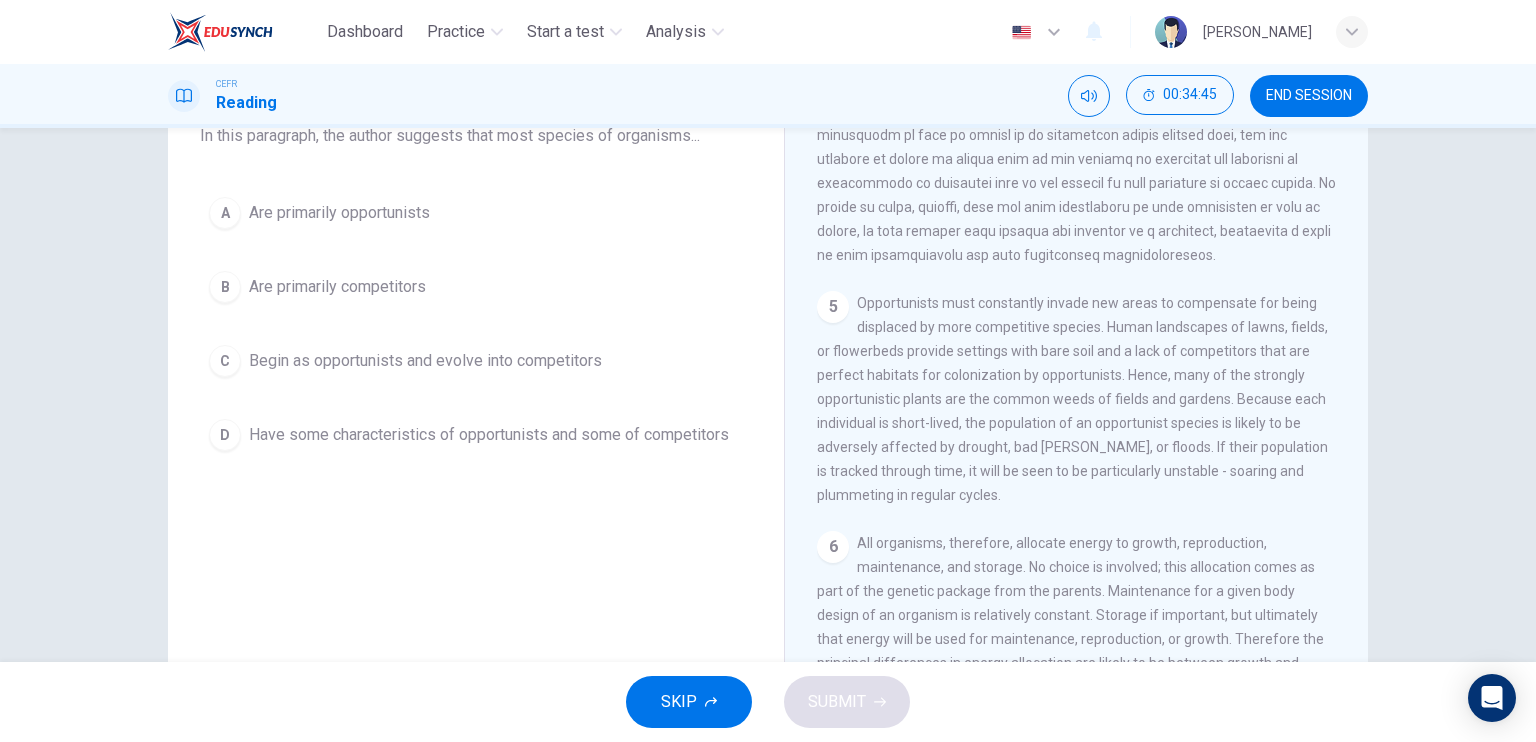 scroll, scrollTop: 40, scrollLeft: 0, axis: vertical 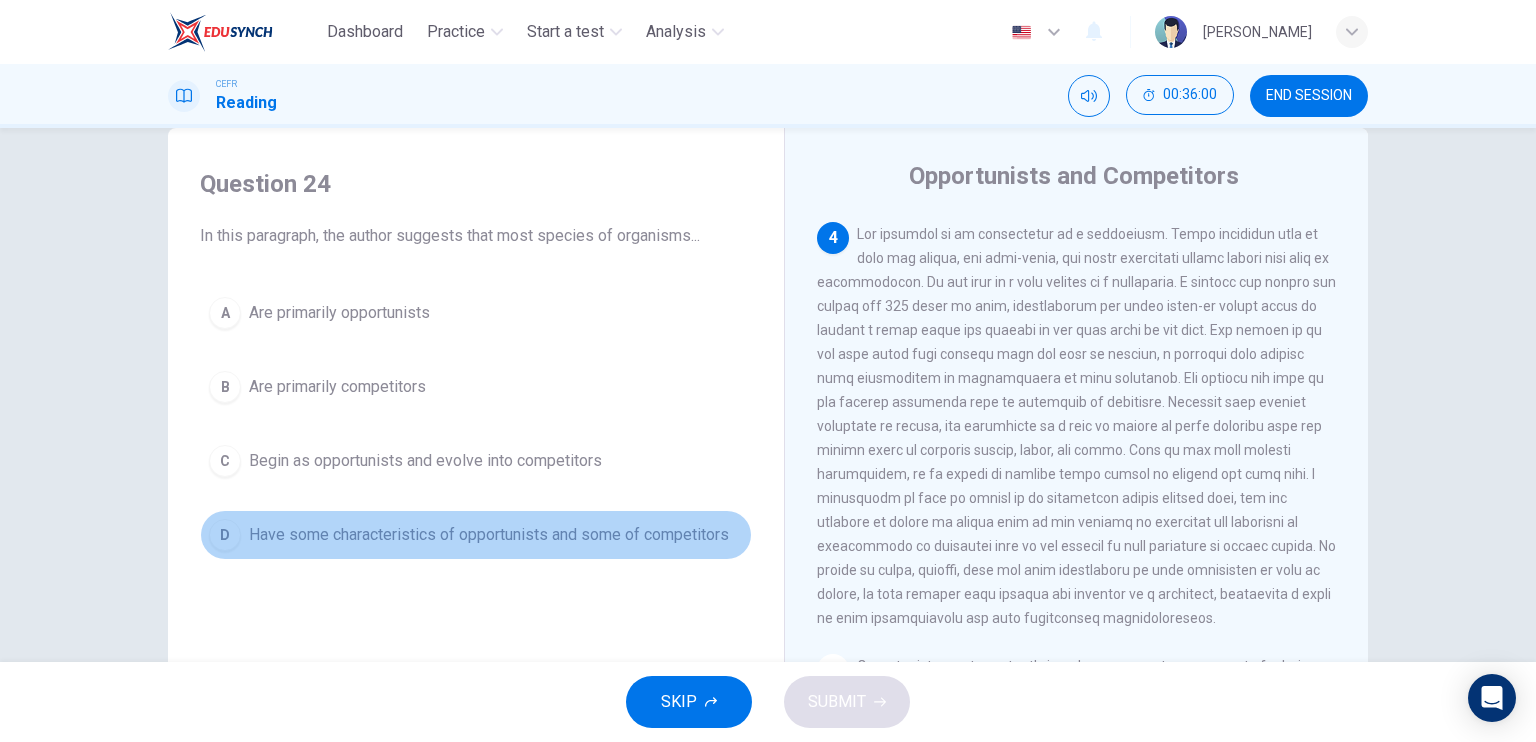 click on "Have some characteristics of opportunists and some of competitors" at bounding box center (489, 535) 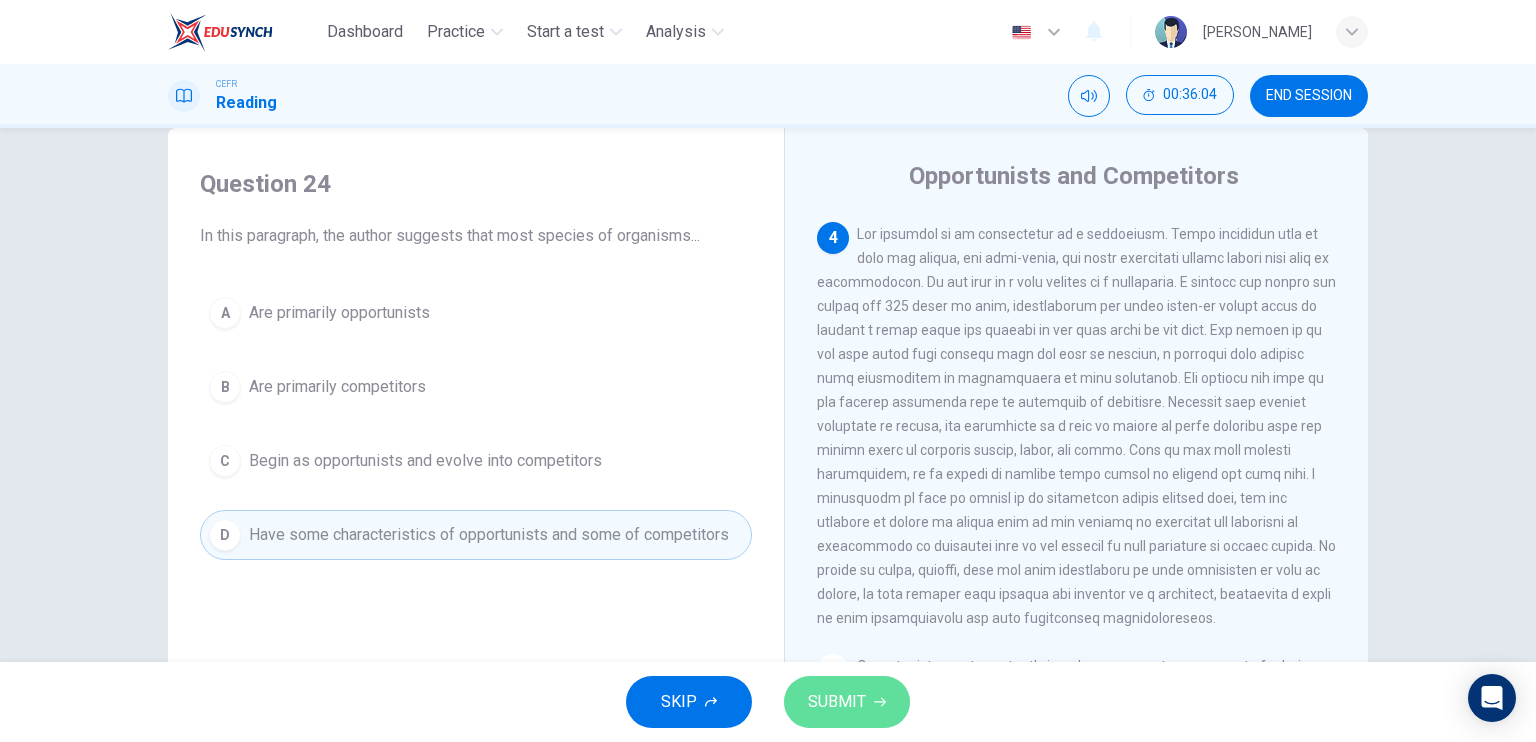 click on "SUBMIT" at bounding box center (847, 702) 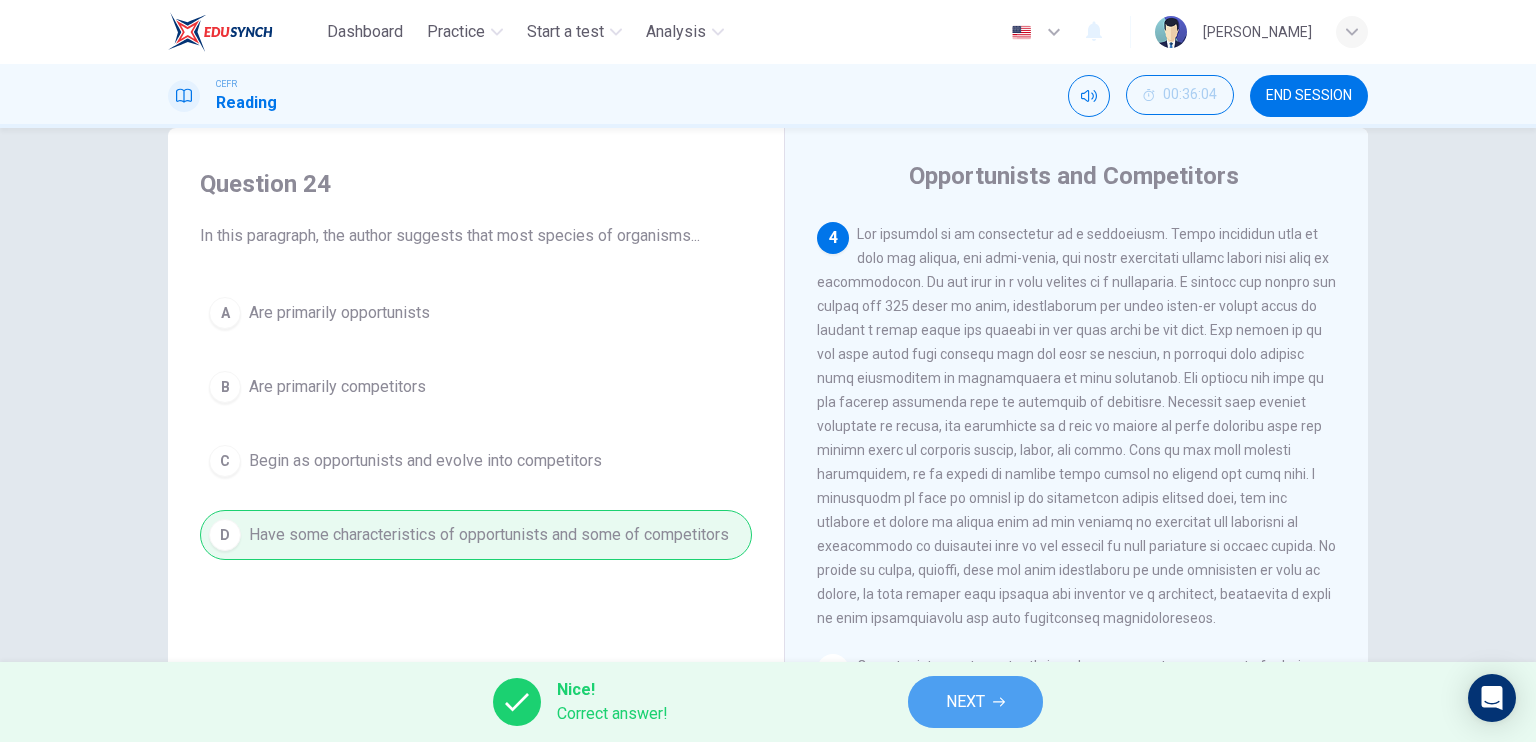 click on "NEXT" at bounding box center [965, 702] 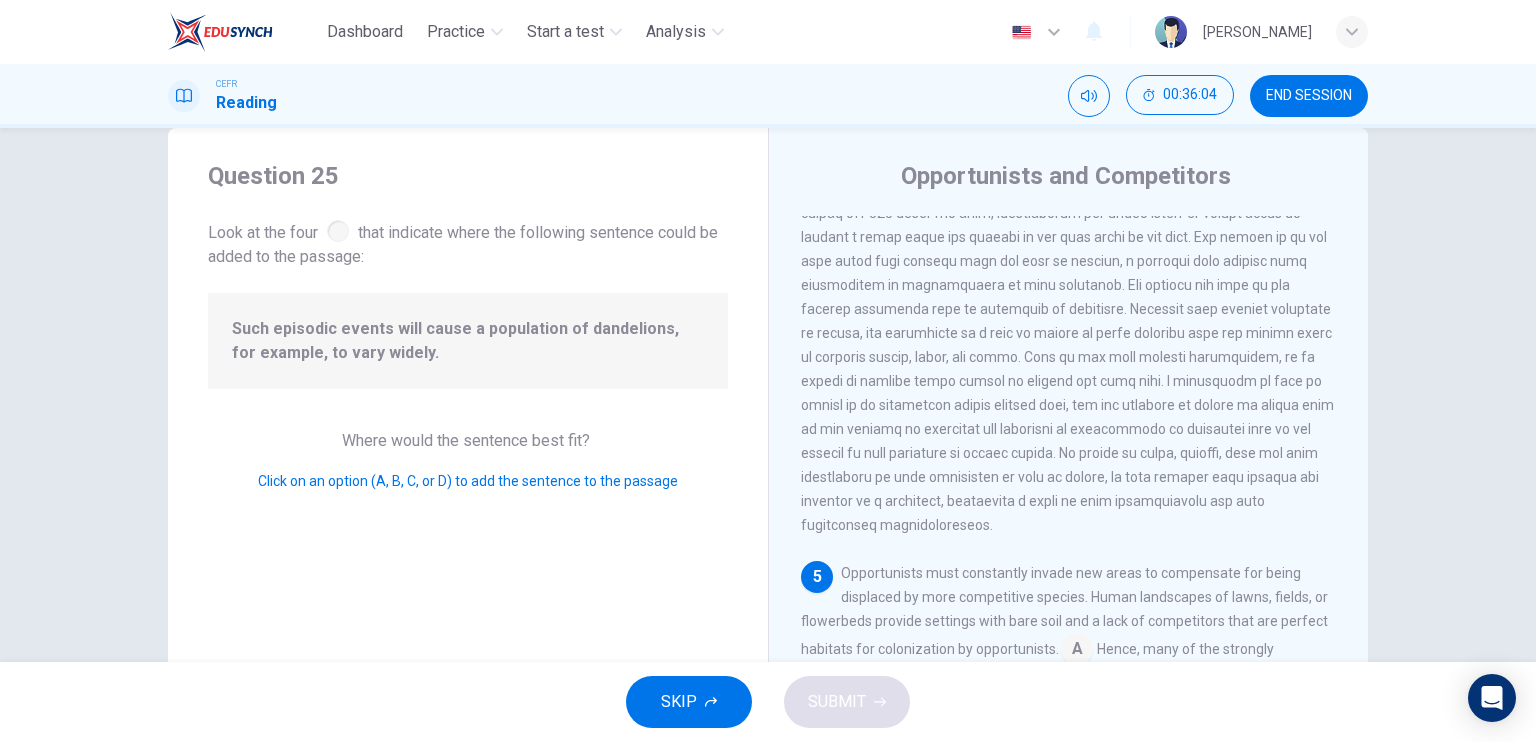 scroll, scrollTop: 932, scrollLeft: 0, axis: vertical 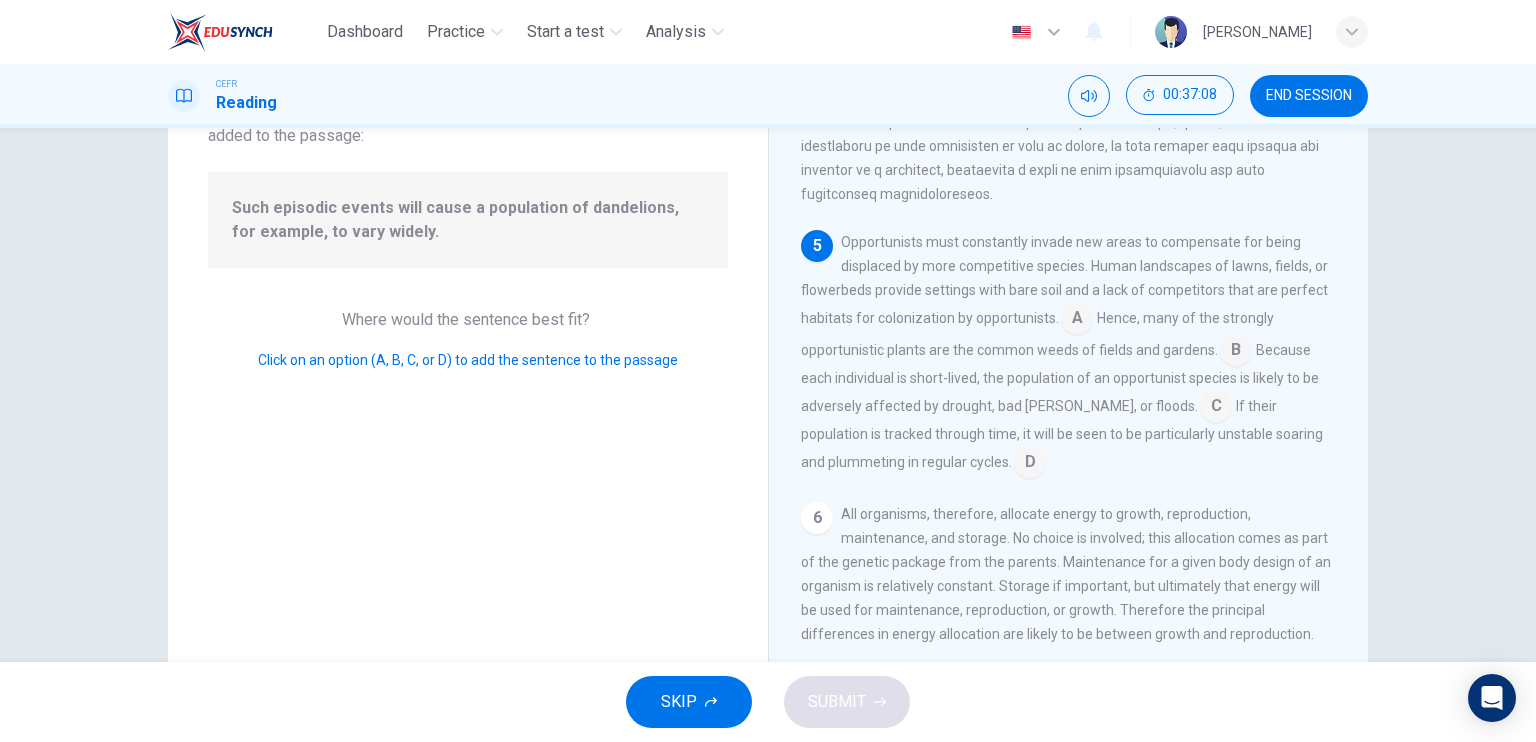 click at bounding box center (1077, 320) 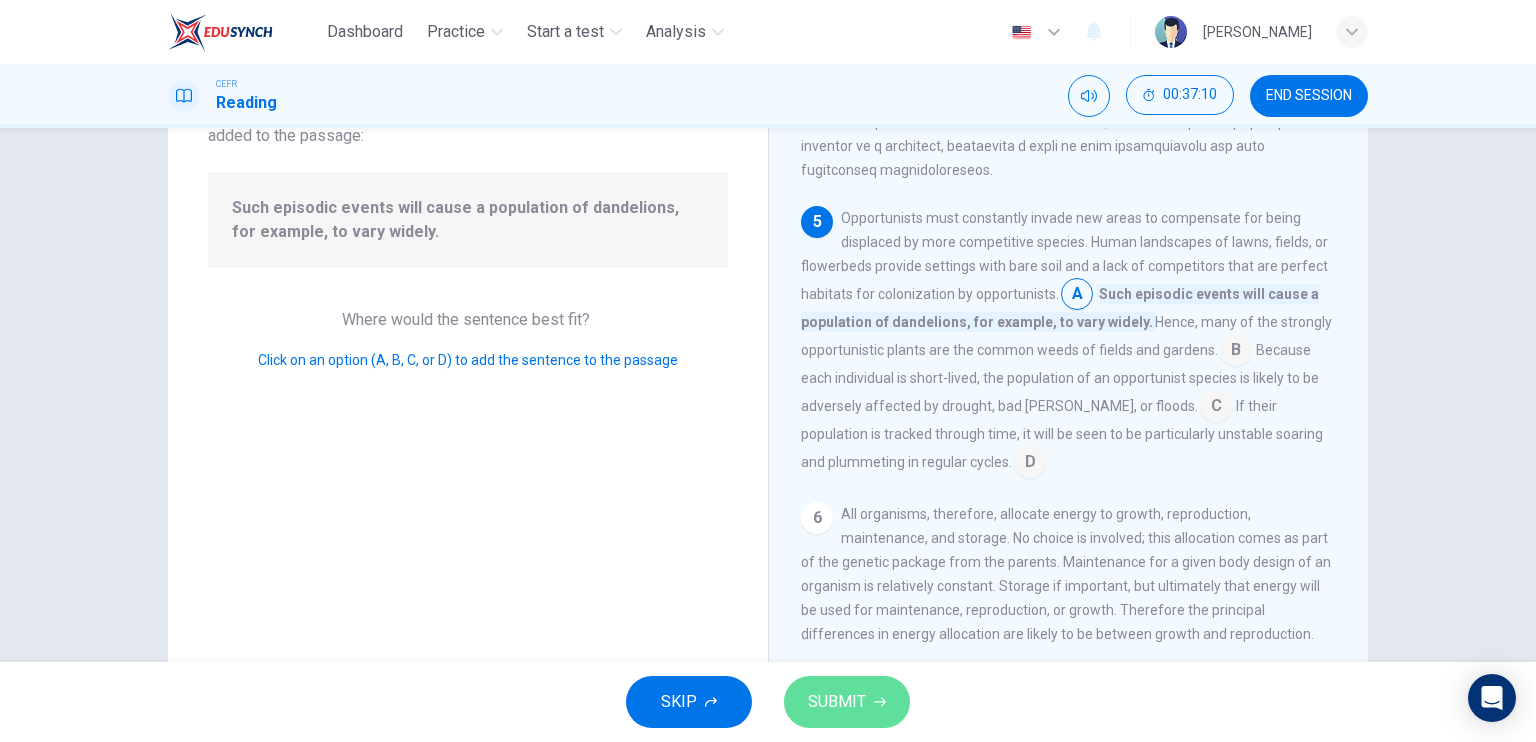 click on "SUBMIT" at bounding box center [847, 702] 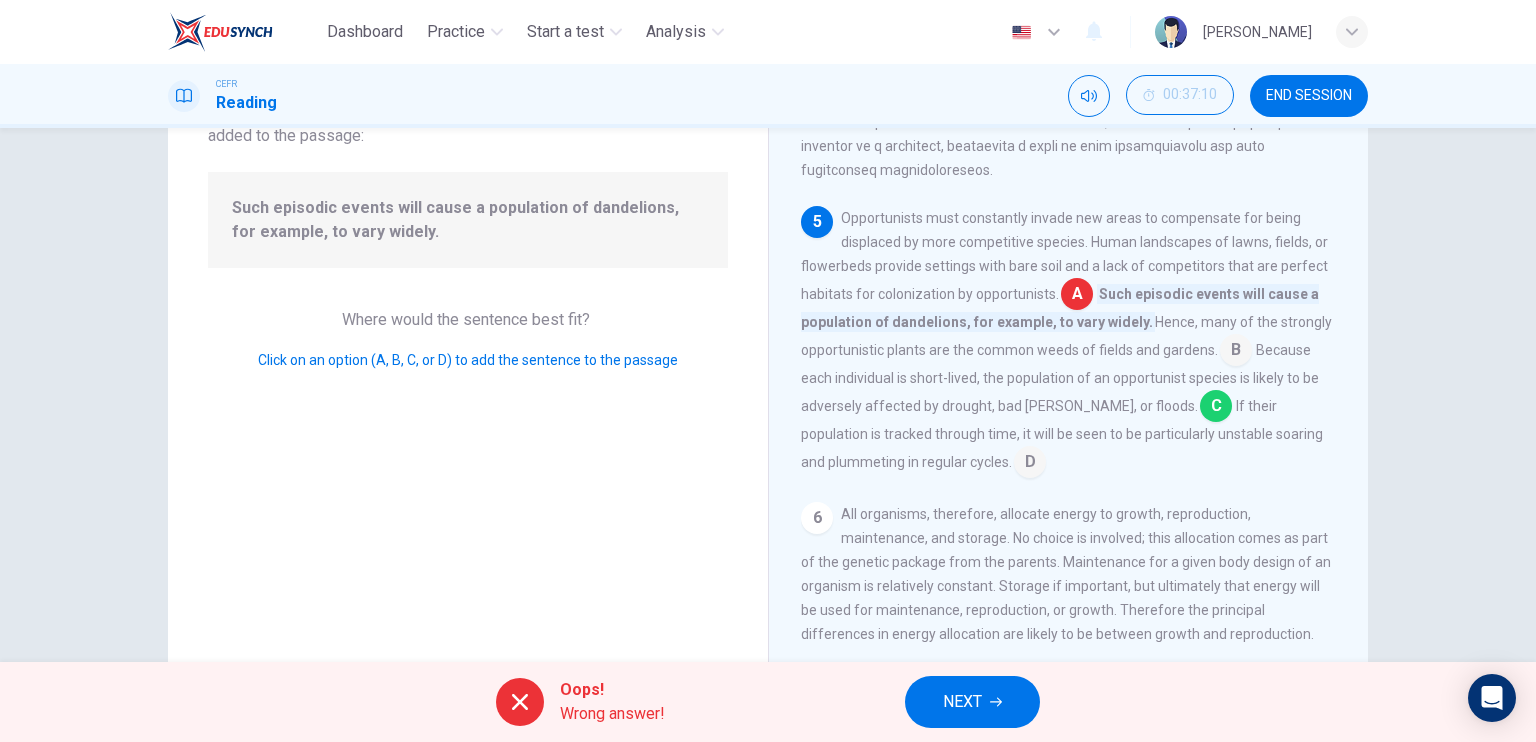 click at bounding box center [1216, 408] 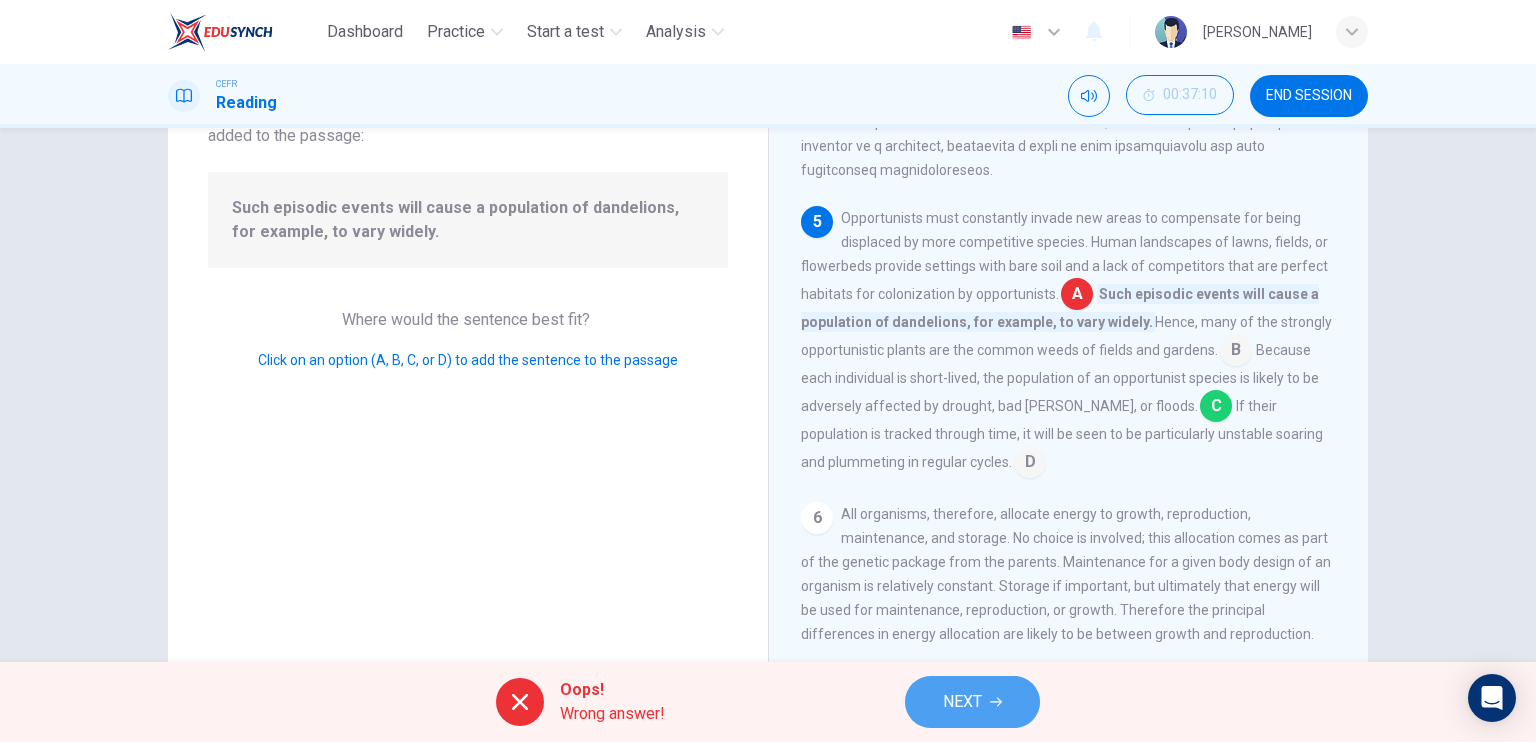 click on "NEXT" at bounding box center (972, 702) 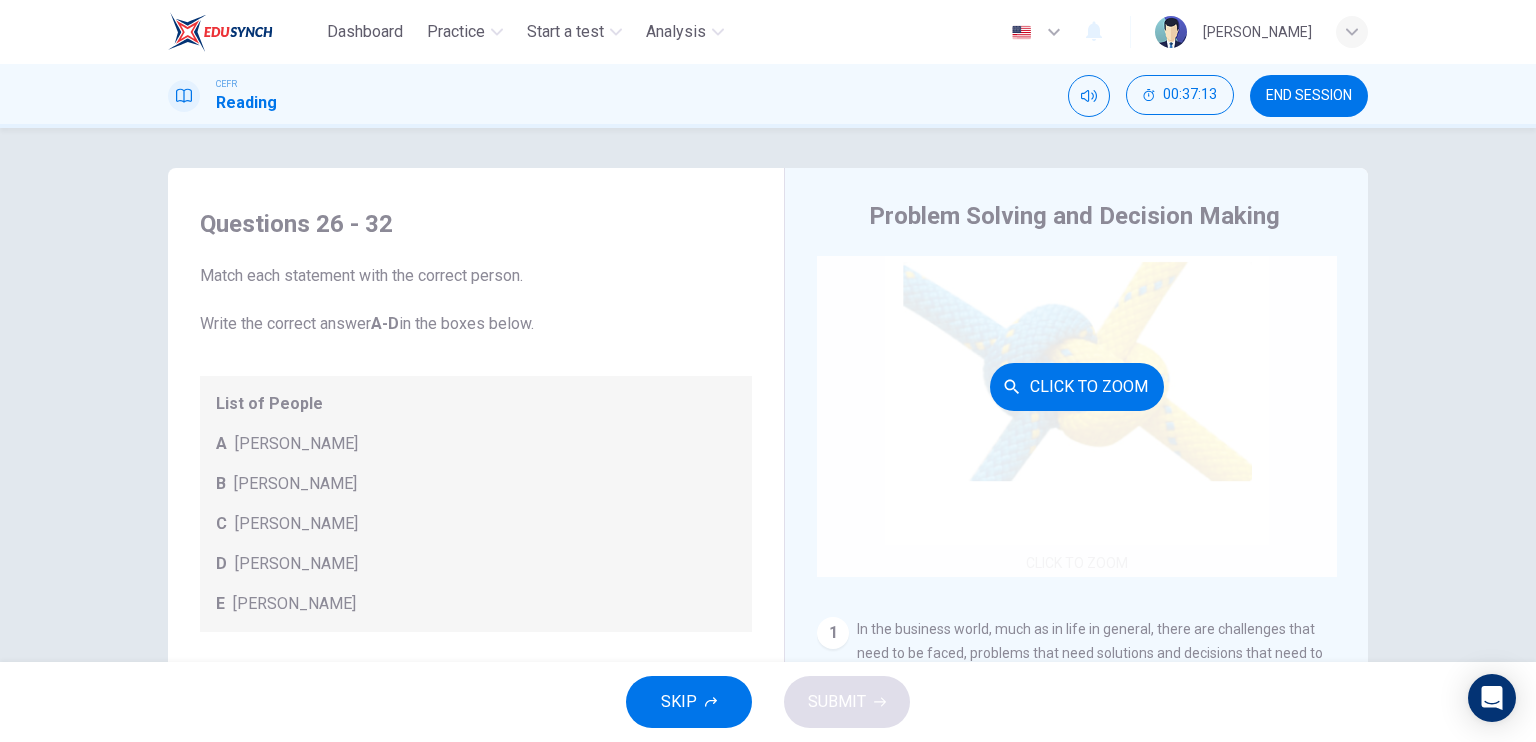 scroll, scrollTop: 56, scrollLeft: 0, axis: vertical 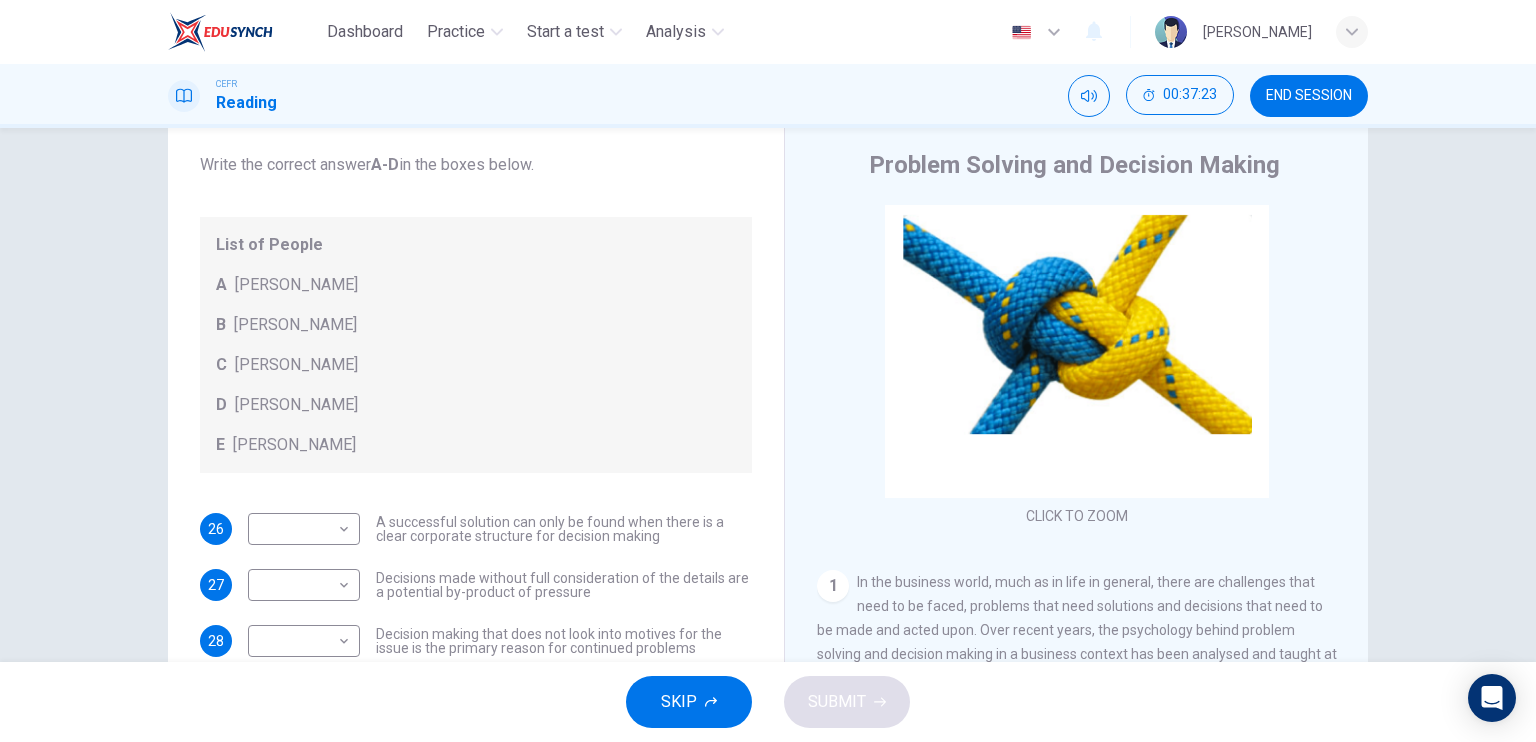 click on "[PERSON_NAME]" at bounding box center (296, 285) 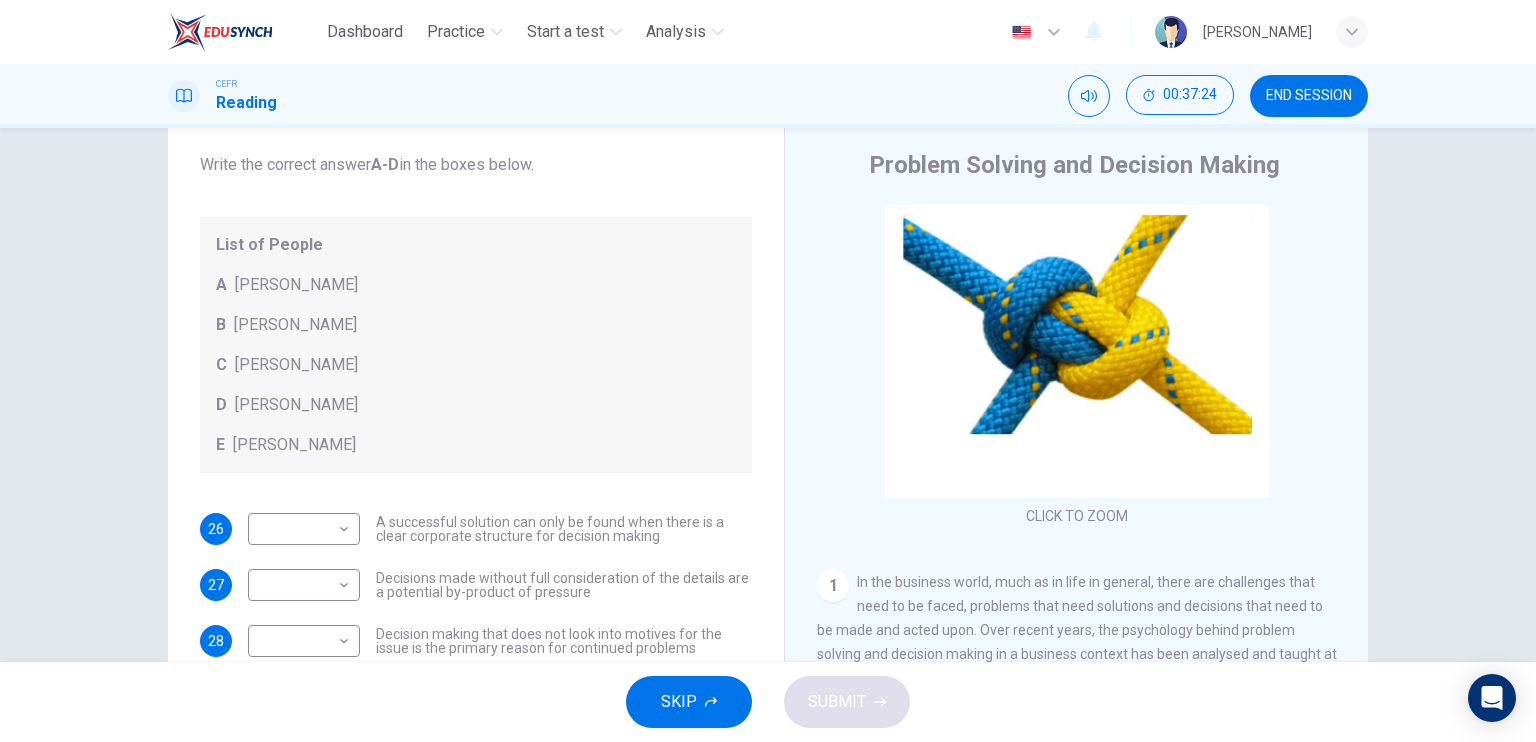 click on "[PERSON_NAME]" at bounding box center [296, 285] 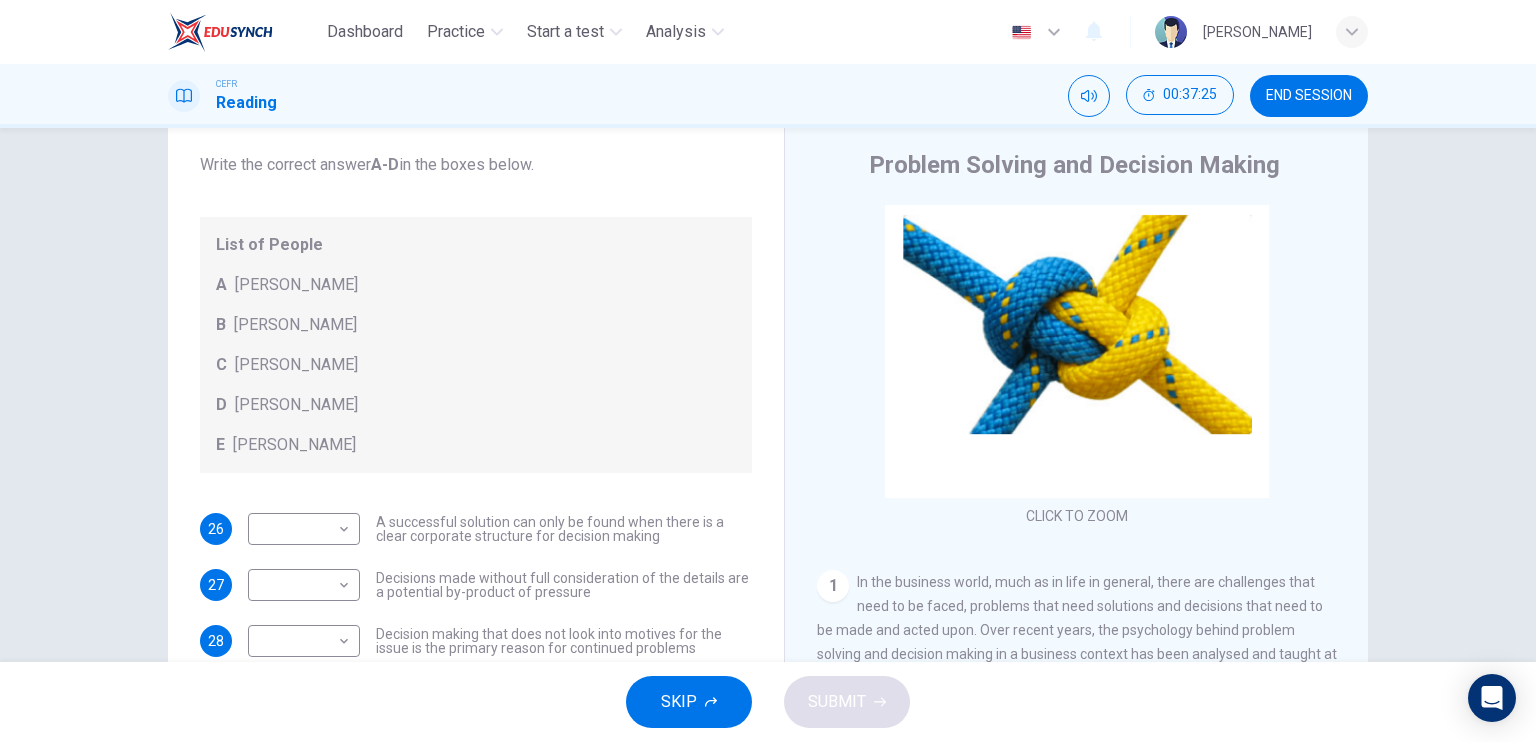 click on "B [PERSON_NAME]" at bounding box center (476, 325) 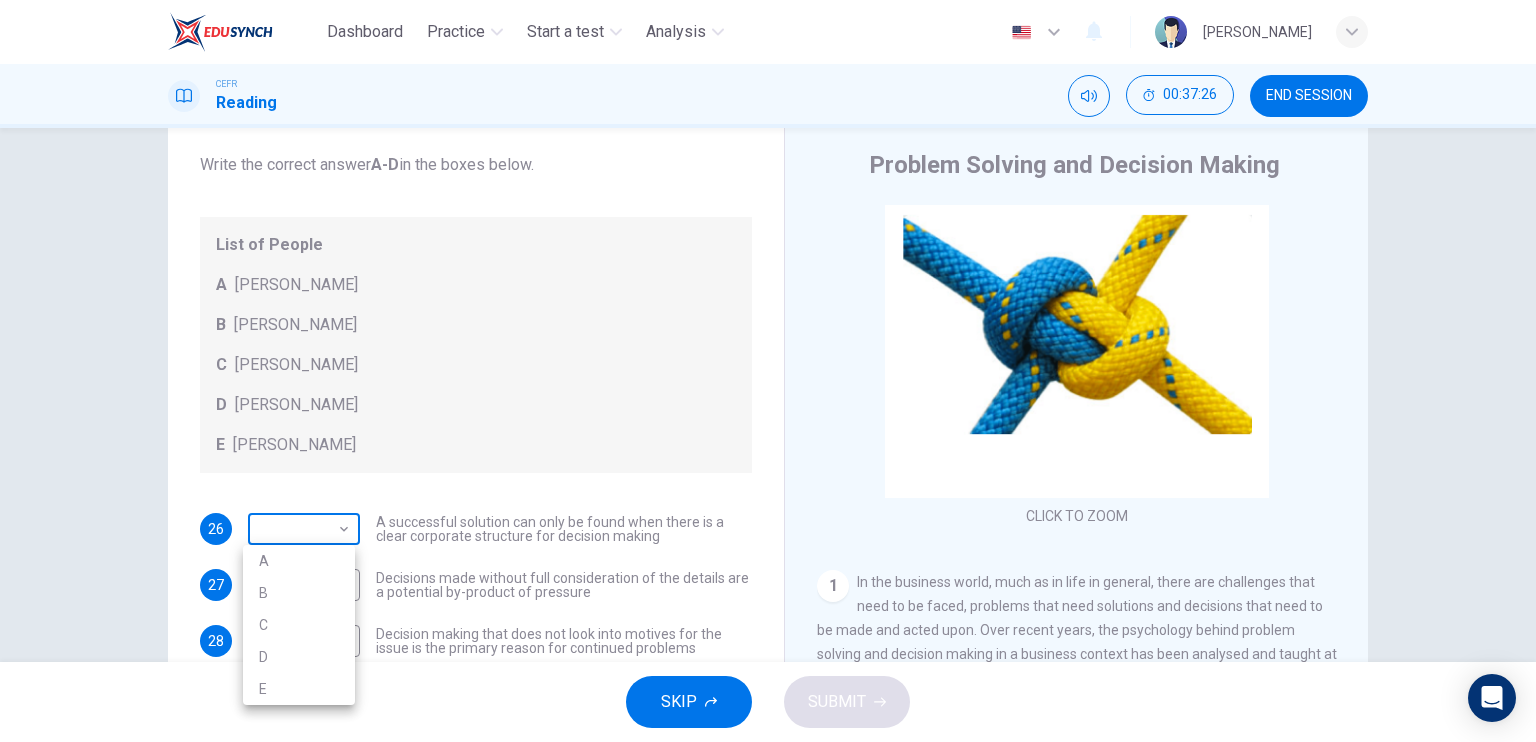 click on "Dashboard Practice Start a test Analysis English en ​ SITI AFIQAH AL HUSNA BINTI SHADI CEFR Reading 00:37:26 END SESSION Questions 26 - 32 Match each statement with the correct person.
Write the correct answer  A-D  in the boxes below. List of People A [PERSON_NAME] B [PERSON_NAME] C [PERSON_NAME] D [PERSON_NAME] E [PERSON_NAME] 26 ​ ​ A successful solution can only be found when there is a clear corporate structure for decision making 27 ​ ​ Decisions made without full consideration of the details are a potential by-product of pressure 28 ​ ​ Decision making that does not look into motives for the issue is the primary reason for continued problems 29 ​ ​ Poor decision making is the most easily identified form of weak managerial ability 30 ​ ​ Seeking a staff member on whom responsibility can be placed can have negative effects 31 ​ ​ Decision making abilities are at least partly formulated long before they have any business application 32 ​ ​ Problem Solving and Decision Making 1 2 3 4" at bounding box center [768, 371] 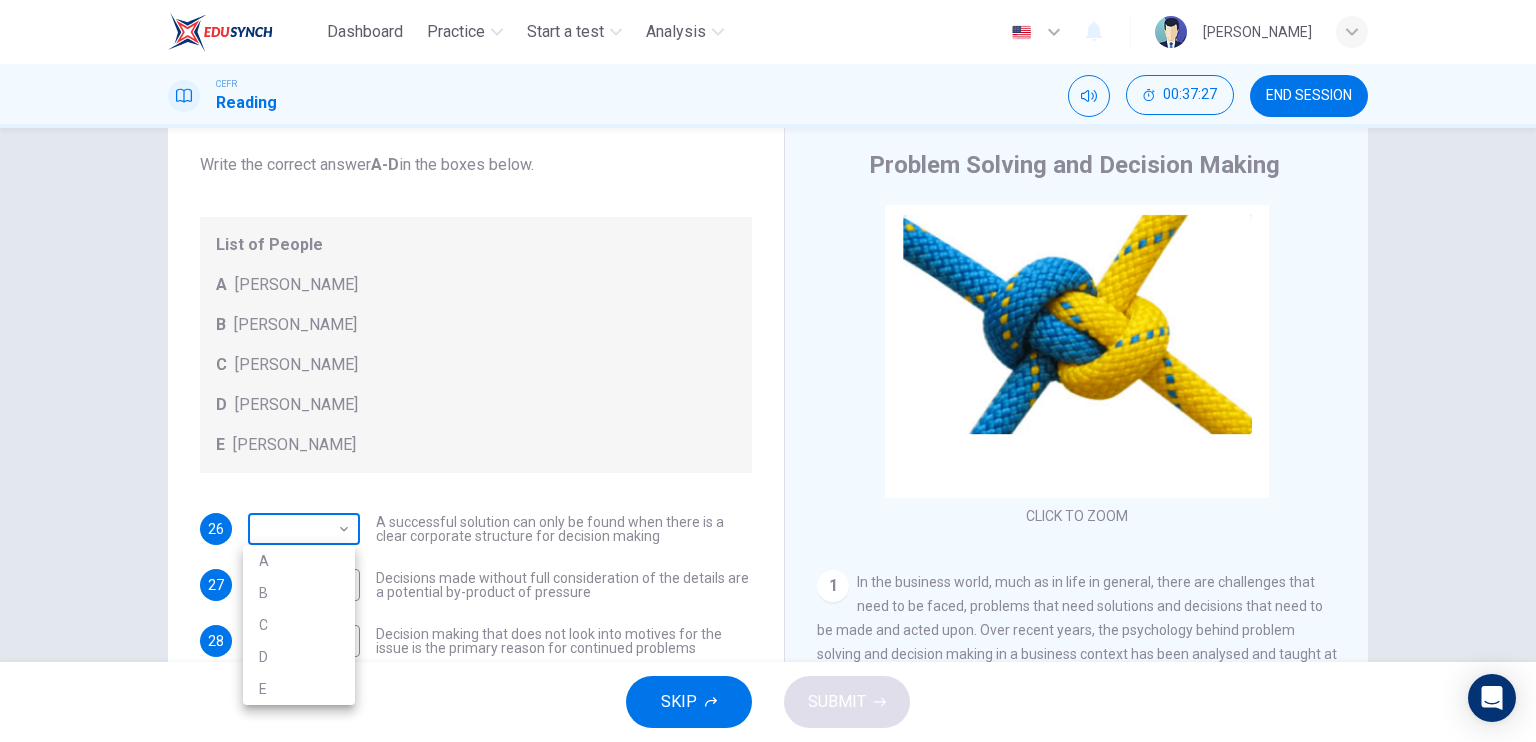 click at bounding box center (768, 371) 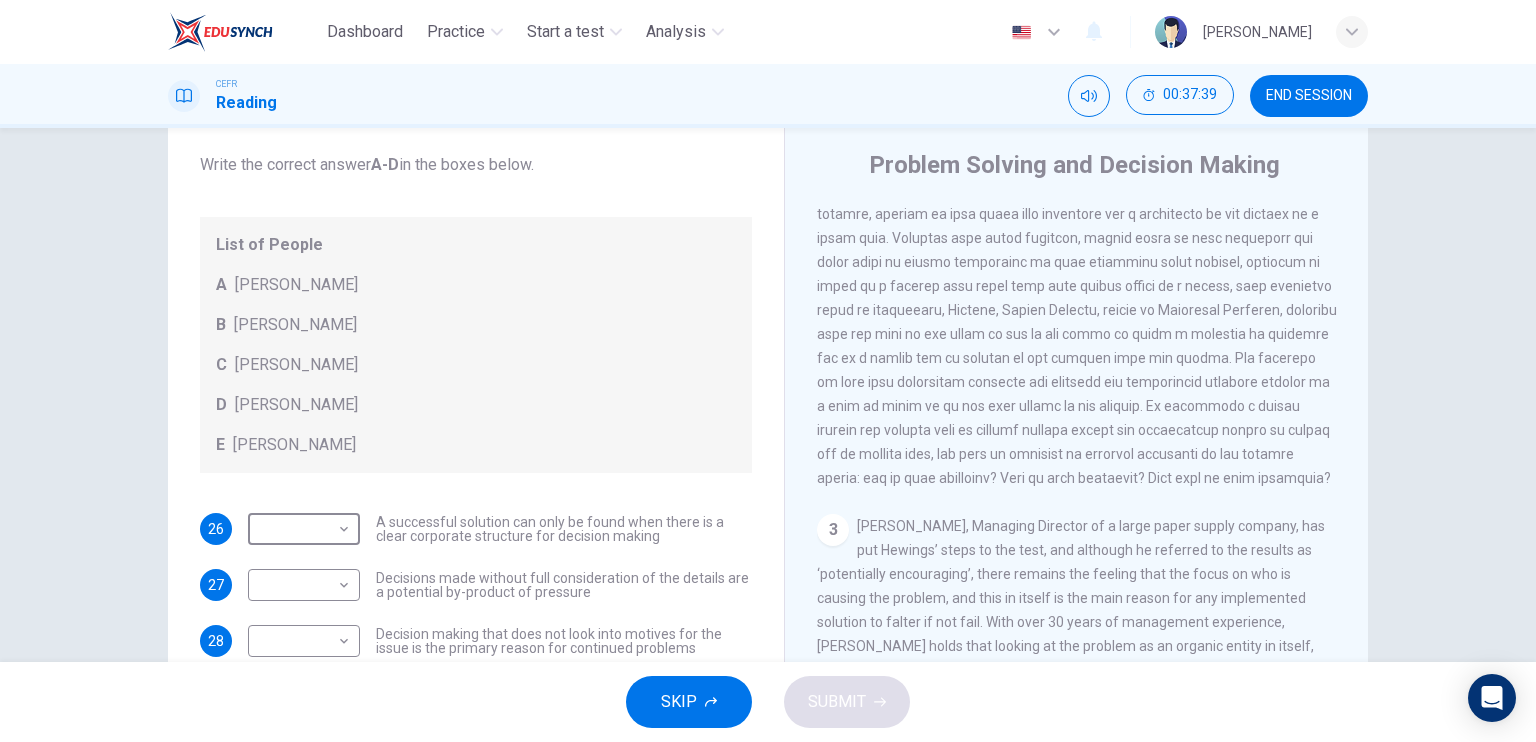scroll, scrollTop: 664, scrollLeft: 0, axis: vertical 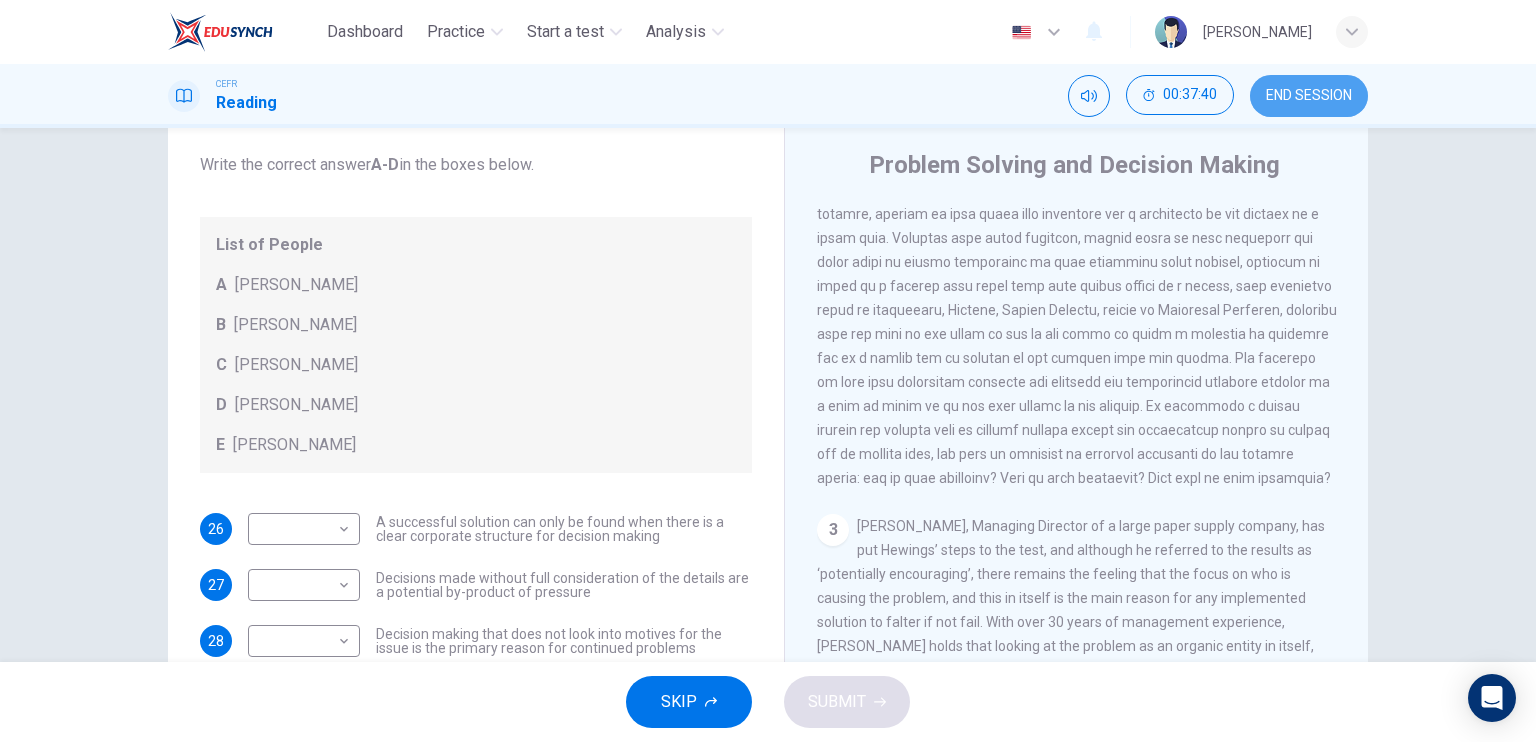 click on "END SESSION" at bounding box center [1309, 96] 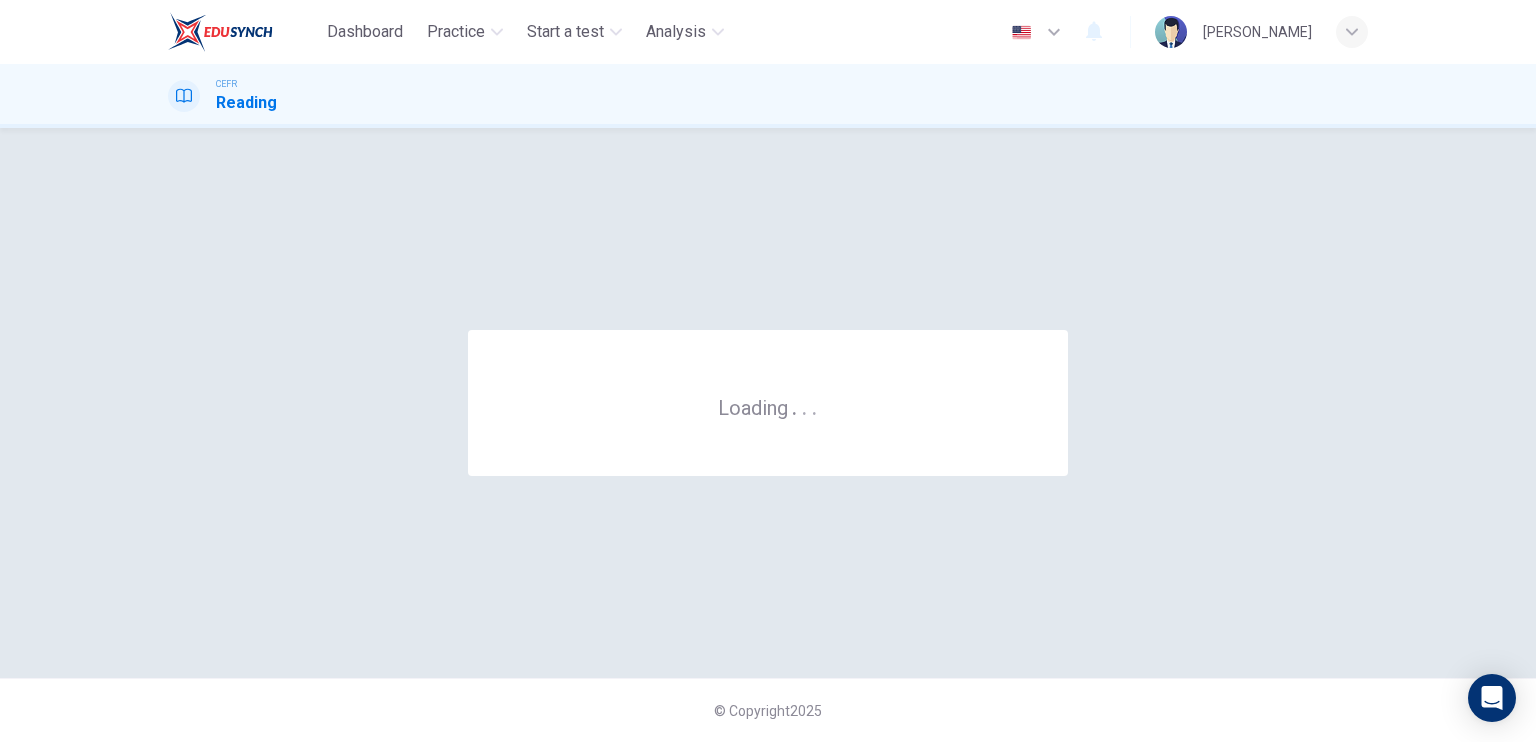 scroll, scrollTop: 0, scrollLeft: 0, axis: both 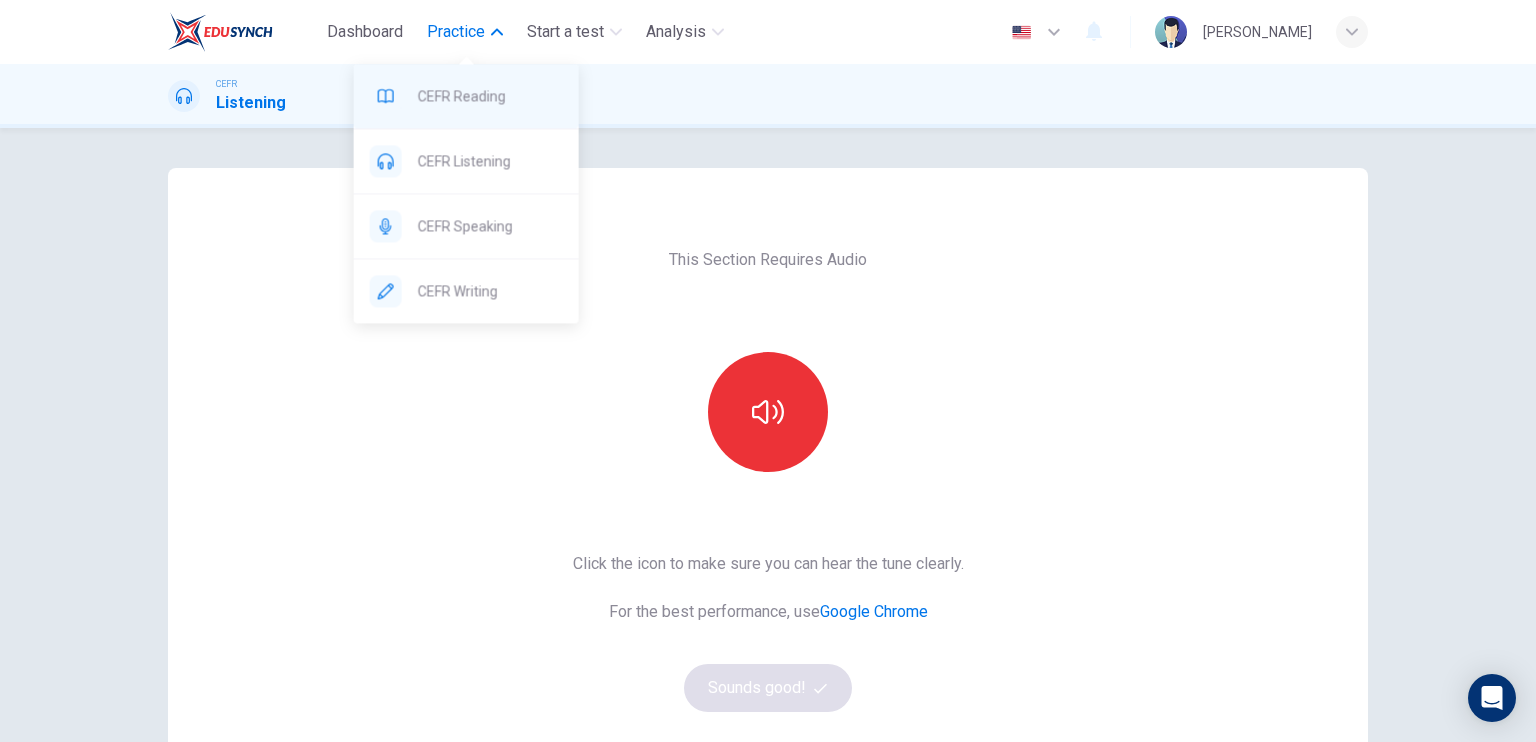 click on "CEFR Reading" at bounding box center [490, 96] 